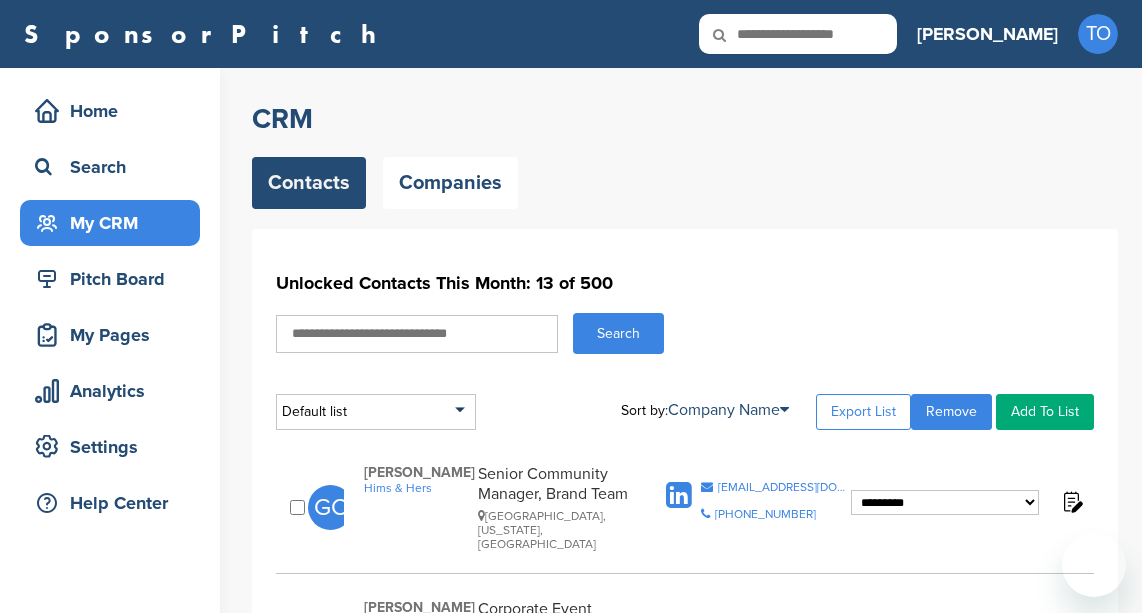 scroll, scrollTop: 299, scrollLeft: 0, axis: vertical 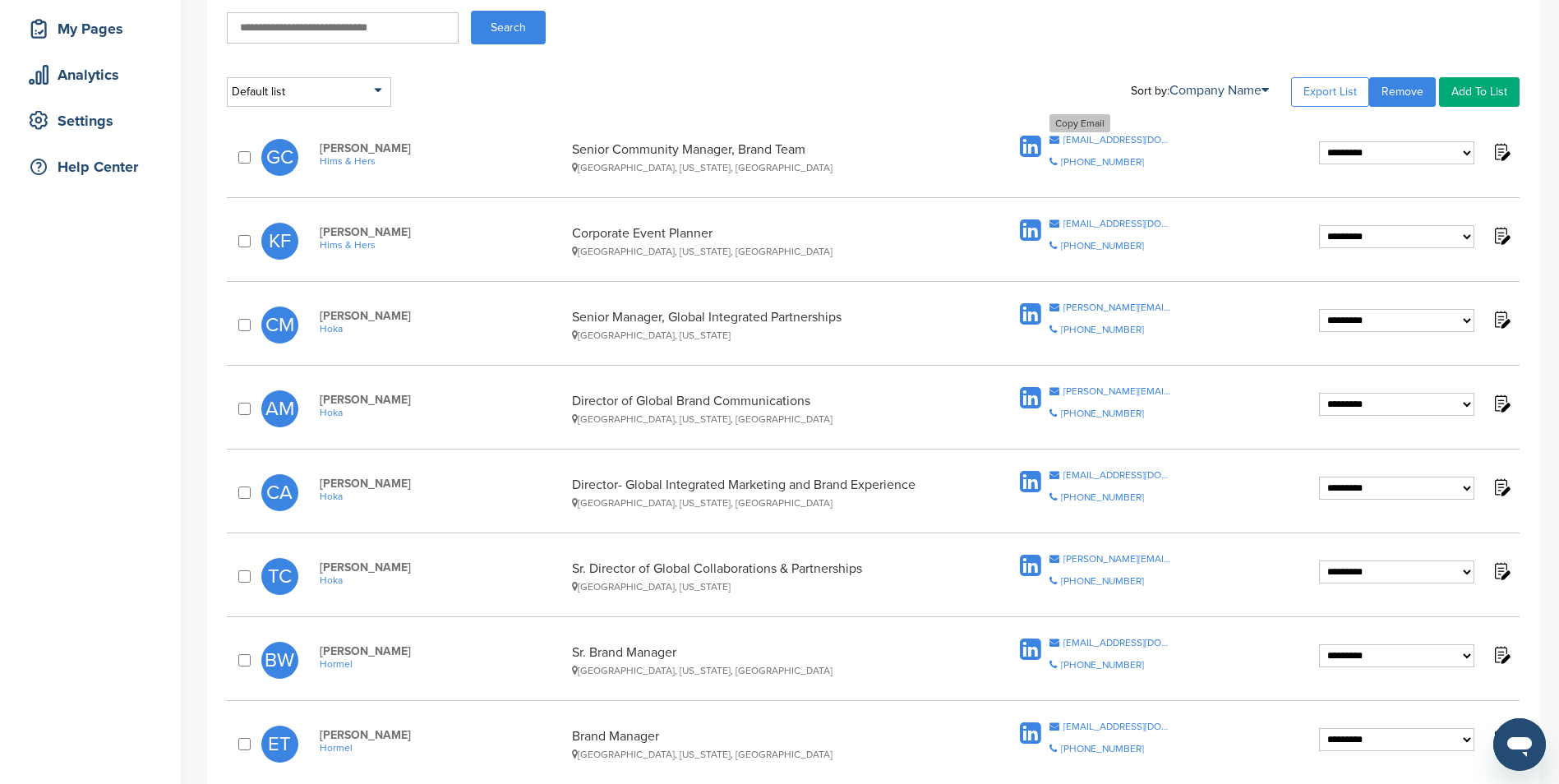 click on "grace@forhims.com" at bounding box center (1118, 140) 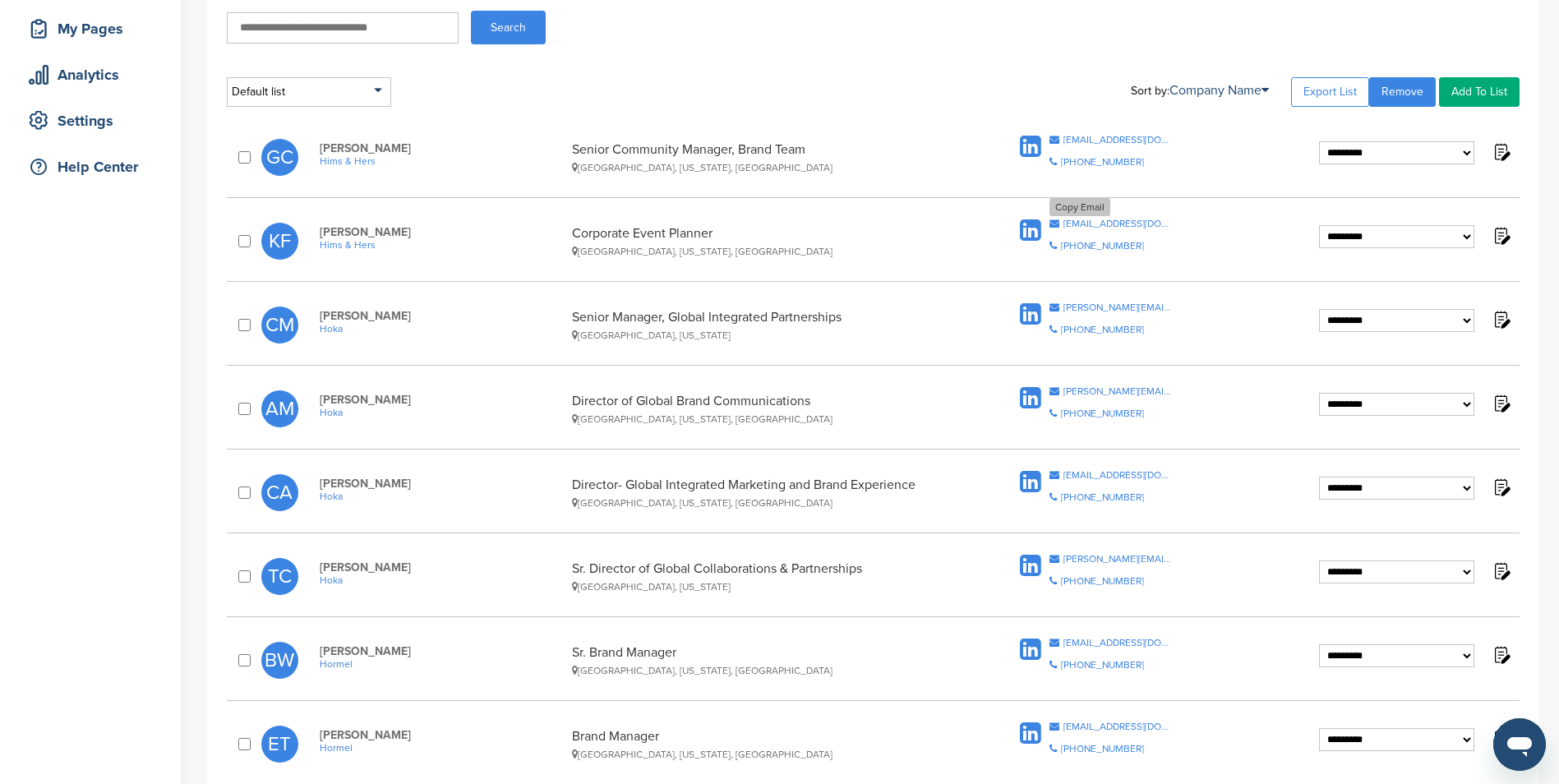 click on "kfulop@forhims.com" at bounding box center [1118, 224] 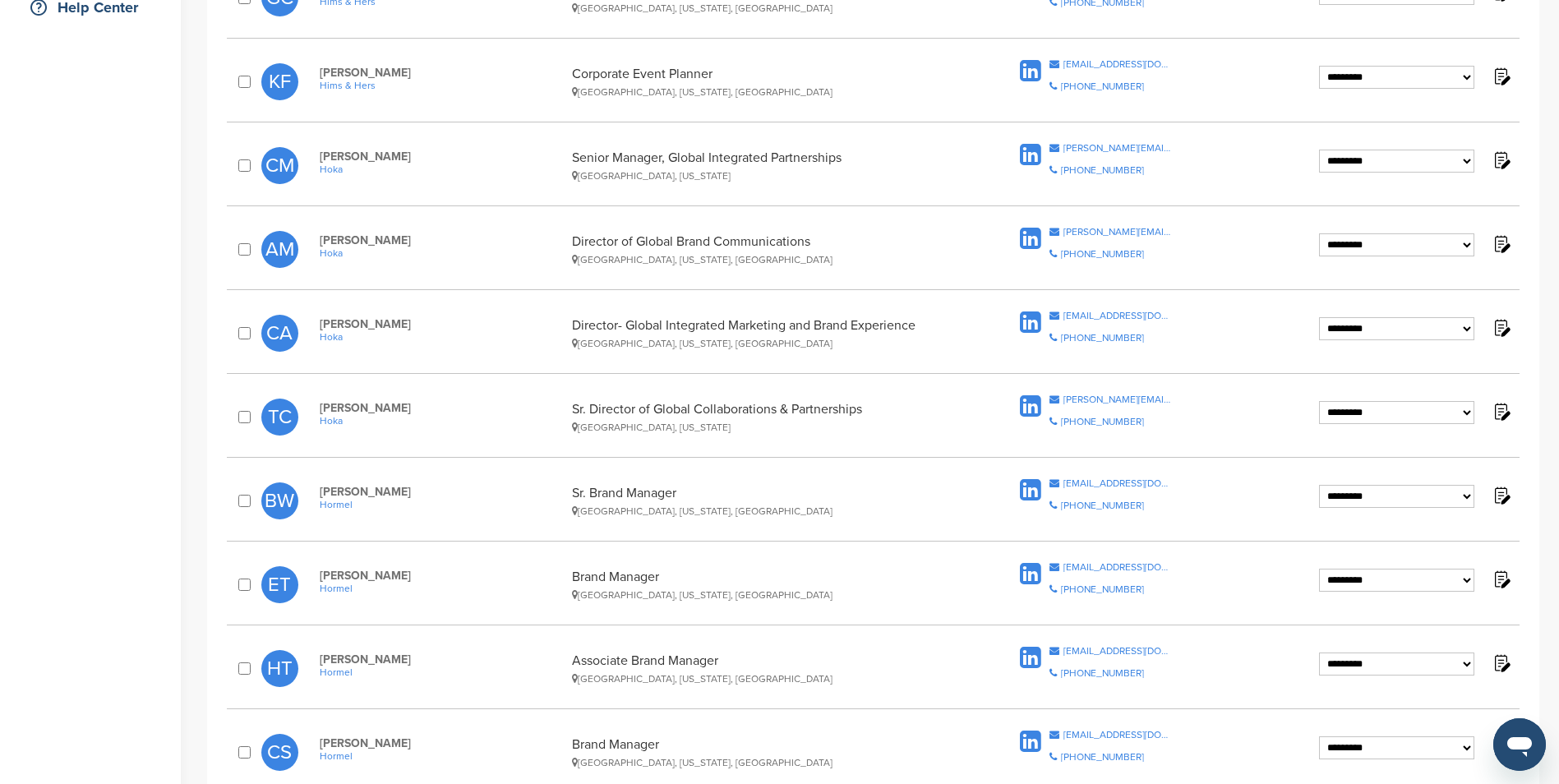 scroll, scrollTop: 411, scrollLeft: 0, axis: vertical 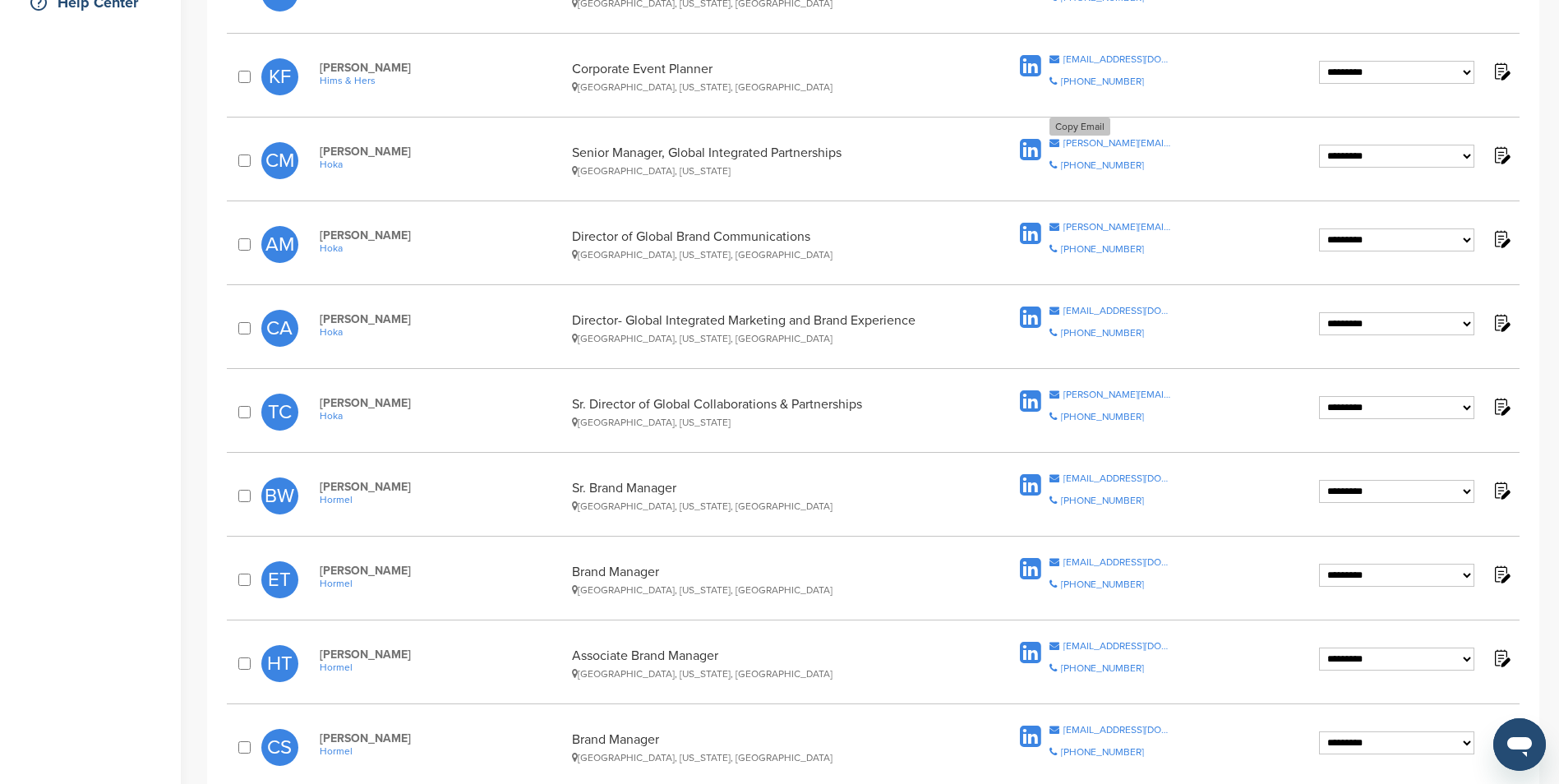 click on "chad.moore@hoka.com" at bounding box center (1118, 143) 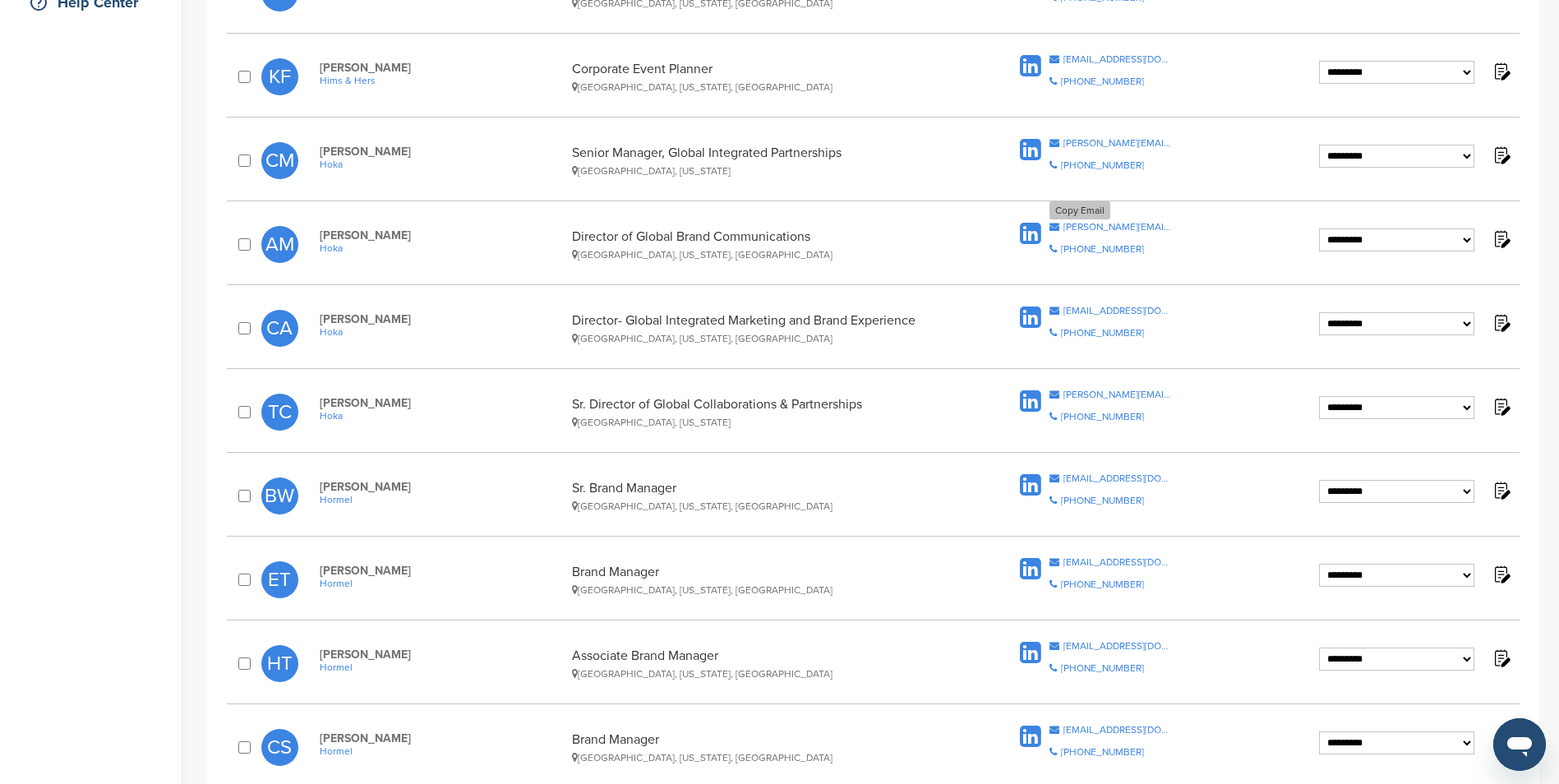 click on "ashley.mayes@hoka.com" at bounding box center (1118, 227) 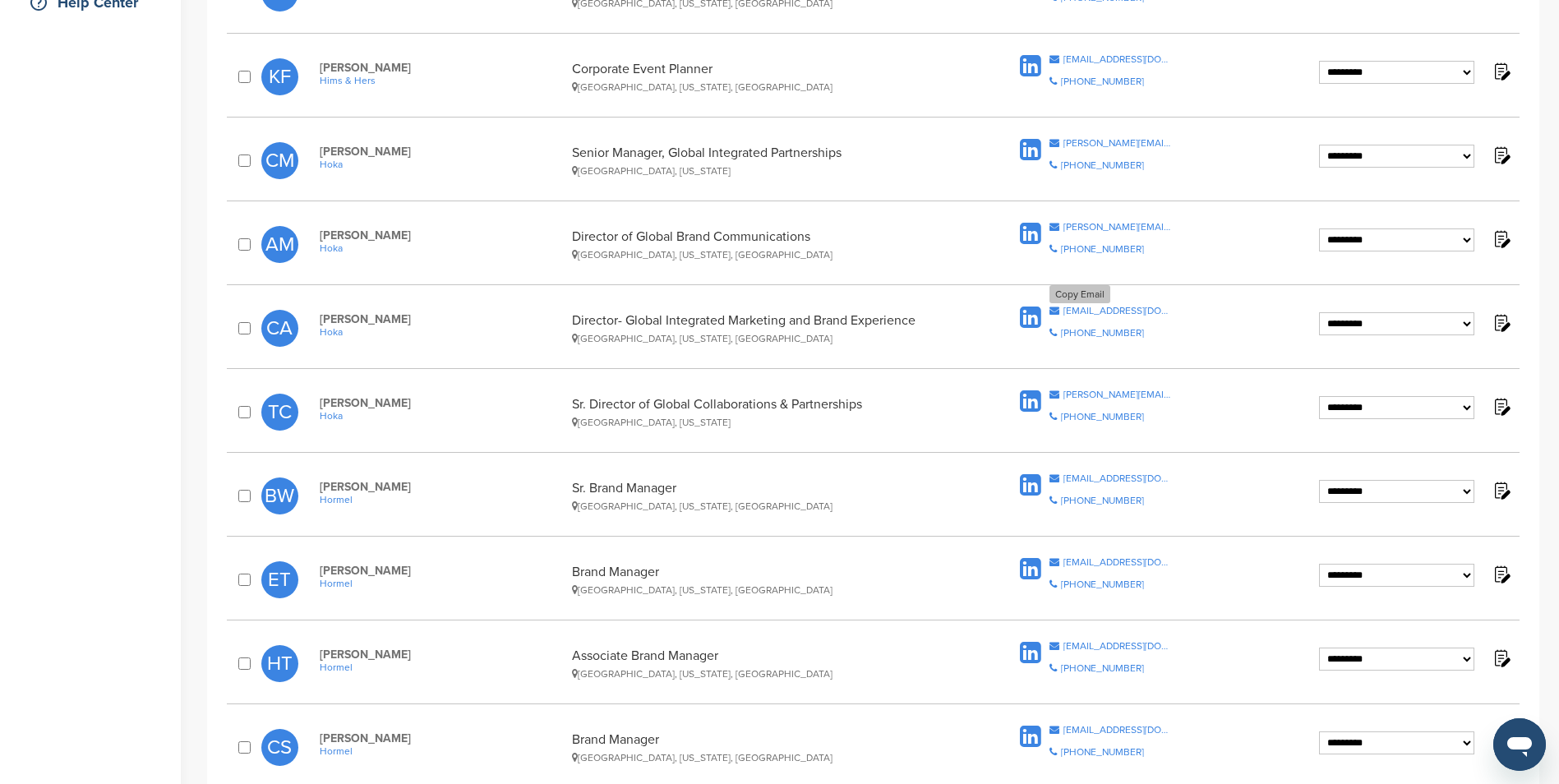 click on "charis.anton@deckers.com" at bounding box center [1118, 311] 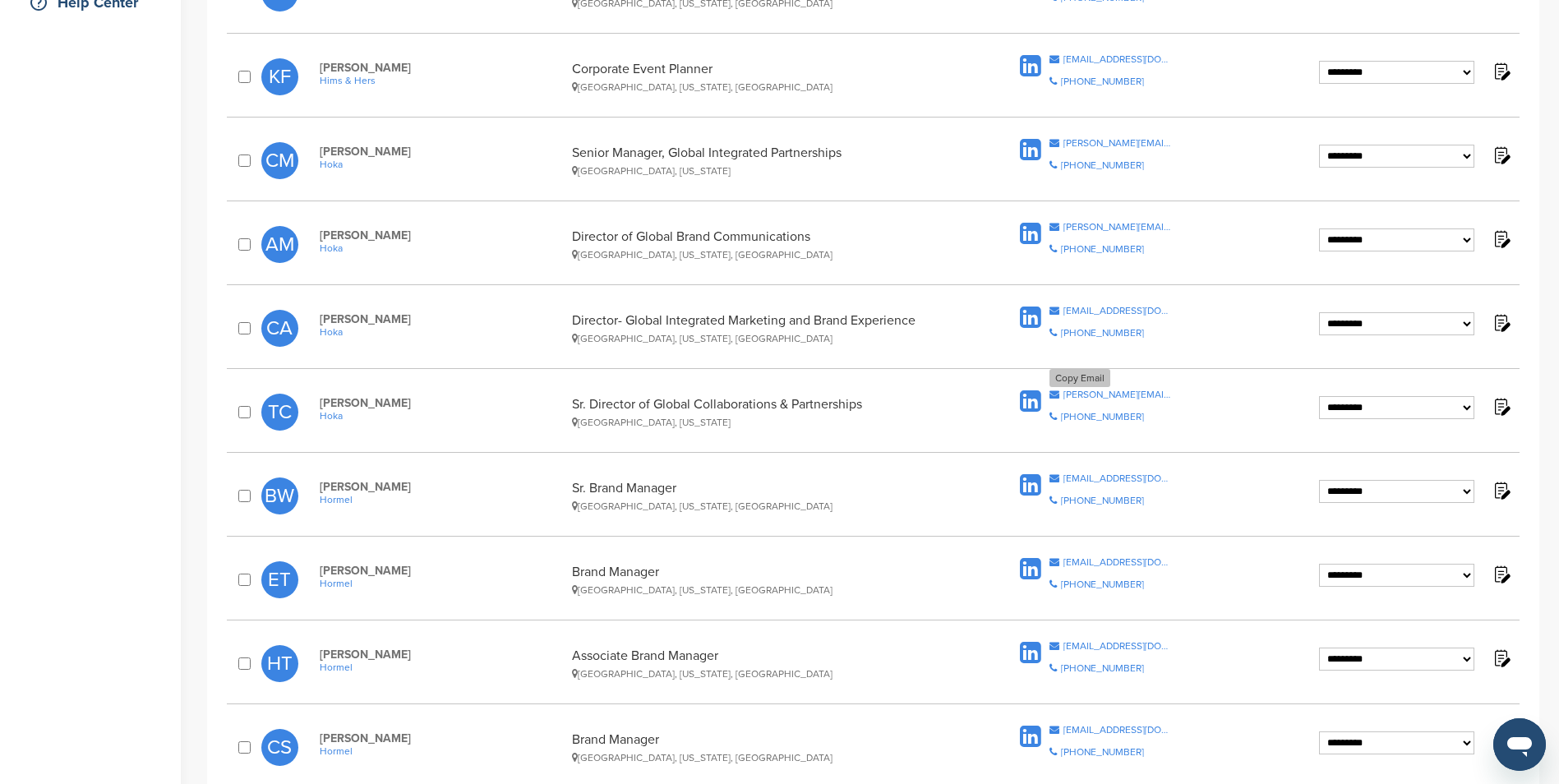 click on "thomas.cykana@hoka.com" at bounding box center (1118, 394) 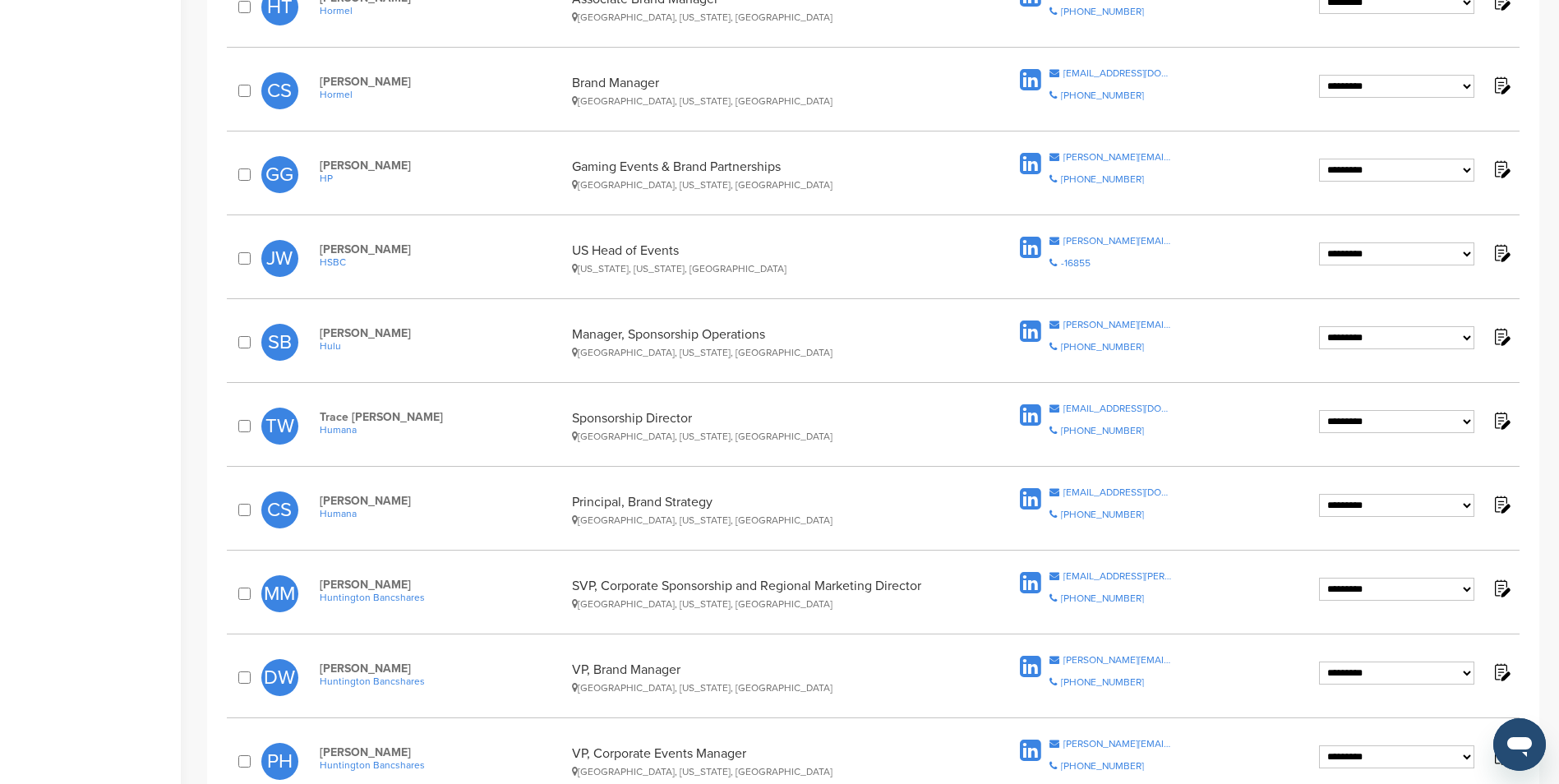 scroll, scrollTop: 1068, scrollLeft: 0, axis: vertical 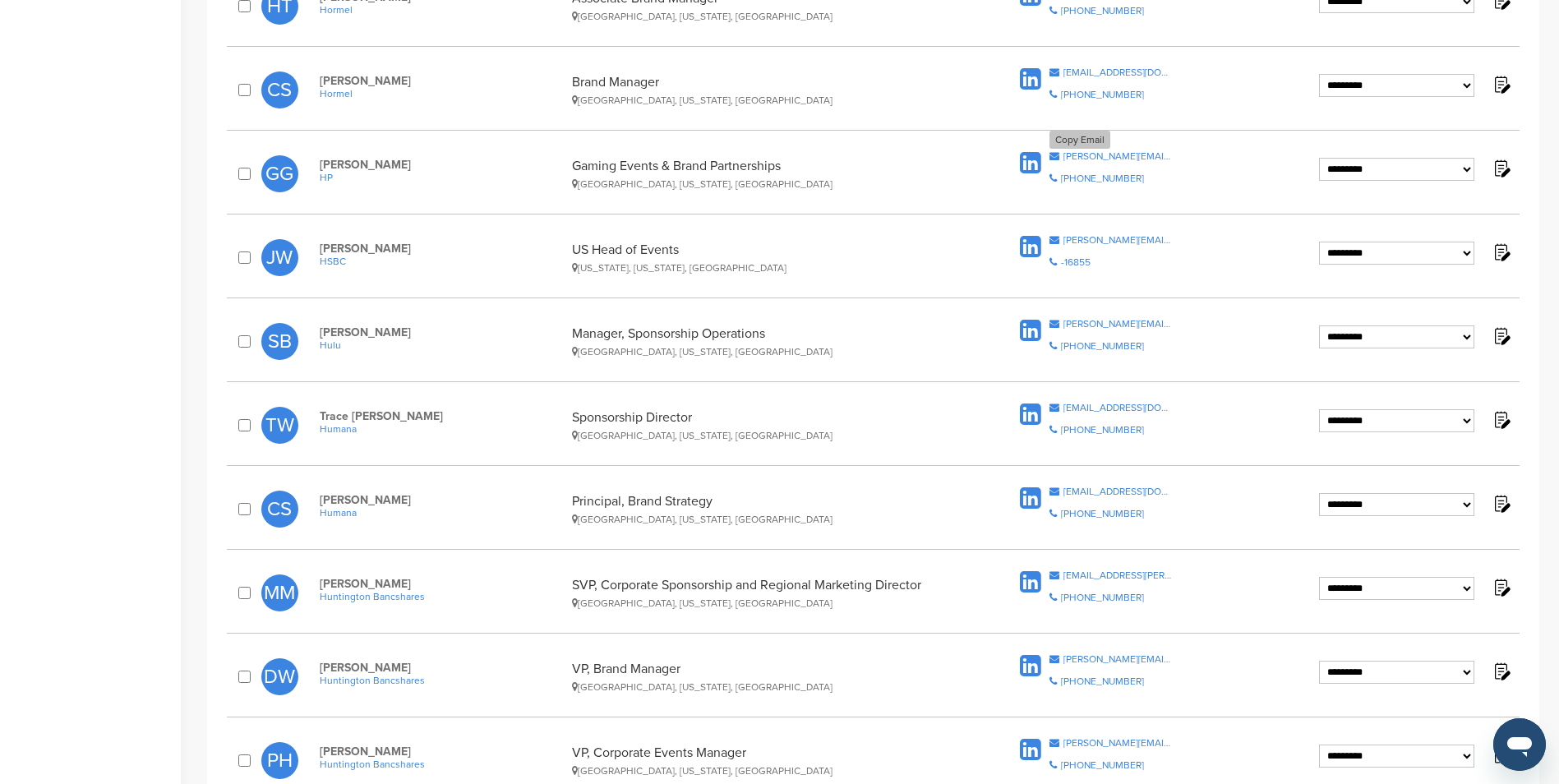click on "gregg.giordano@hp.com" at bounding box center [1118, 156] 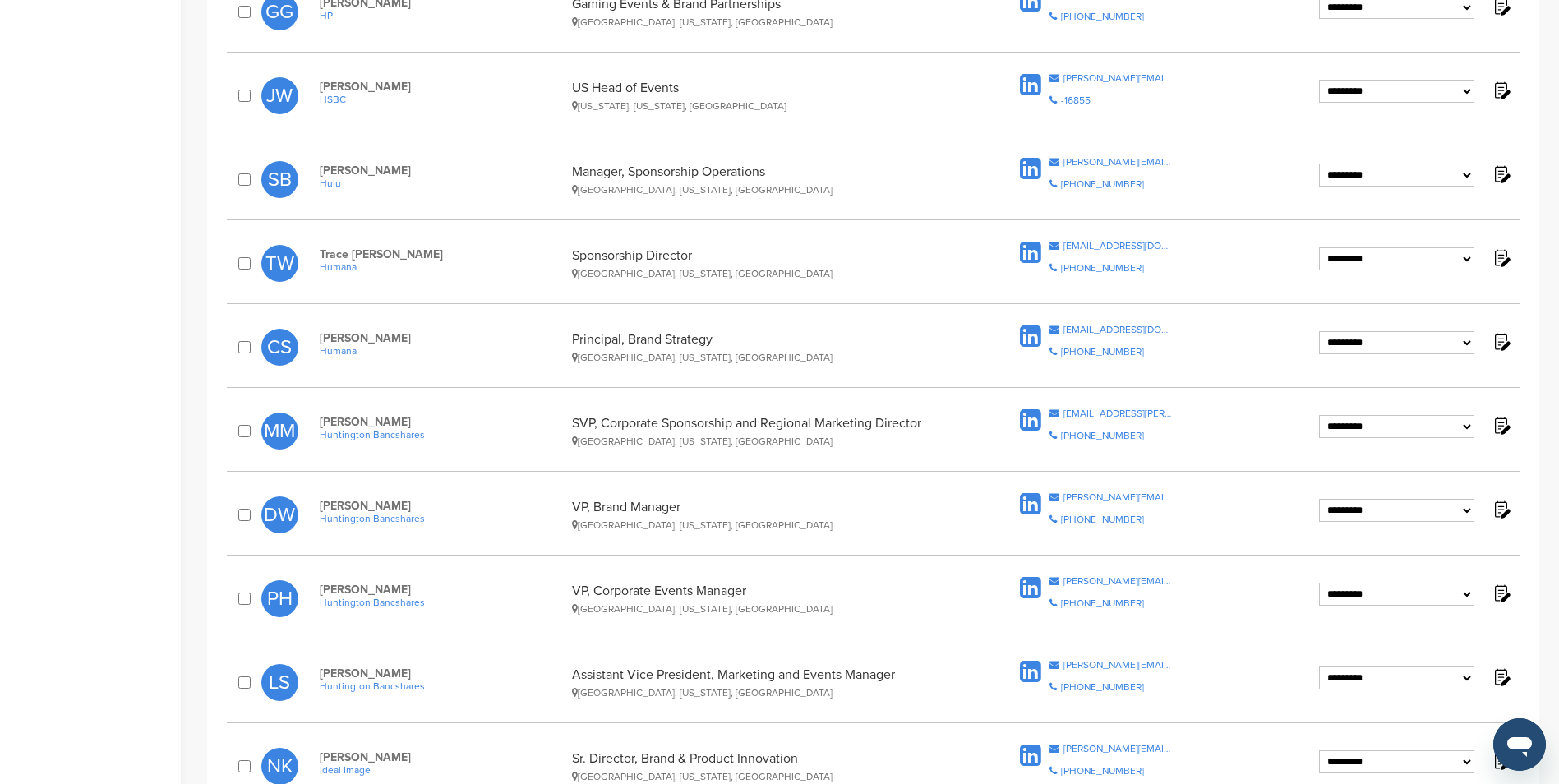 scroll, scrollTop: 1233, scrollLeft: 0, axis: vertical 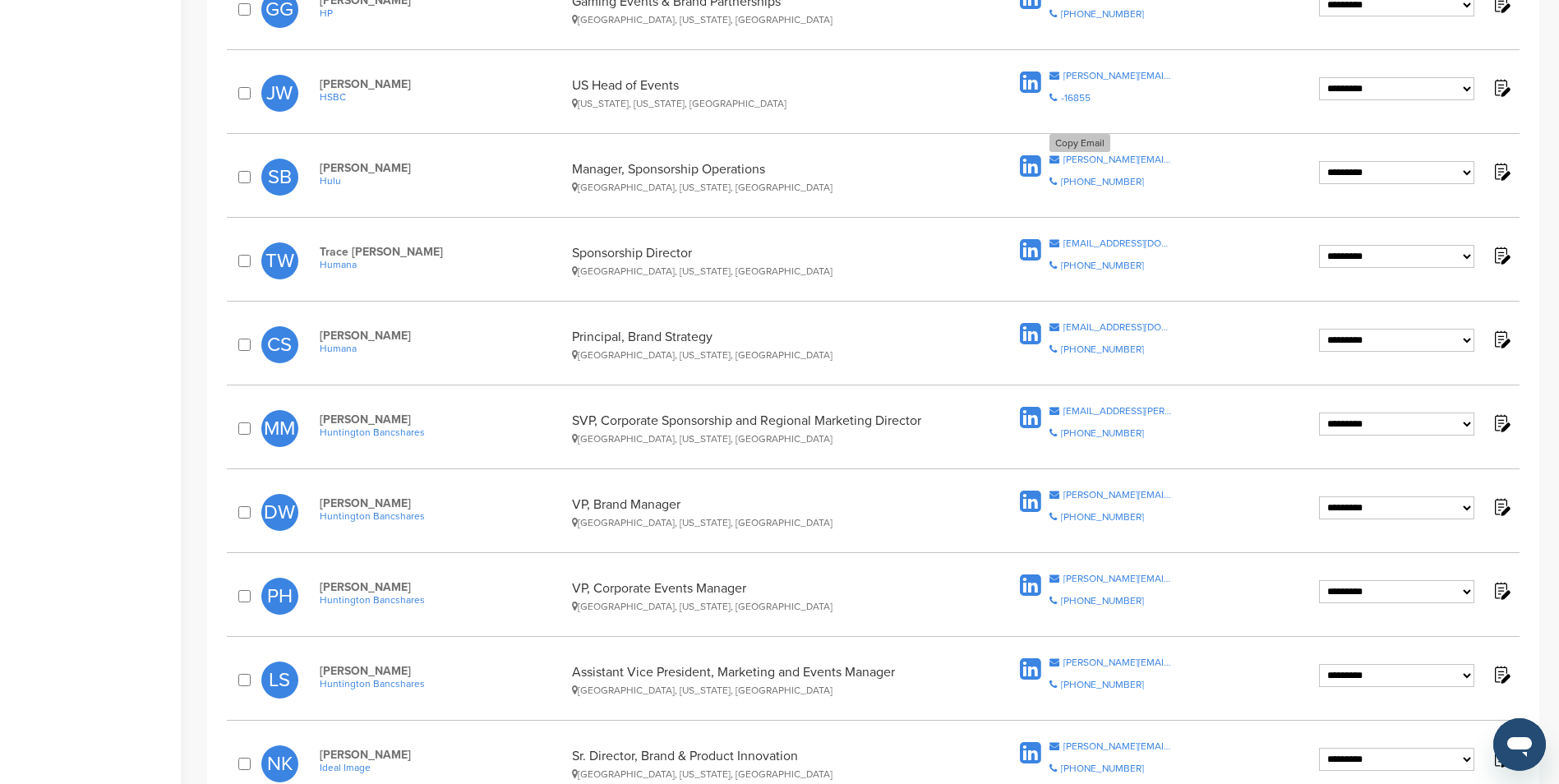 click on "scott.braquet@hulu.com" at bounding box center [1118, 159] 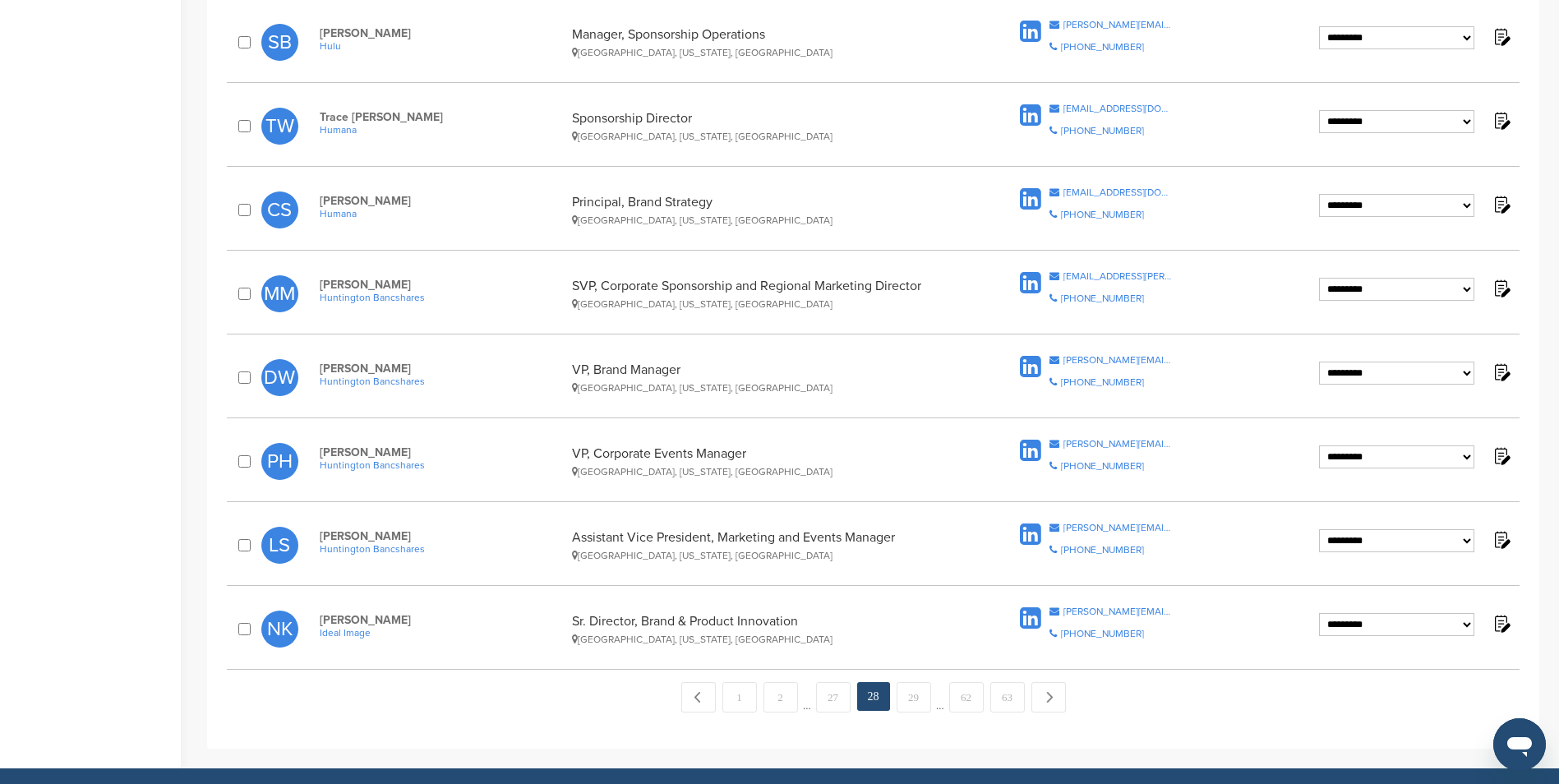 scroll, scrollTop: 1397, scrollLeft: 0, axis: vertical 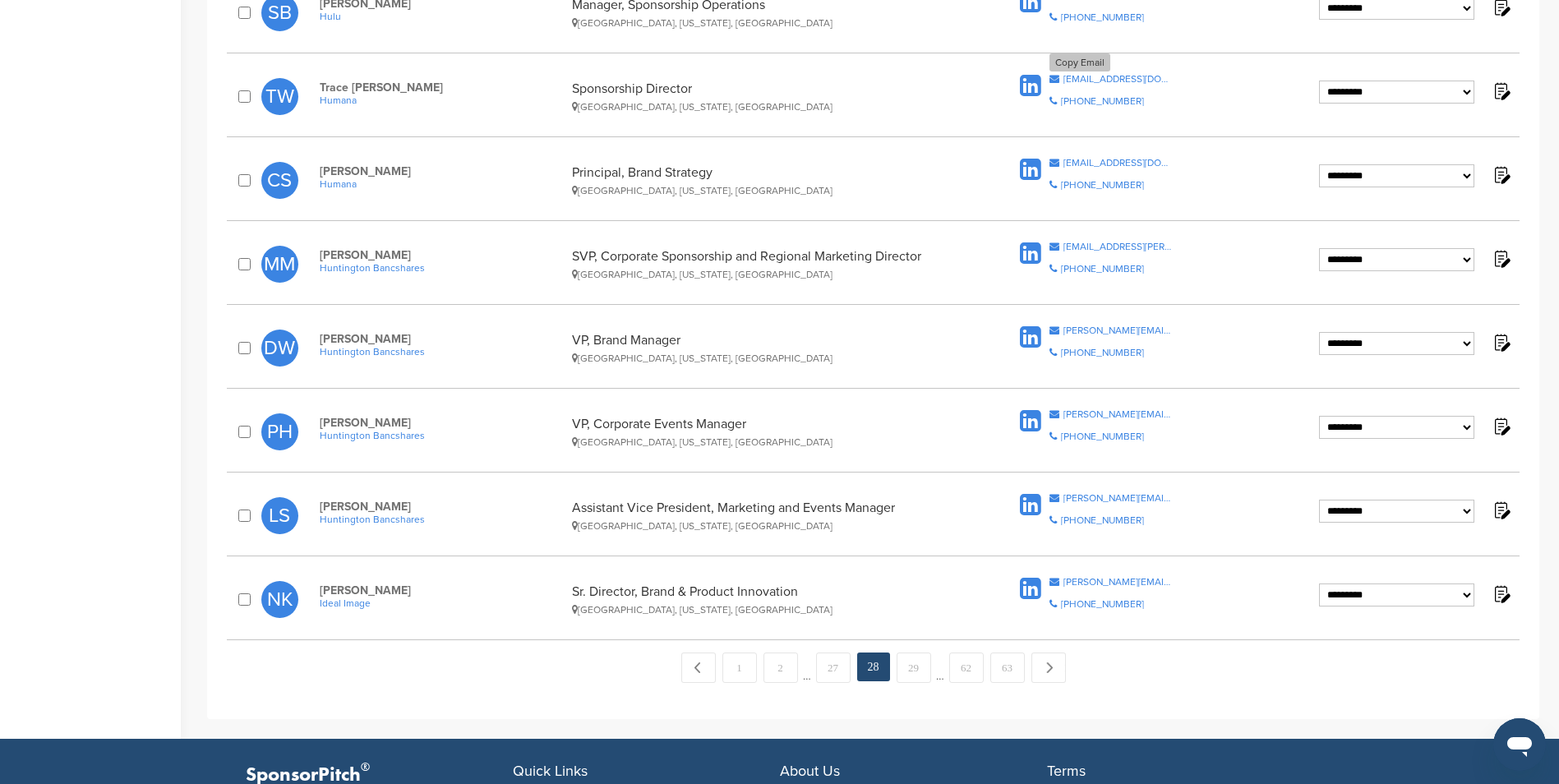 click on "hwaterfieldiii@humana.com" at bounding box center (1118, 79) 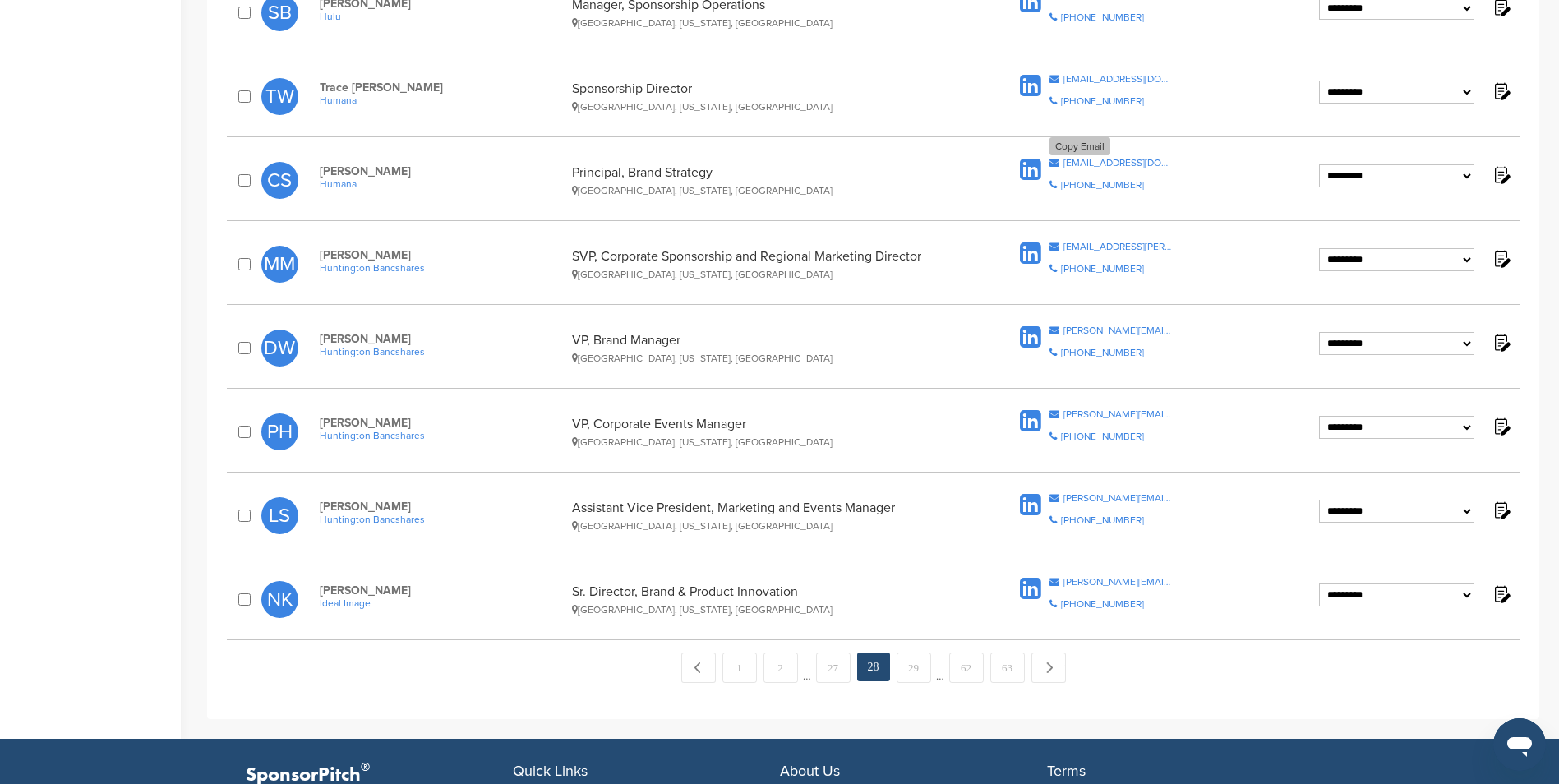 click on "csmithlin@humana.com" at bounding box center (1118, 163) 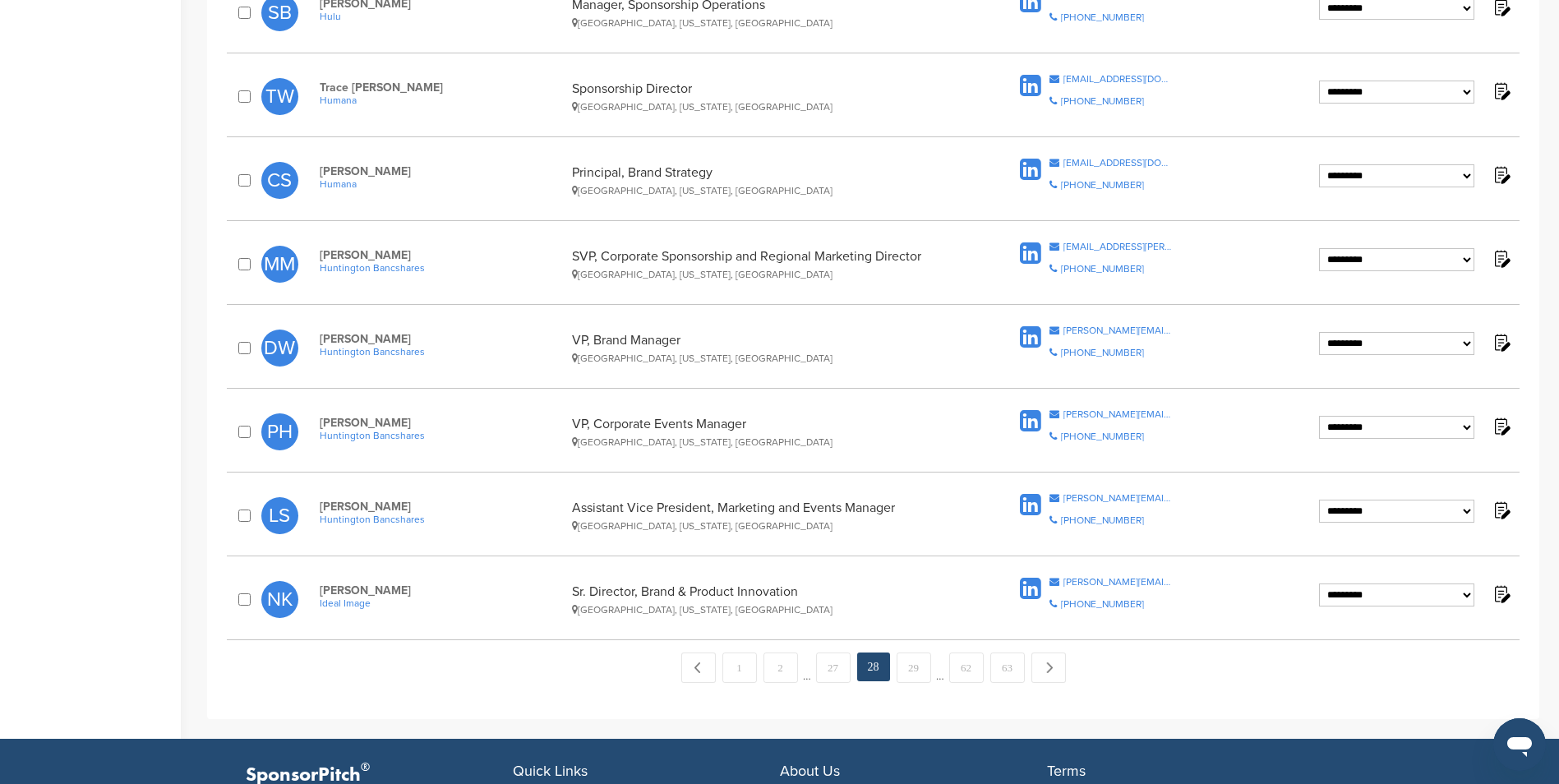 click on "**********" at bounding box center (873, 264) 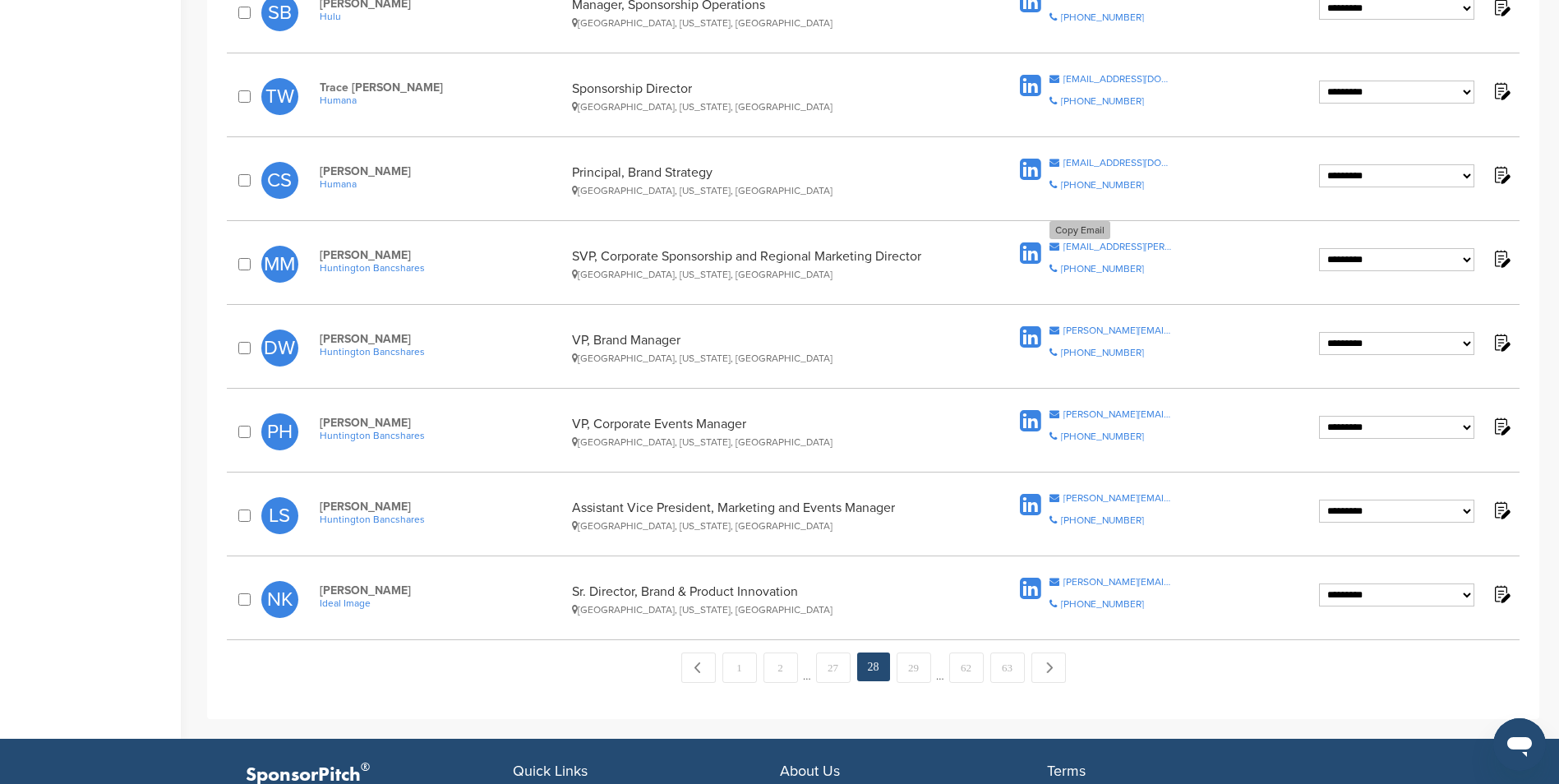 click on "mandi.r.martin@huntington.com" at bounding box center (1118, 247) 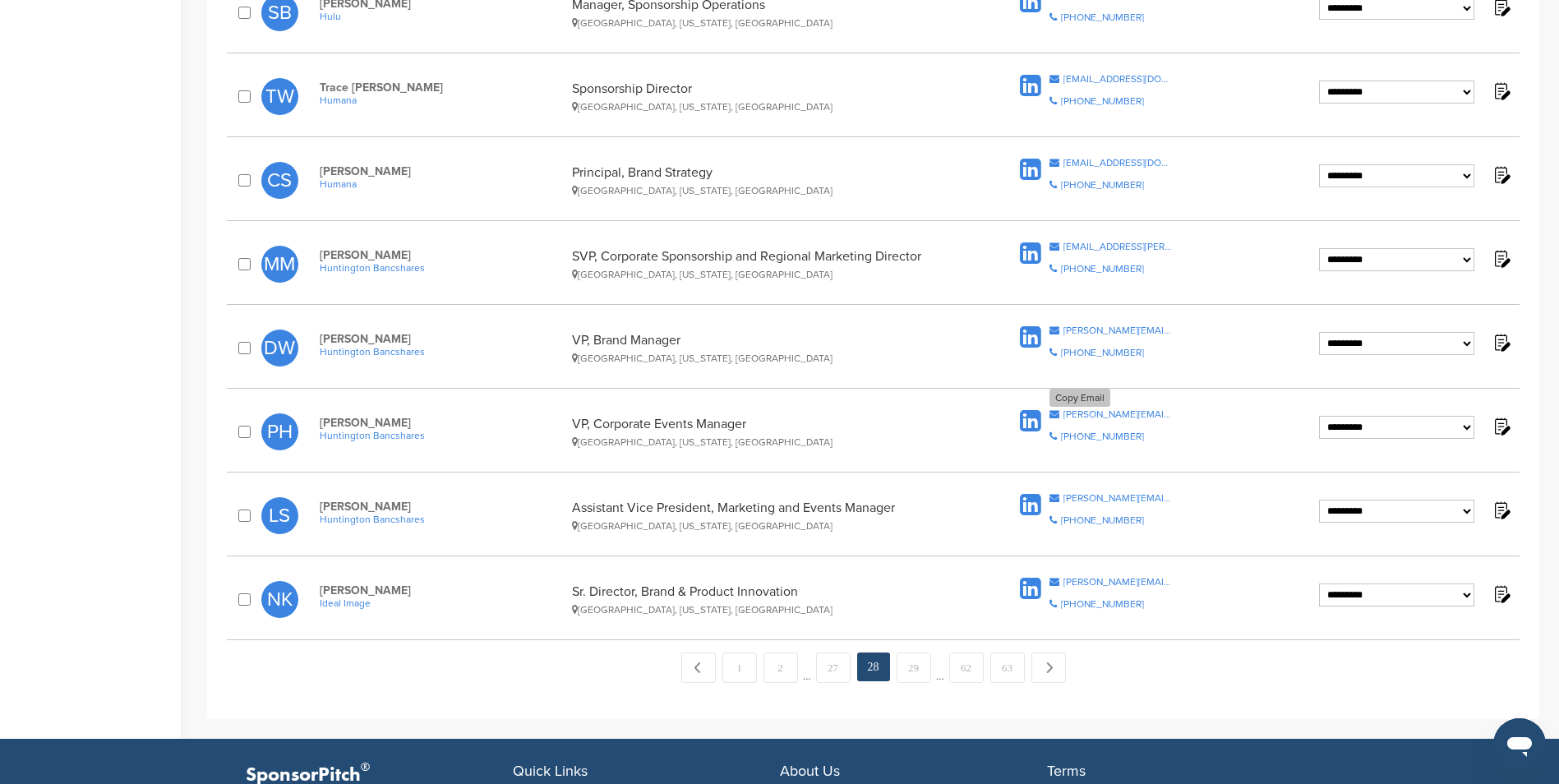 click on "paula.l.hard@huntington.com" at bounding box center (1118, 414) 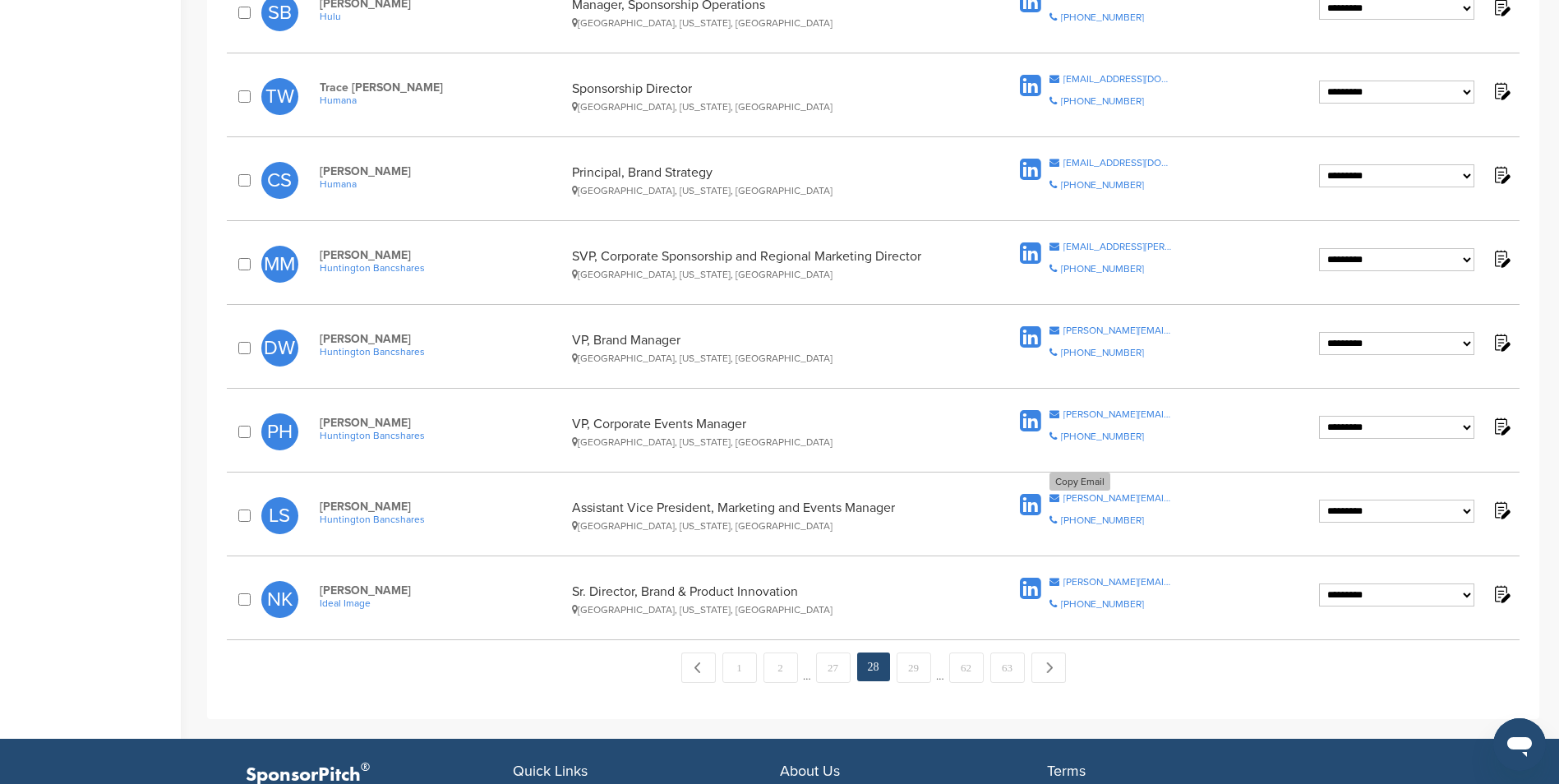 click on "lianne.simeone@huntington.com" at bounding box center [1118, 498] 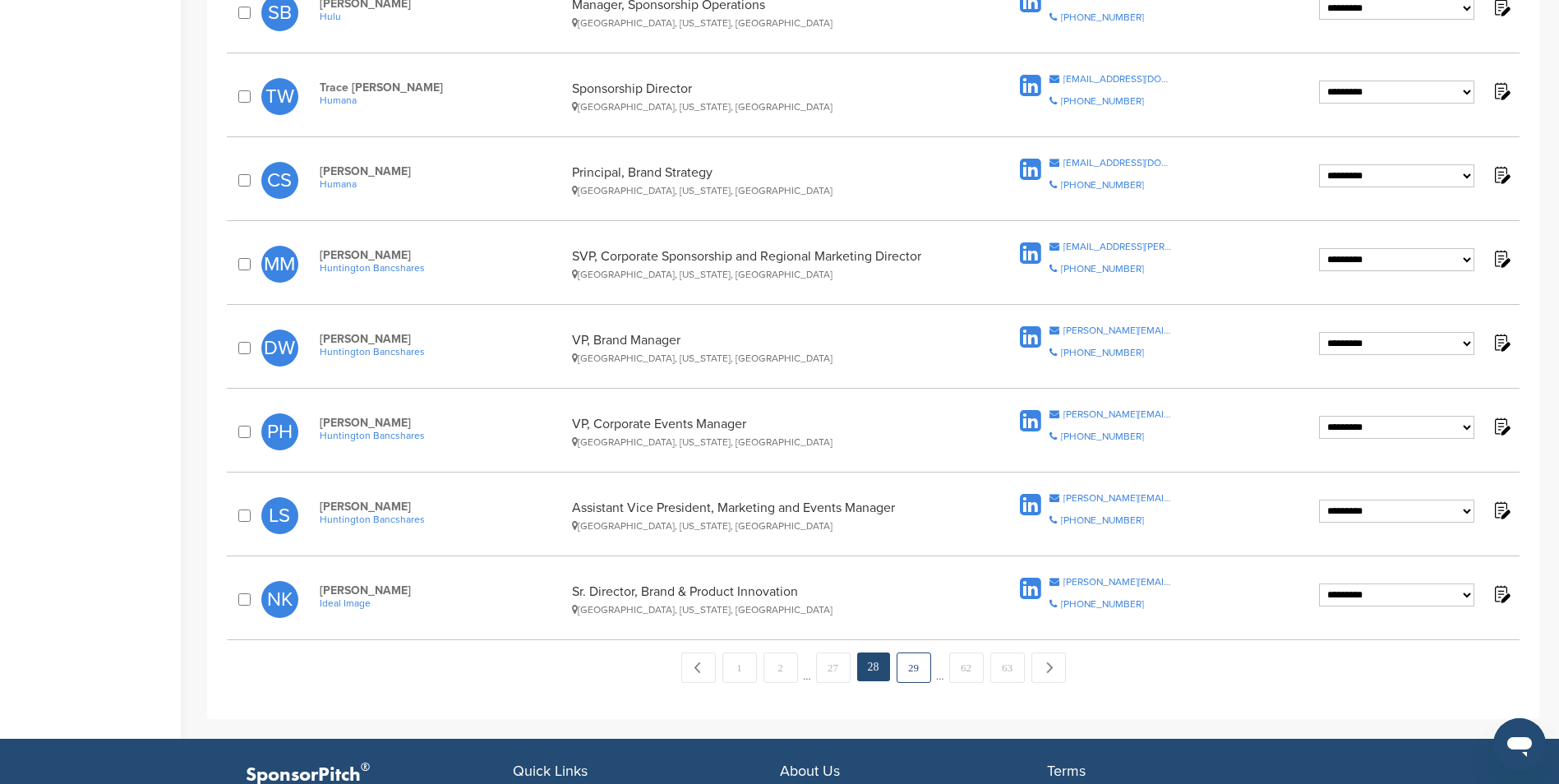 click on "29" at bounding box center [914, 667] 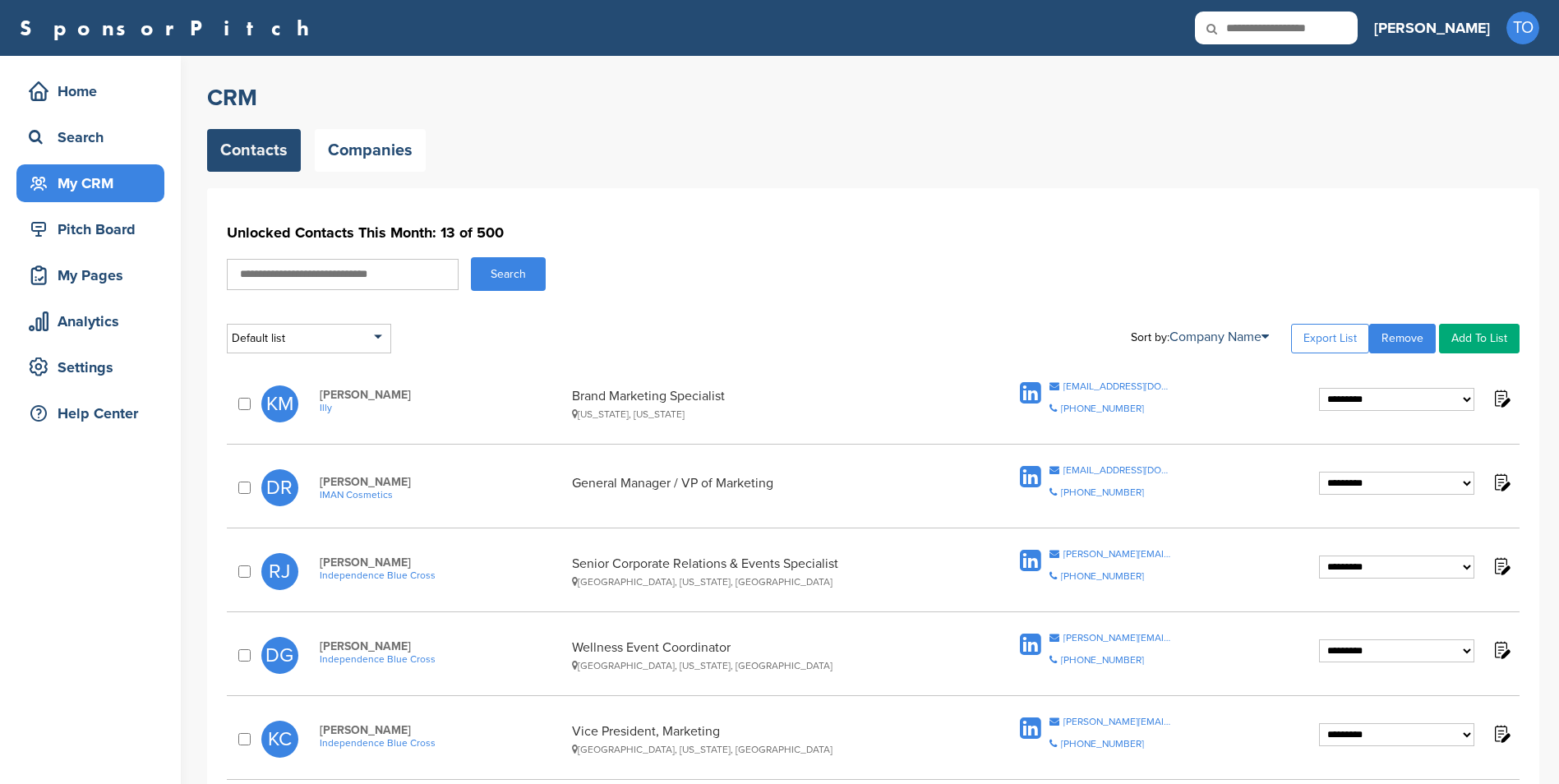 scroll, scrollTop: 0, scrollLeft: 0, axis: both 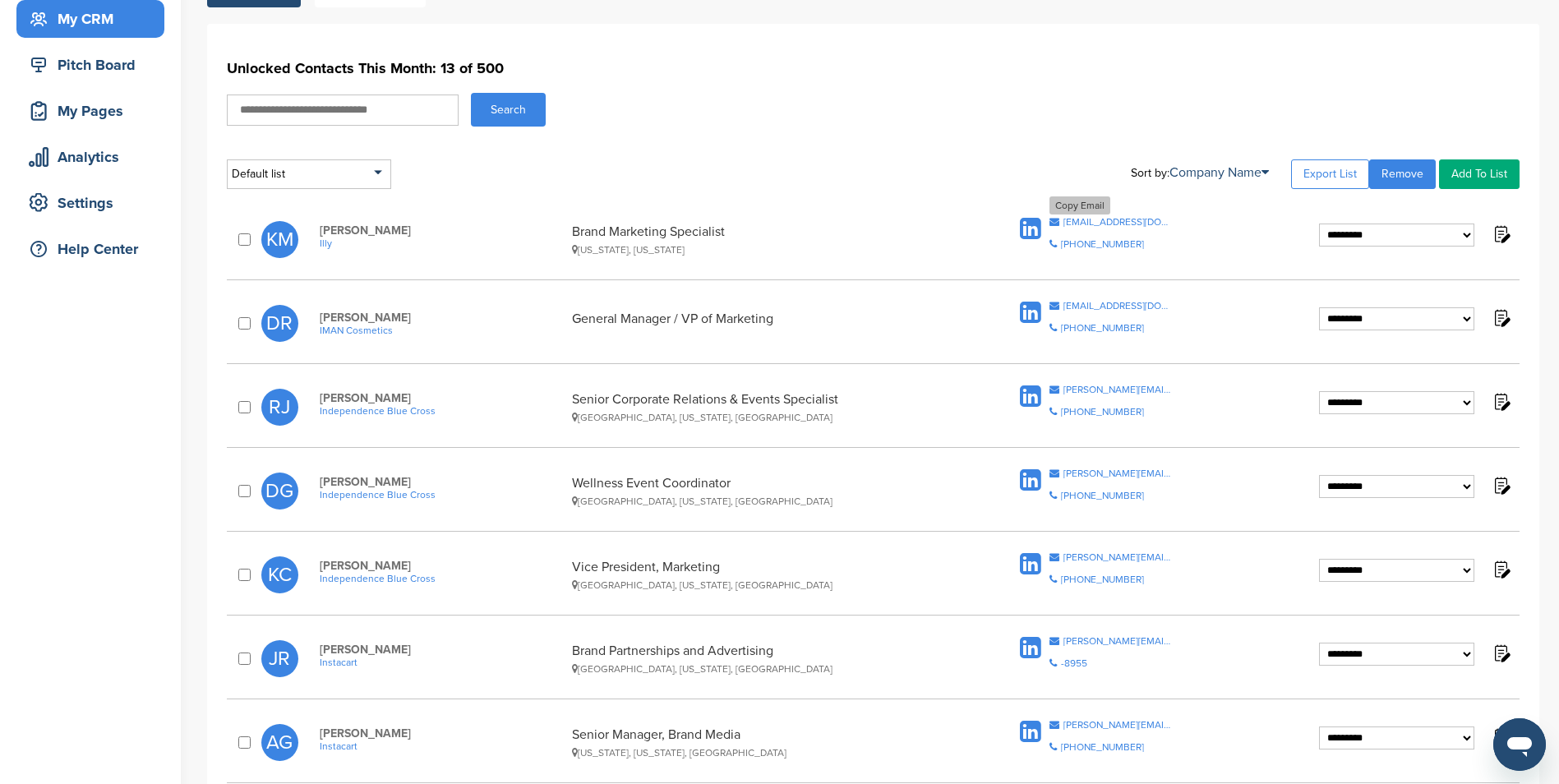 click on "[EMAIL_ADDRESS][DOMAIN_NAME]" at bounding box center [1118, 222] 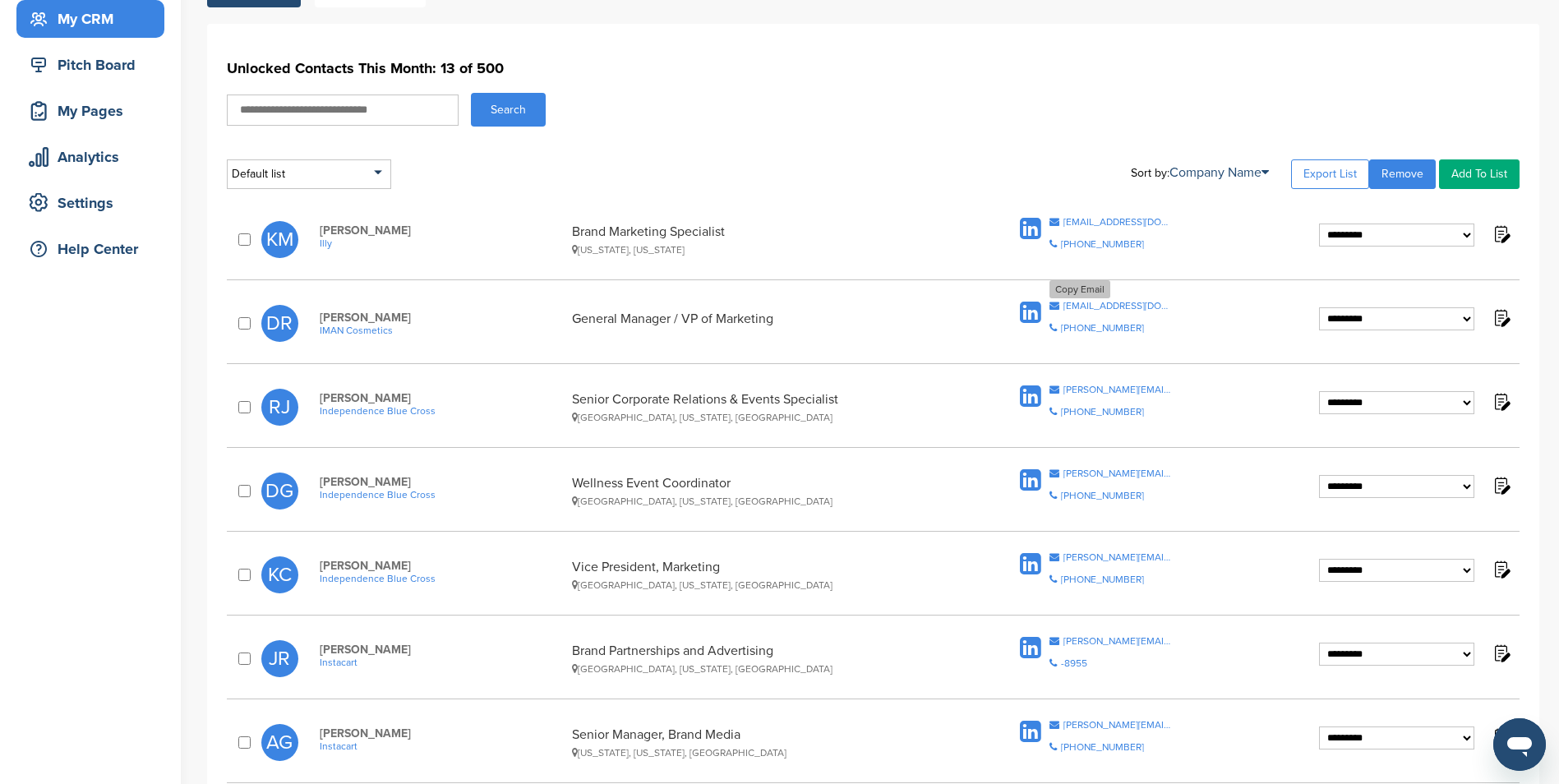 click on "[EMAIL_ADDRESS][DOMAIN_NAME]" at bounding box center (1118, 306) 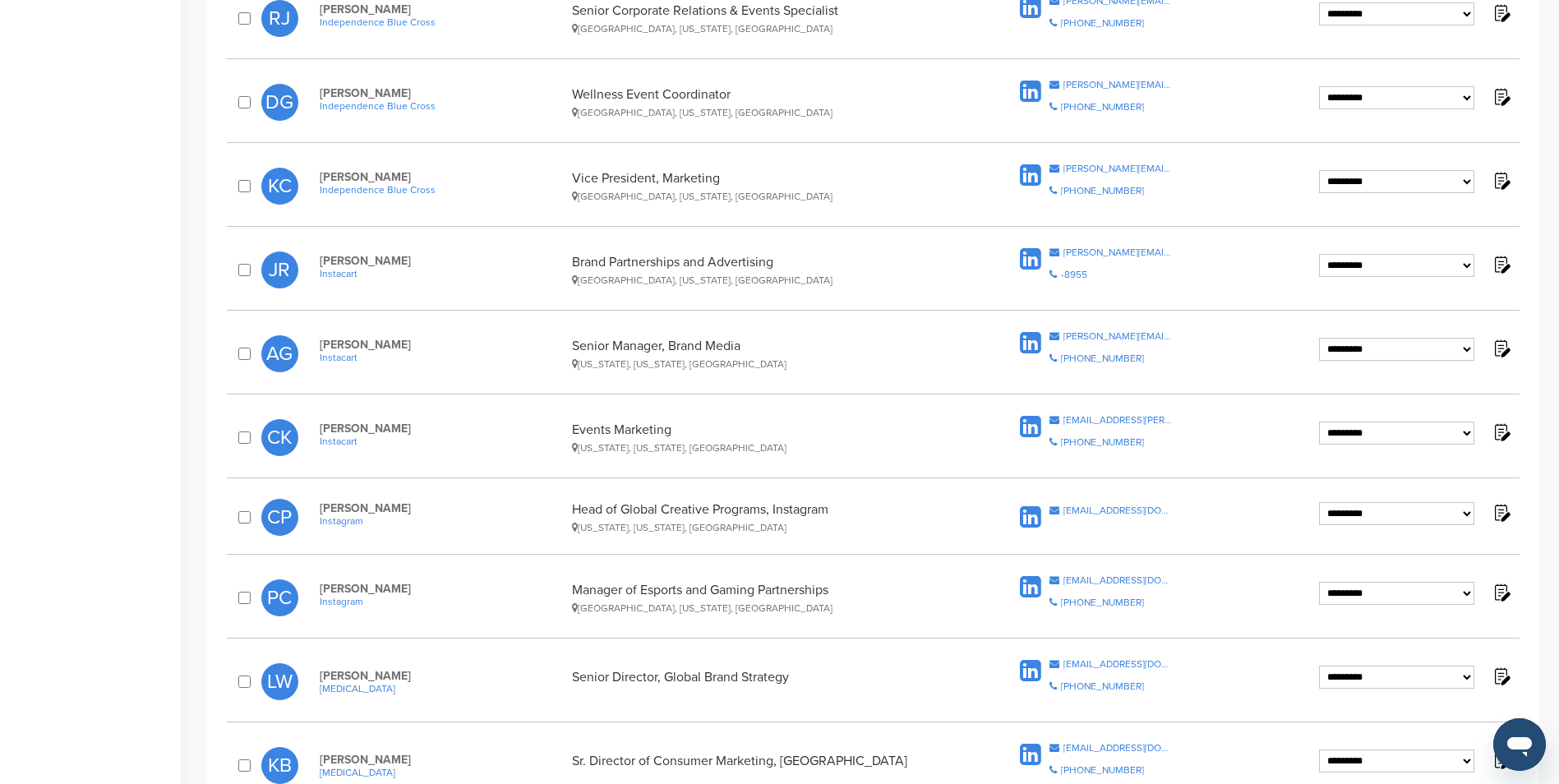 scroll, scrollTop: 575, scrollLeft: 0, axis: vertical 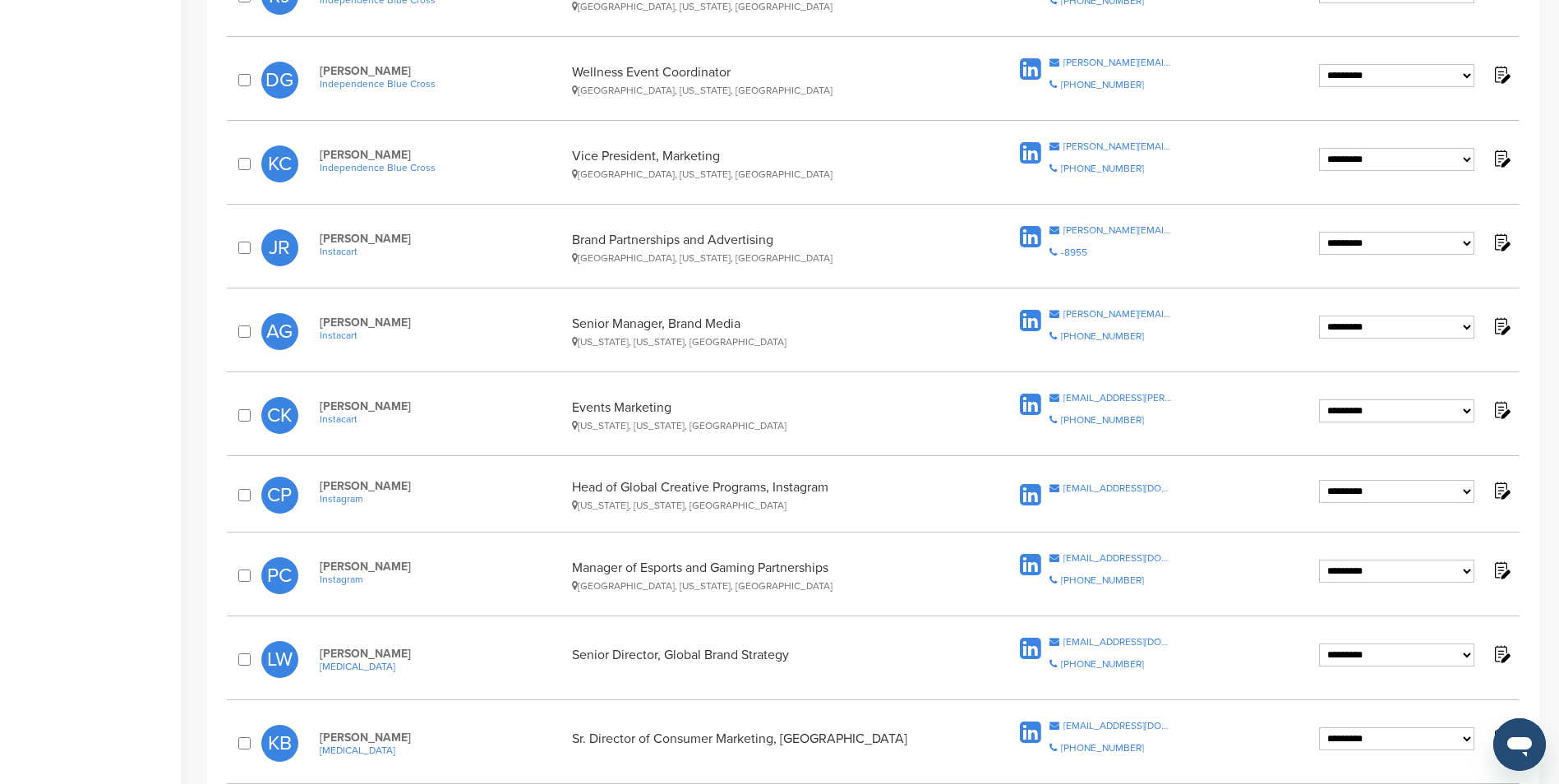 click on "**********" at bounding box center [1396, -176] 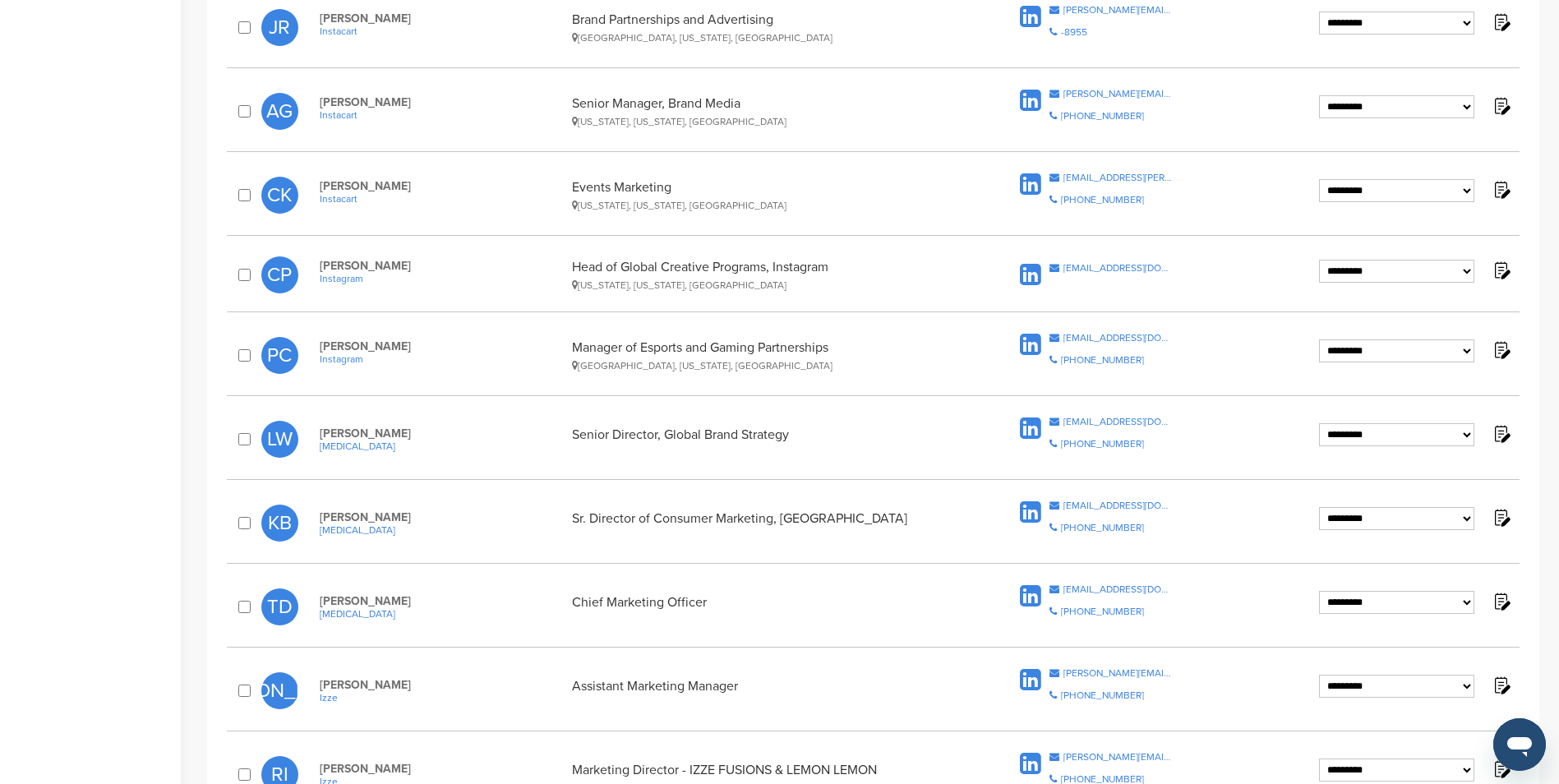 scroll, scrollTop: 822, scrollLeft: 0, axis: vertical 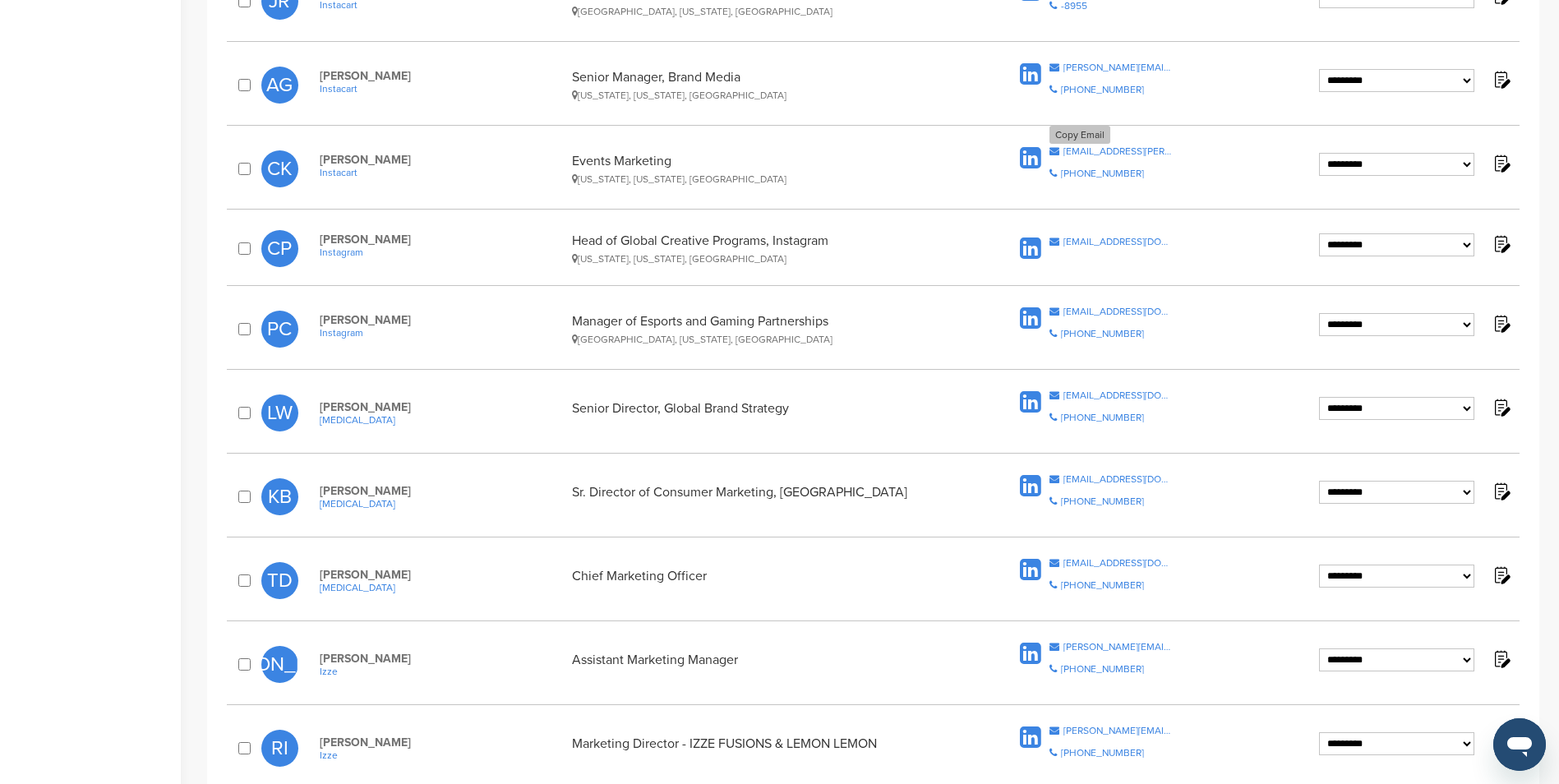 click on "[EMAIL_ADDRESS][PERSON_NAME][DOMAIN_NAME]" at bounding box center (1118, 151) 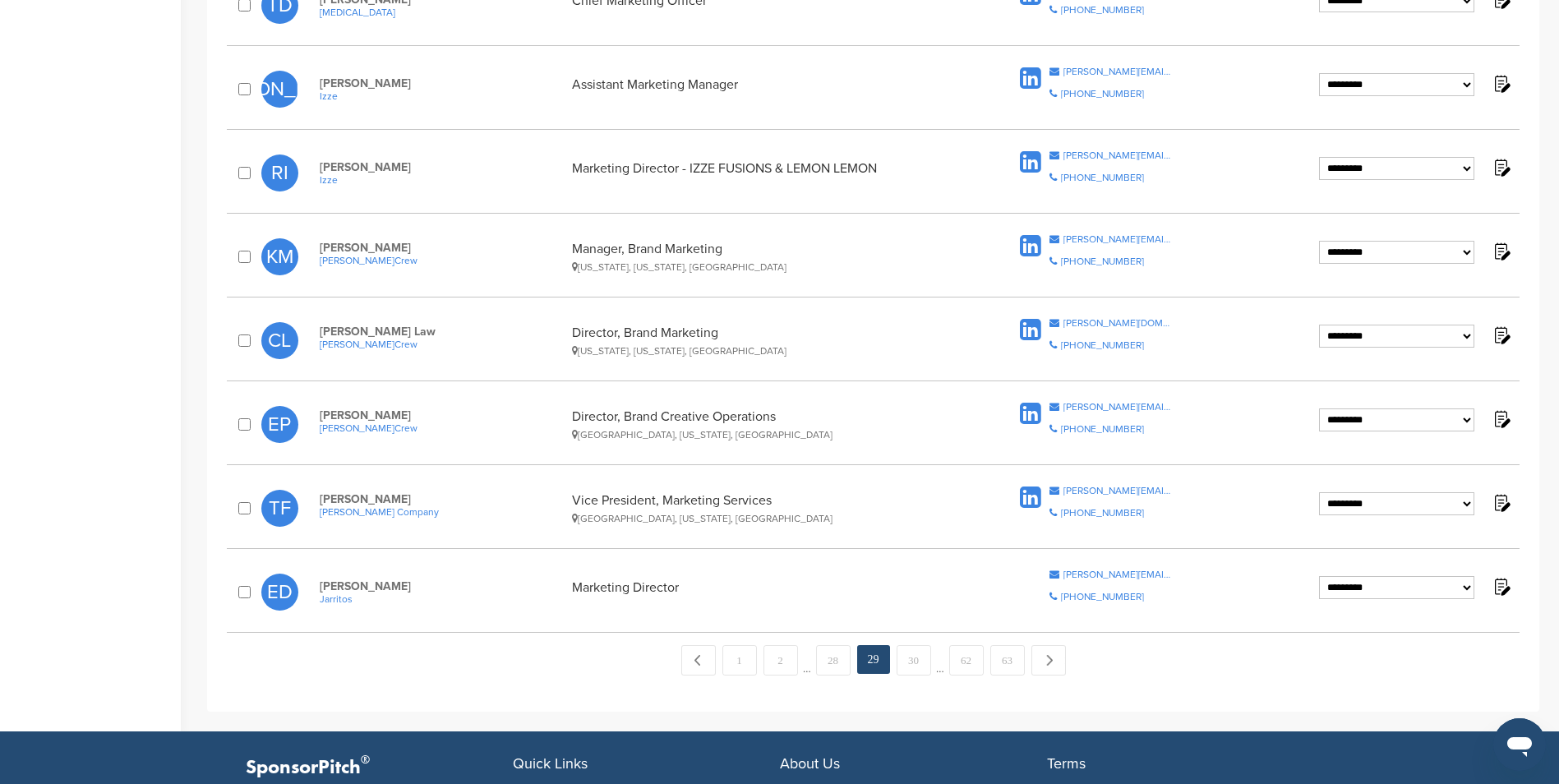 scroll, scrollTop: 1315, scrollLeft: 0, axis: vertical 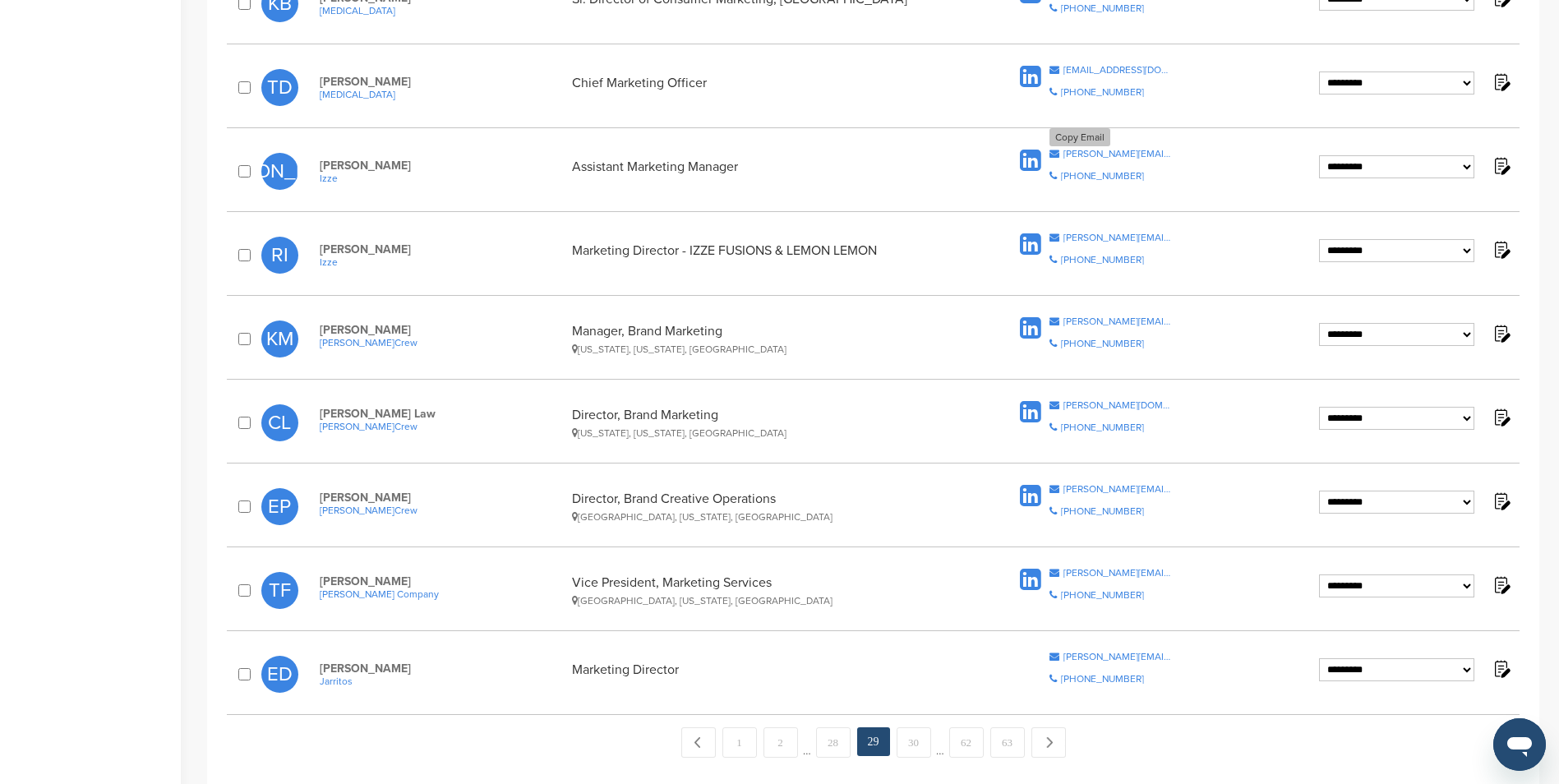 click on "[PERSON_NAME][EMAIL_ADDRESS][PERSON_NAME][DOMAIN_NAME]" at bounding box center (1118, 154) 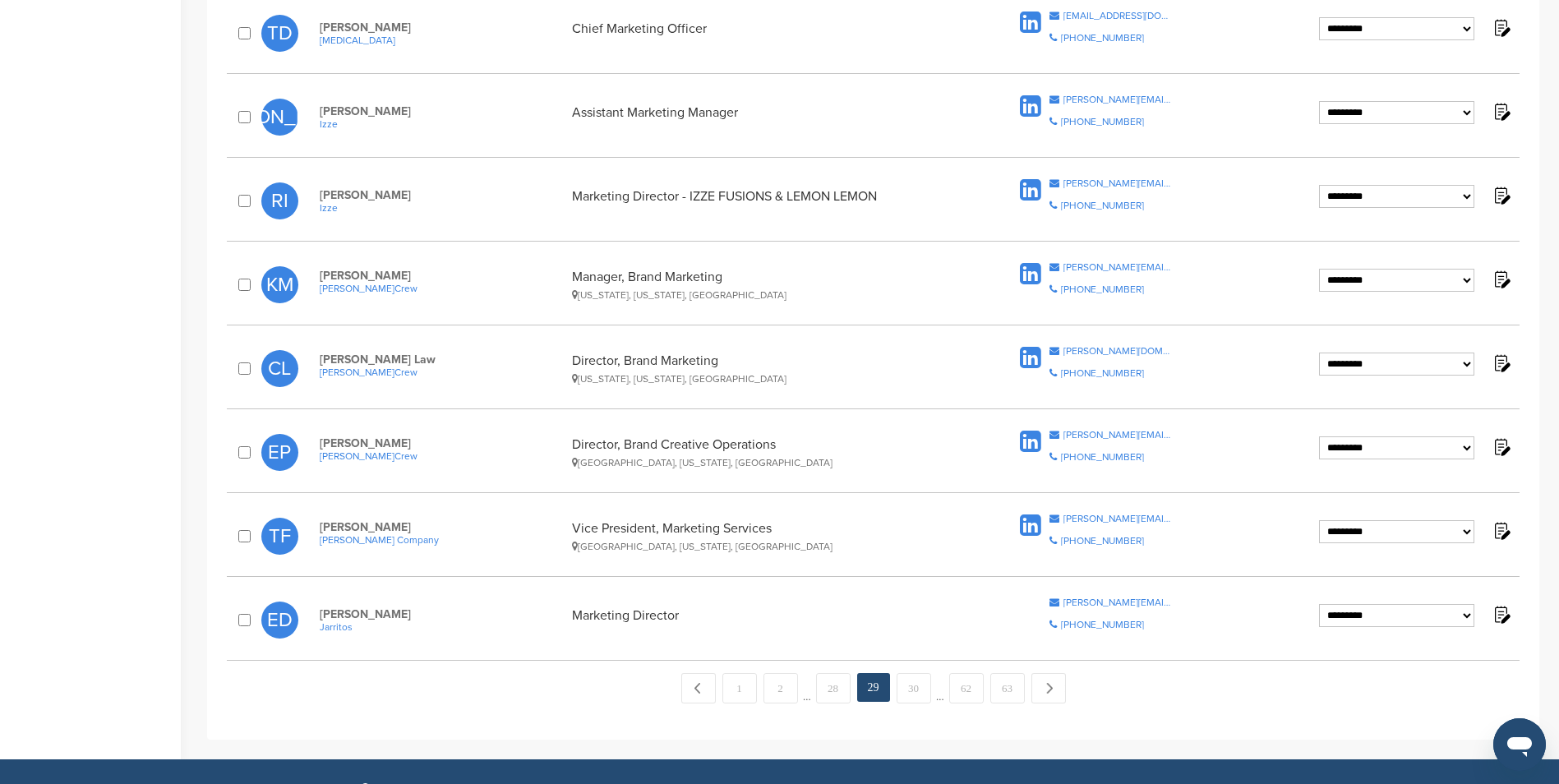scroll, scrollTop: 1397, scrollLeft: 0, axis: vertical 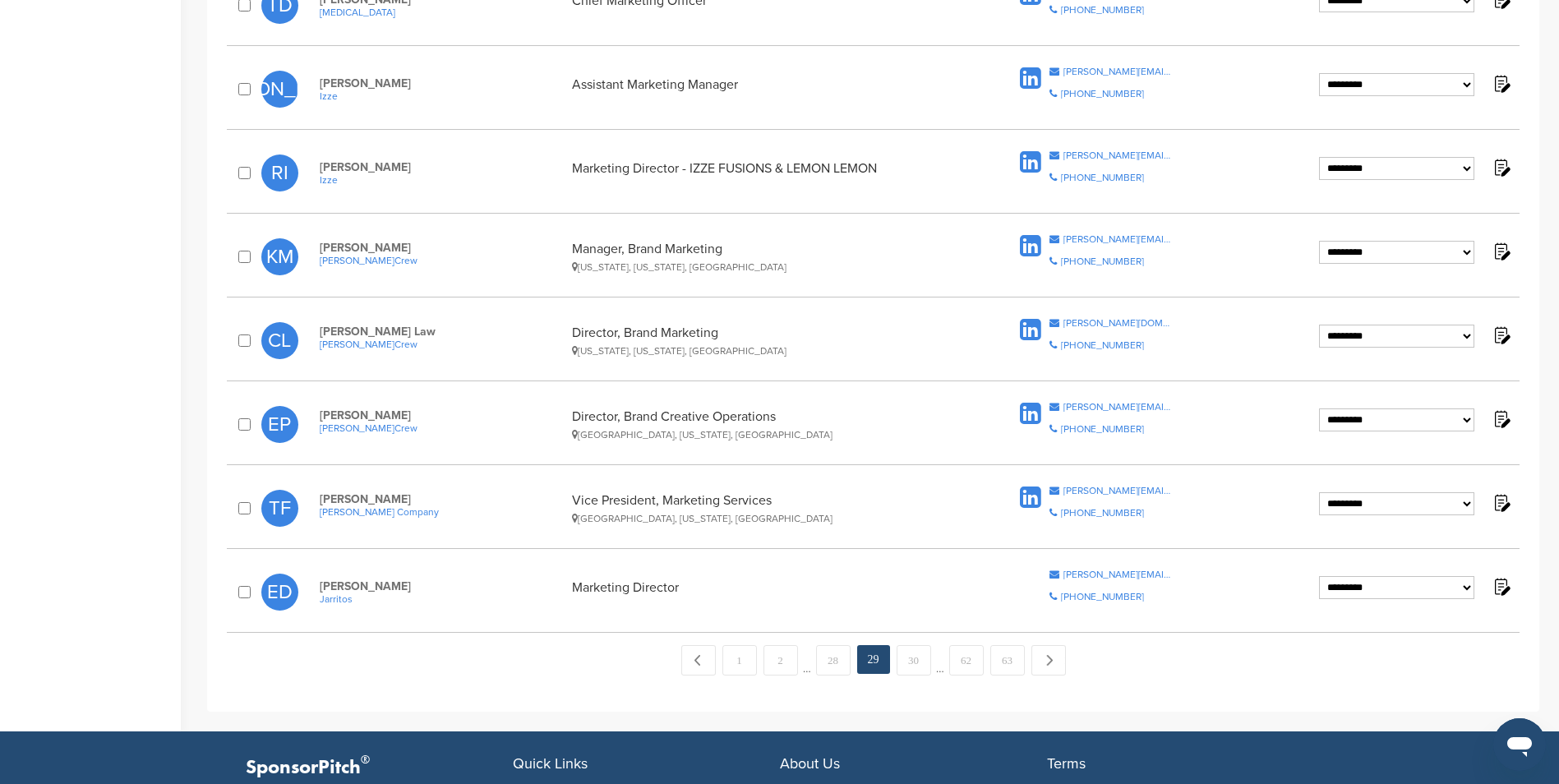 click on "← Previous   1   2   …   28   29   30   …   62   63   Next →" at bounding box center [873, -174] 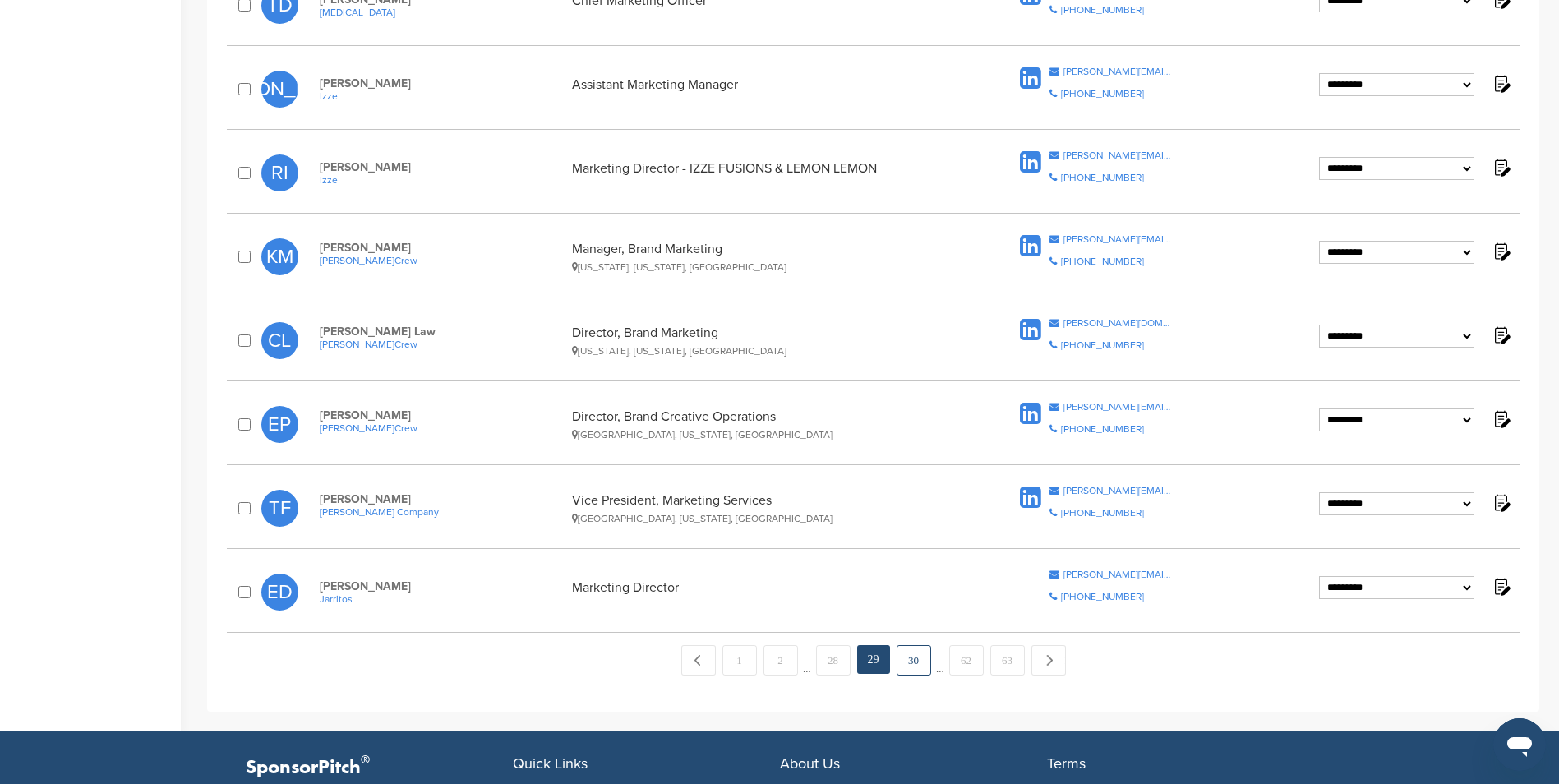 click on "30" at bounding box center [914, 660] 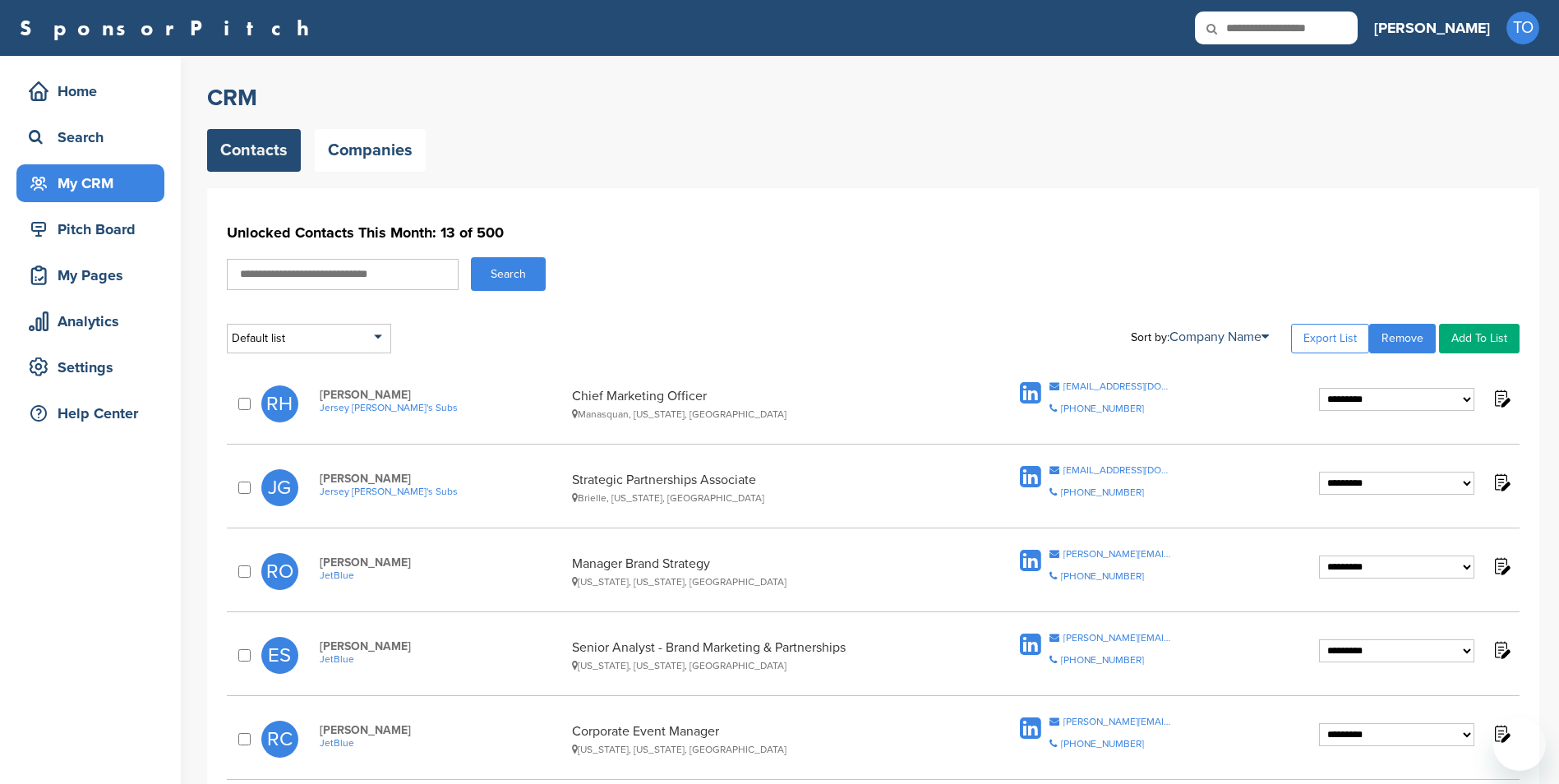 scroll, scrollTop: 0, scrollLeft: 0, axis: both 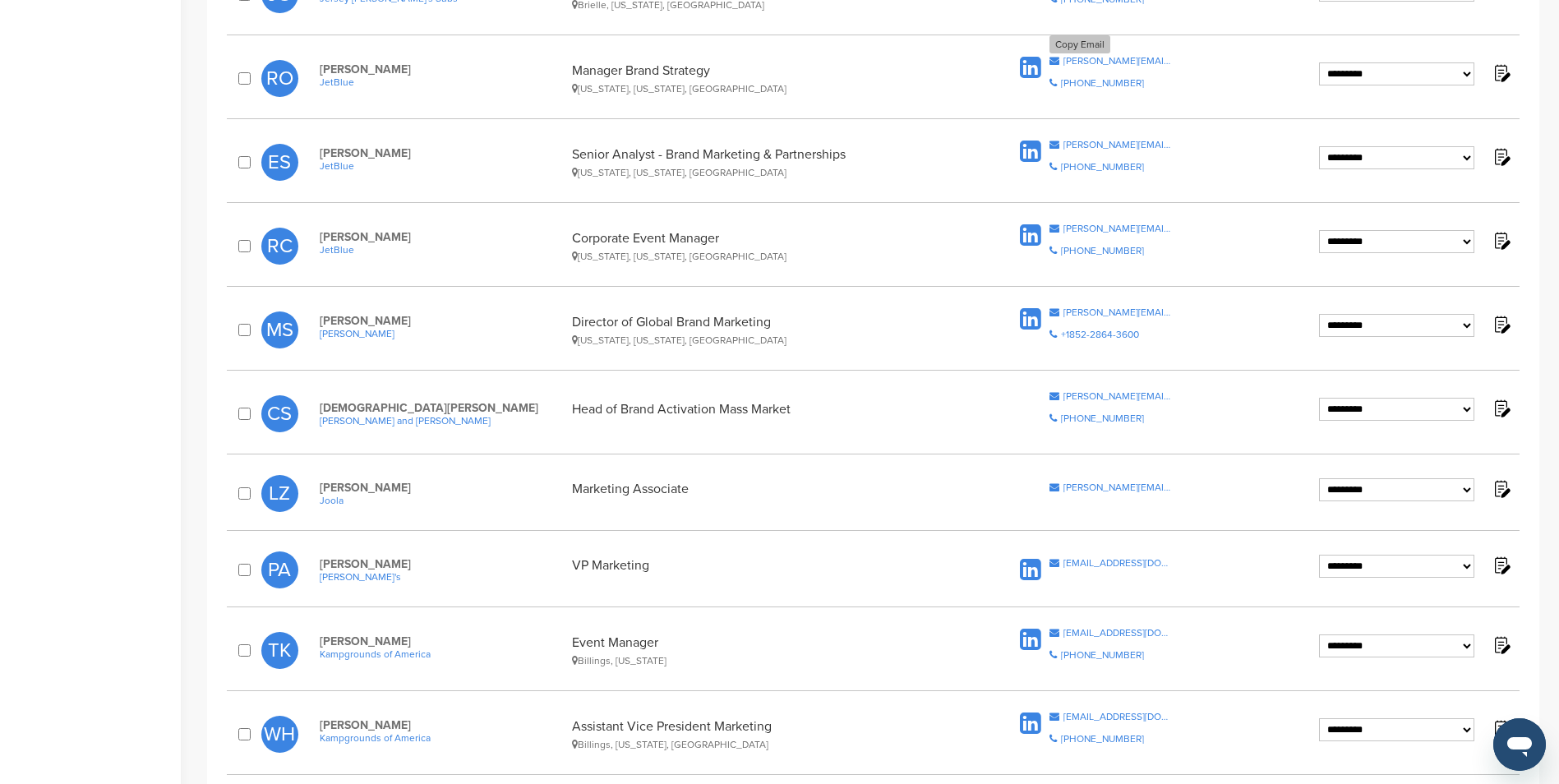 click on "richard.oliver@jetblue.com" at bounding box center [1118, 61] 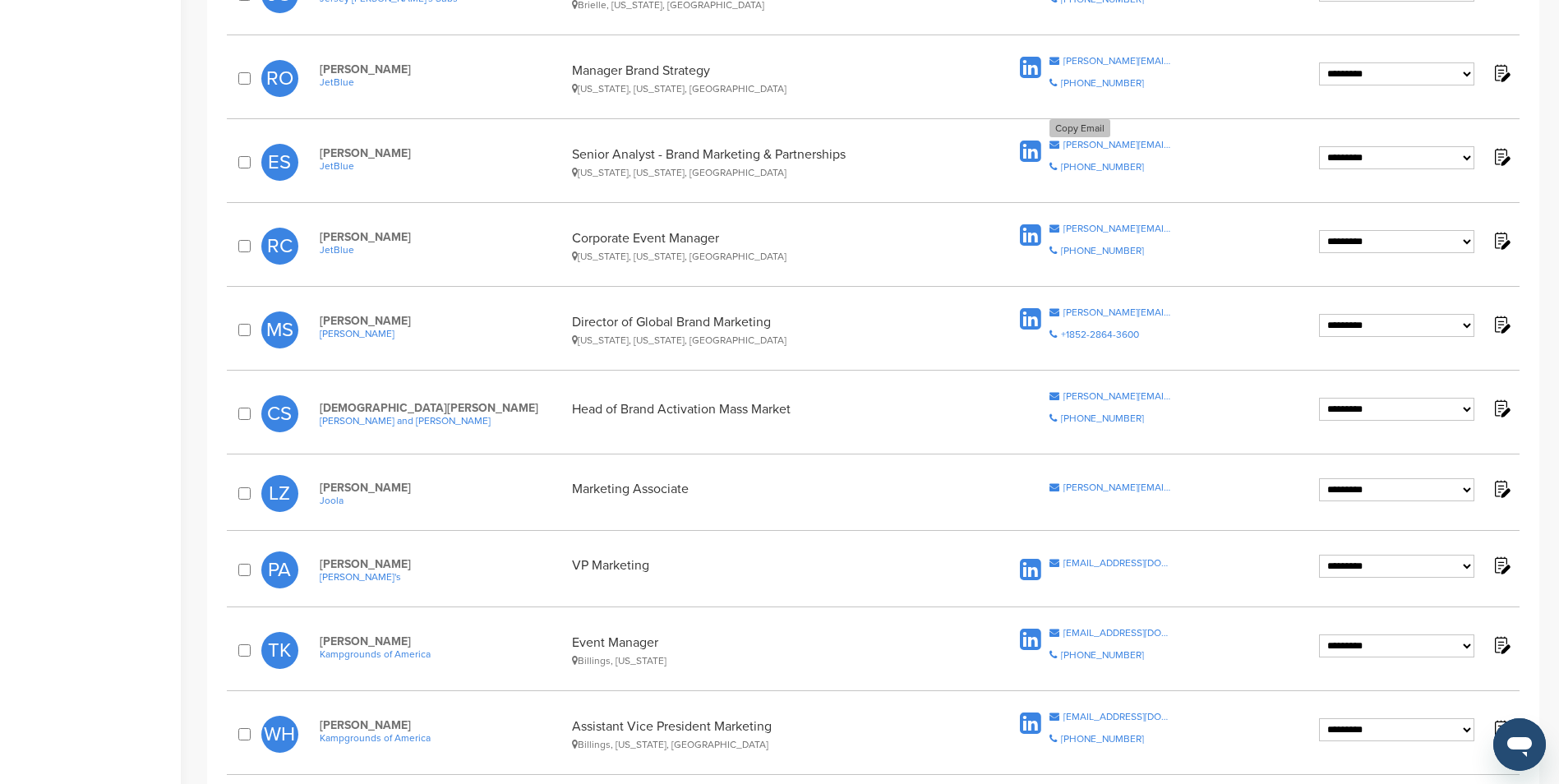 click on "eric.schanzer@jetblue.com" at bounding box center [1118, 145] 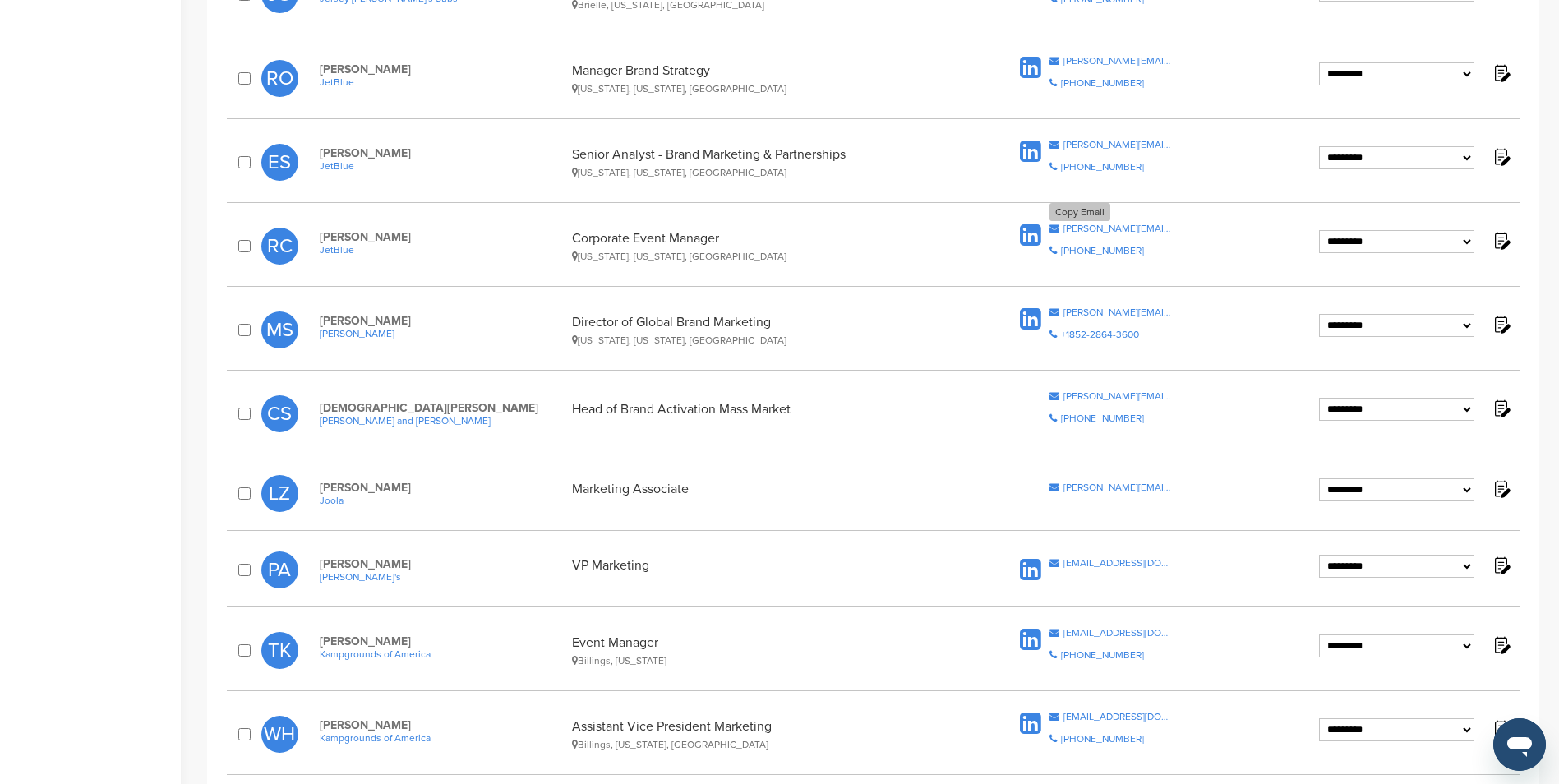 click on "rick.clark@jetblue.com" at bounding box center [1118, 228] 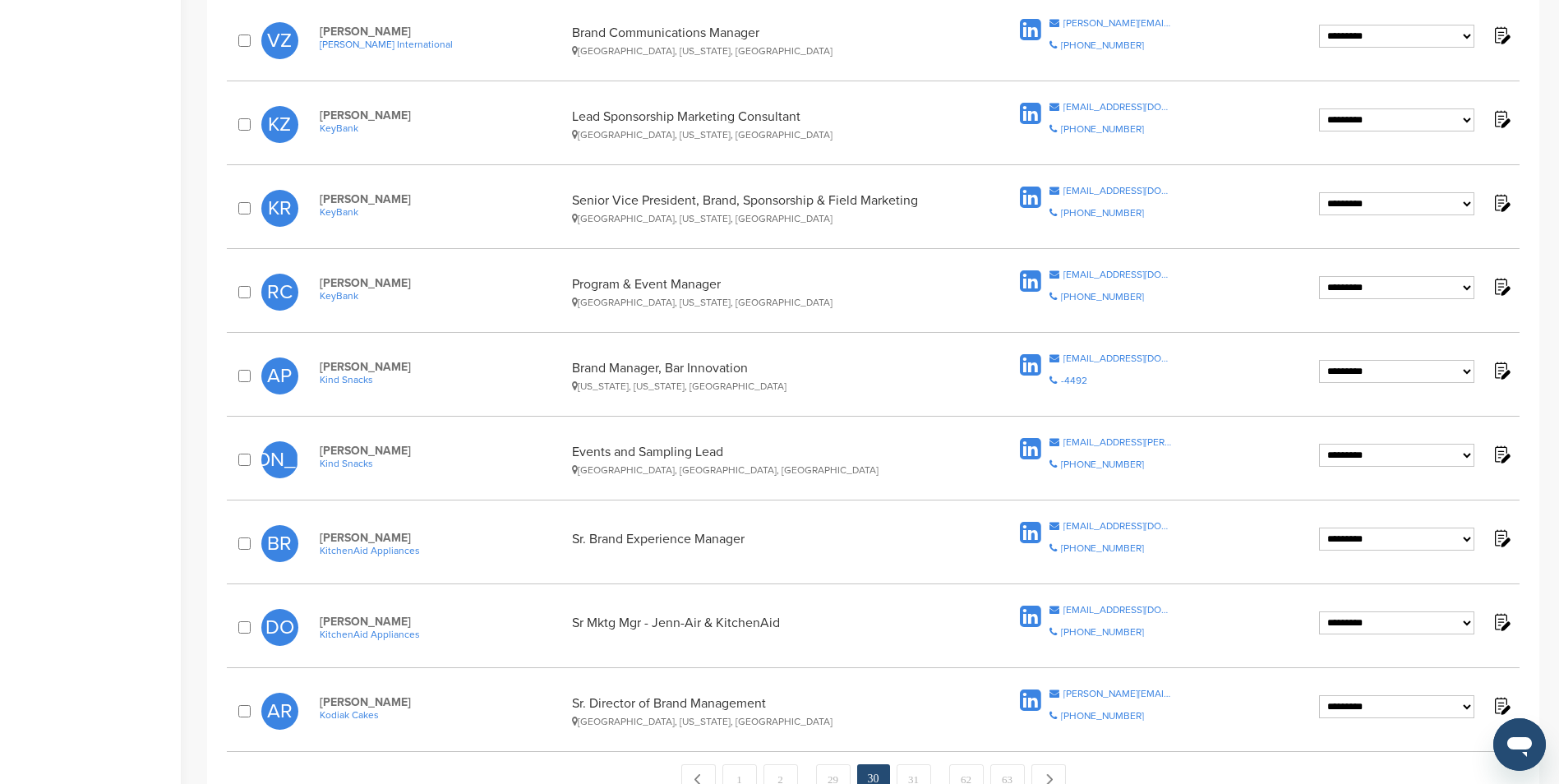 scroll, scrollTop: 1233, scrollLeft: 0, axis: vertical 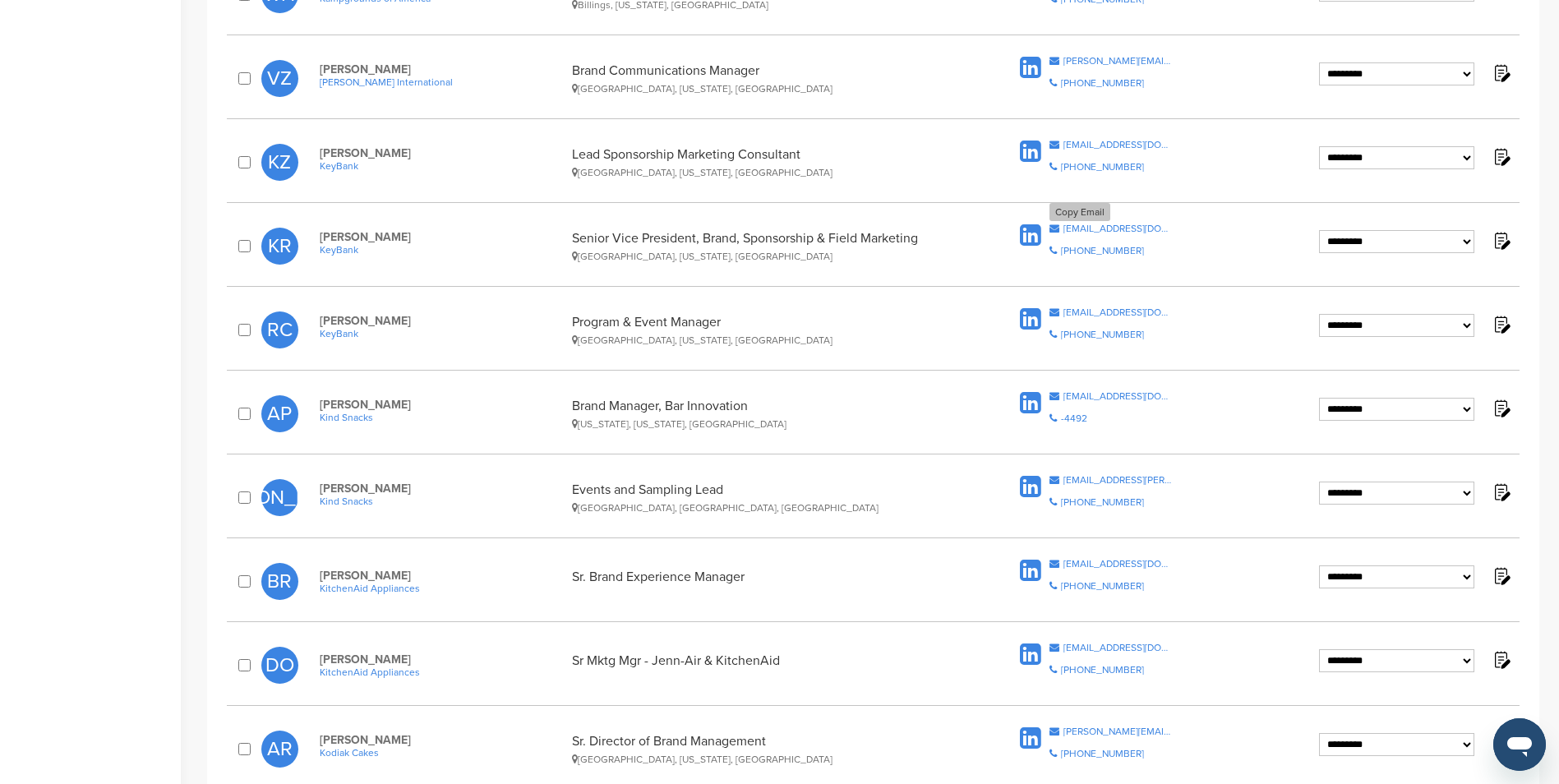 click on "kelly_reitnour@keybank.com" at bounding box center (1118, 228) 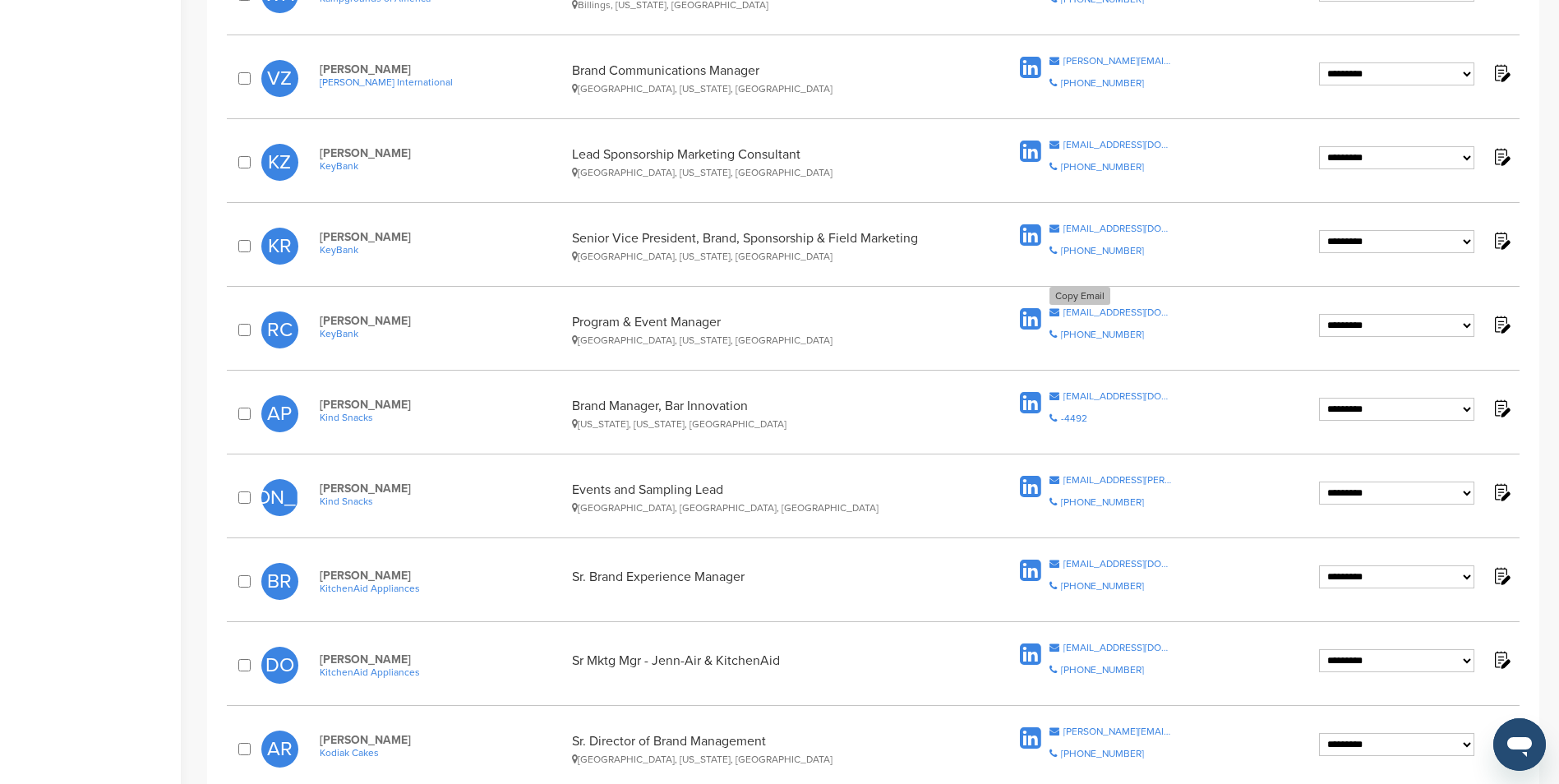 click on "rhonda_s_crawford@keybank.com" at bounding box center (1118, 312) 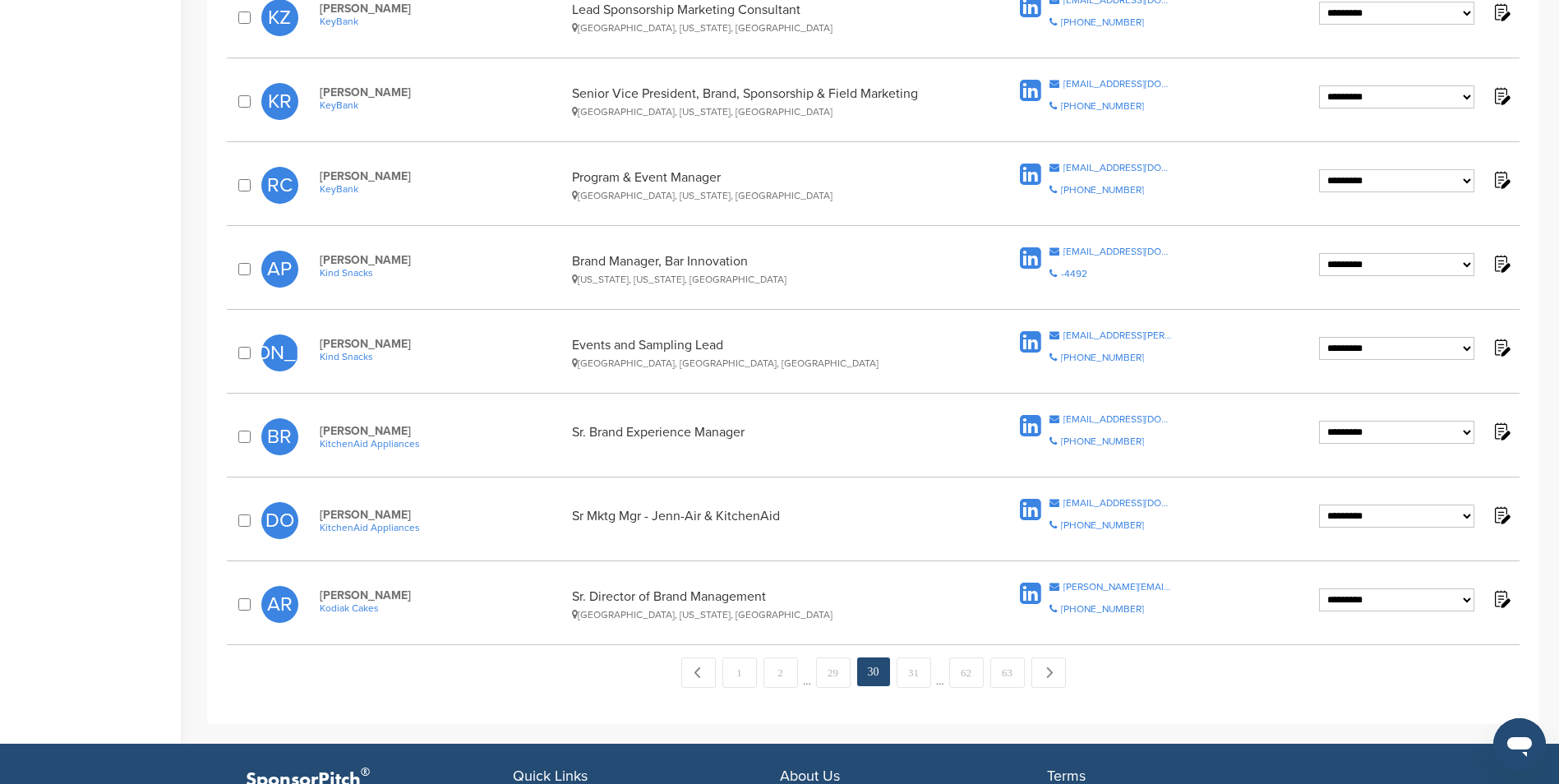 scroll, scrollTop: 1397, scrollLeft: 0, axis: vertical 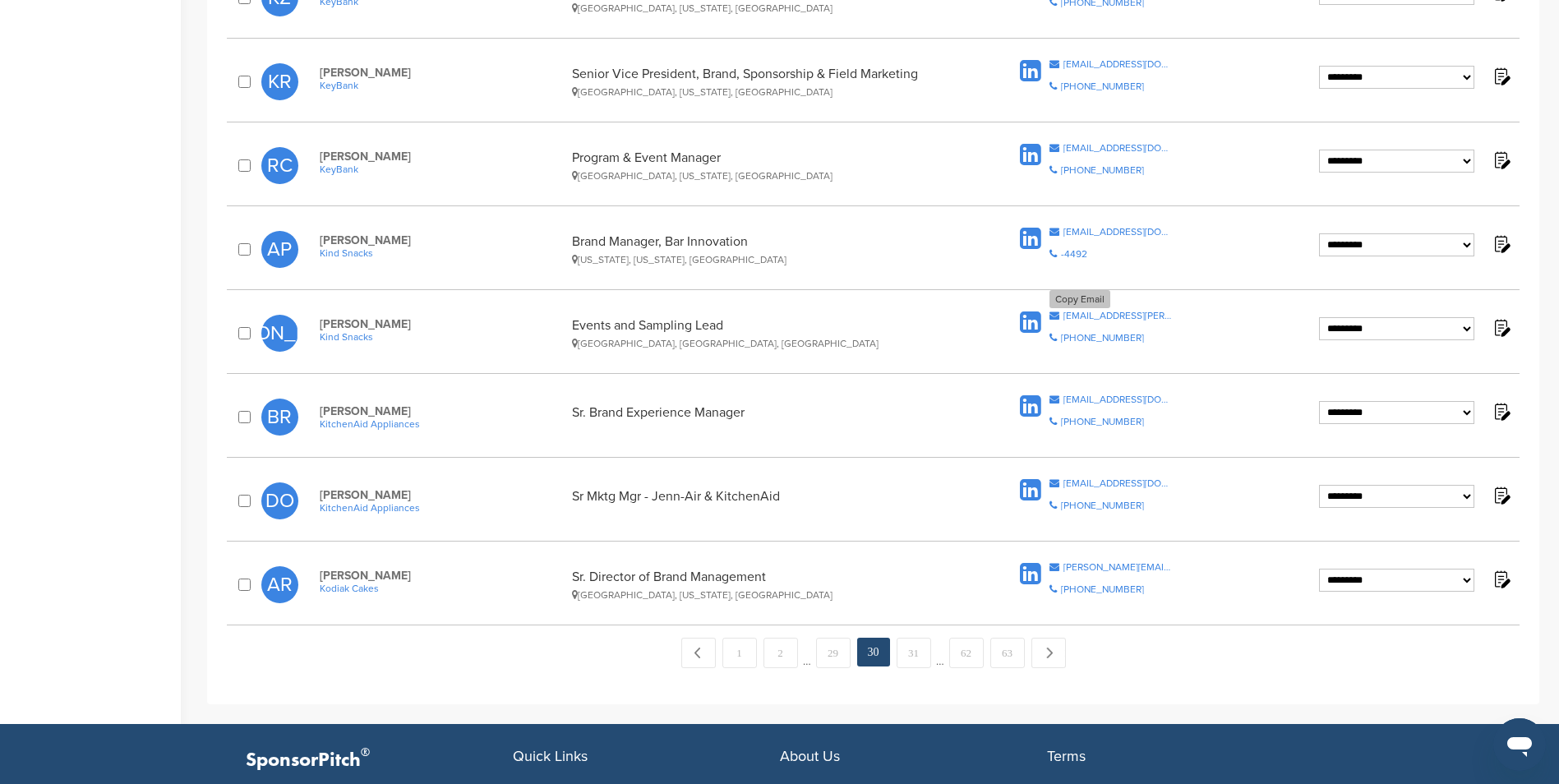 click on "jena.allen@kindsnacks.co.uk" at bounding box center (1118, 316) 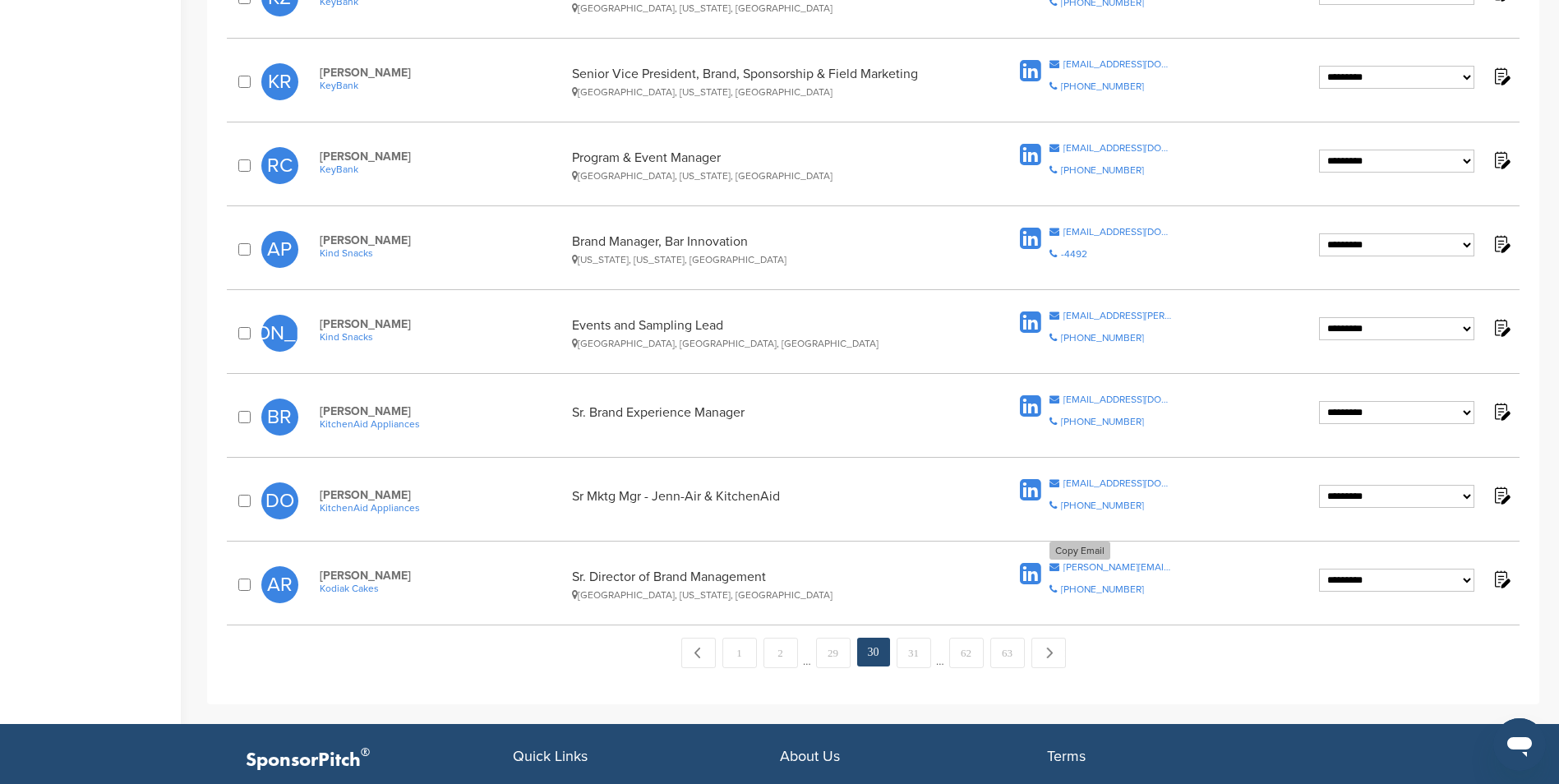 click on "aaron.robinson@kodiakcakes.com" at bounding box center (1118, 567) 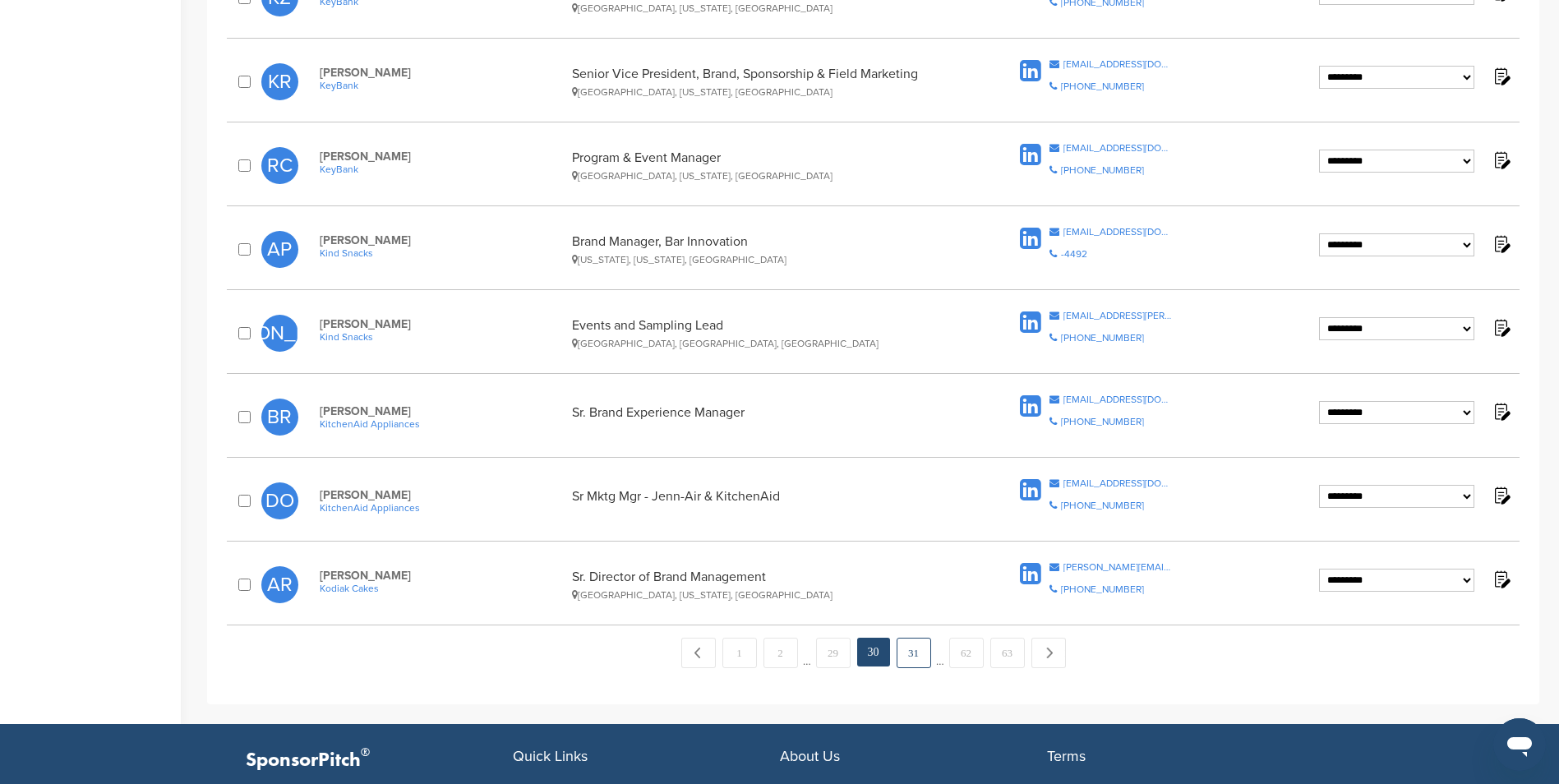 click on "31" at bounding box center (914, 653) 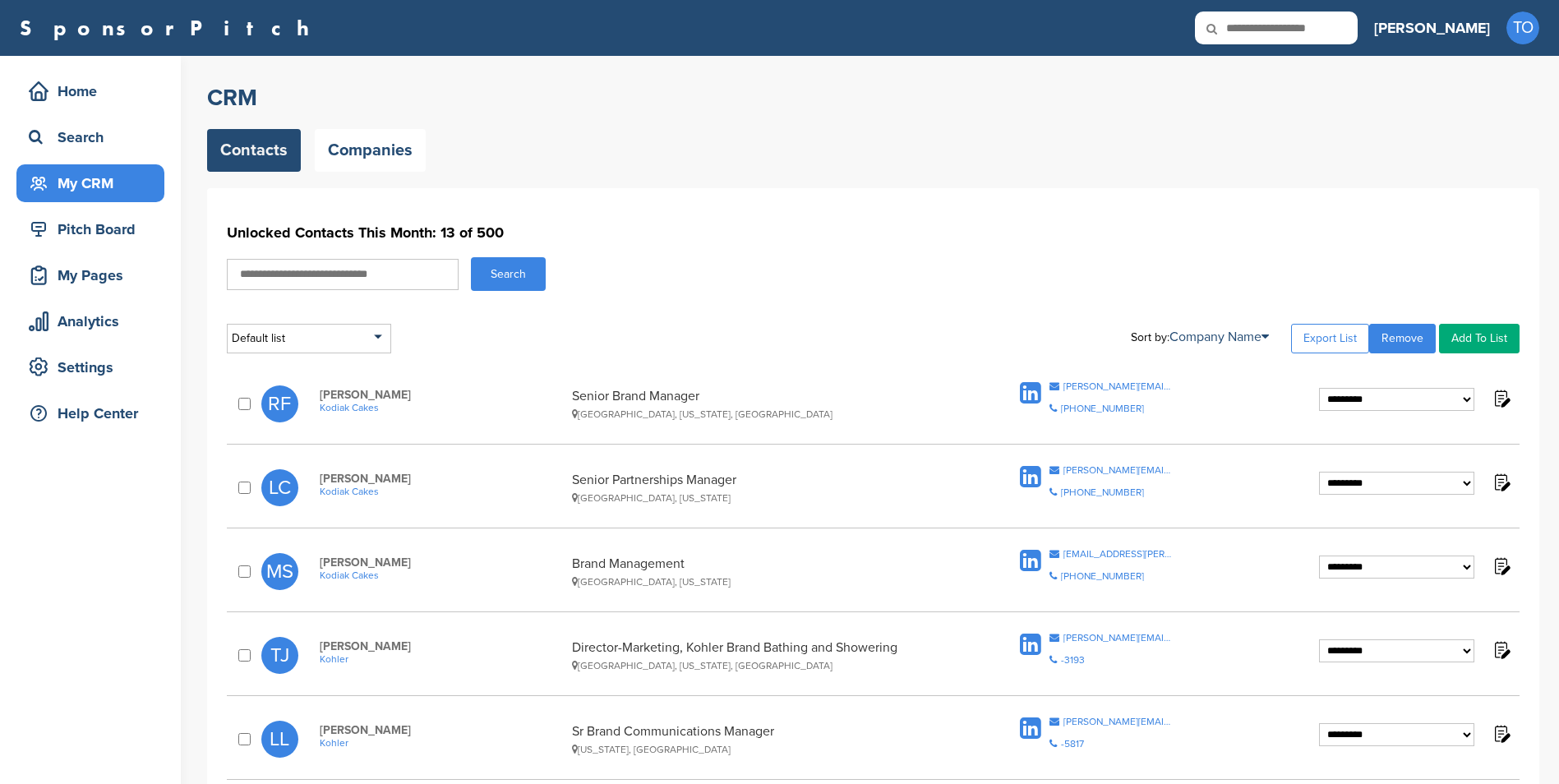 scroll, scrollTop: 0, scrollLeft: 0, axis: both 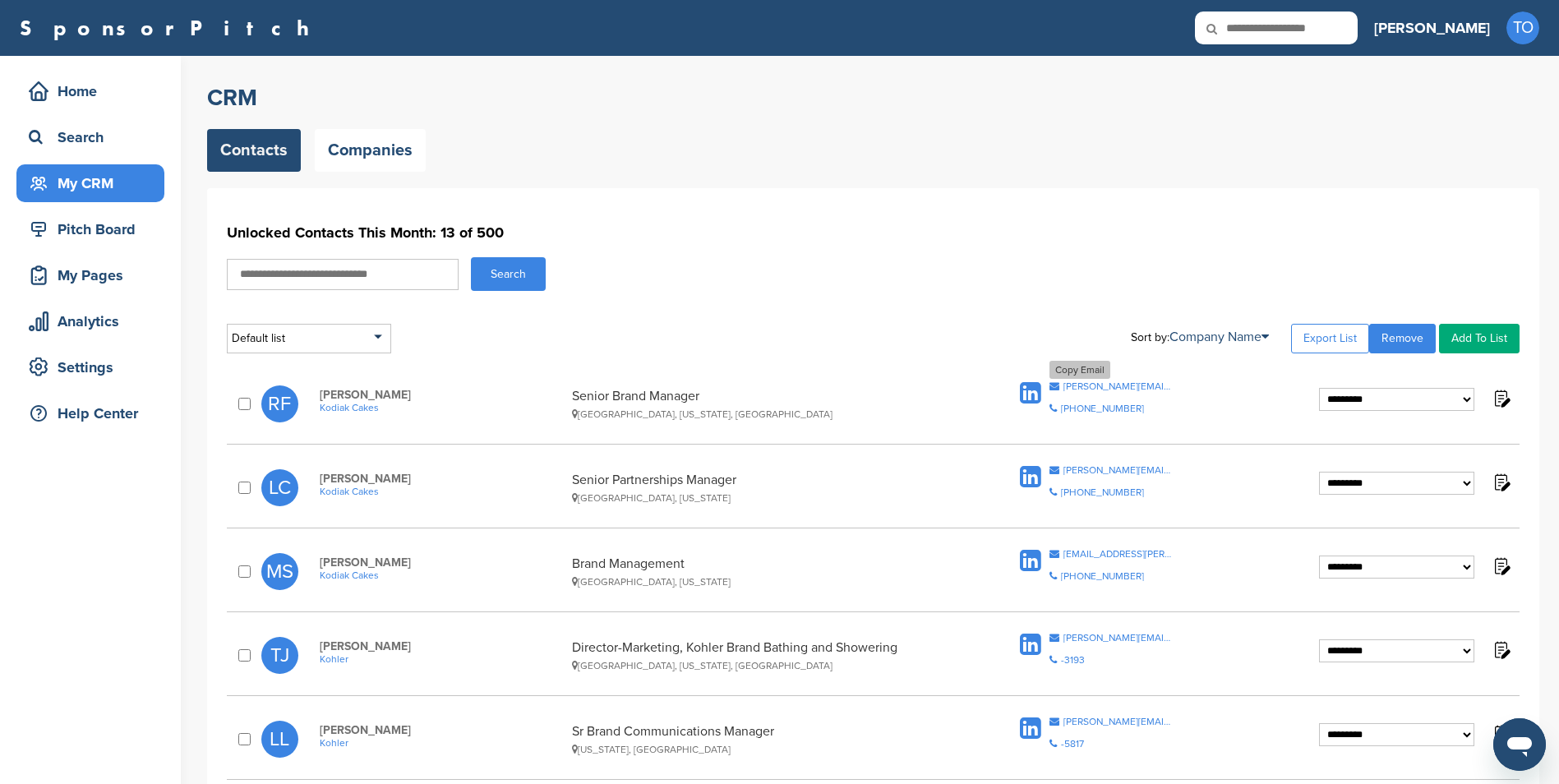 click on "rebecka.fitzkee@kodiakcakes.com" at bounding box center (1118, 386) 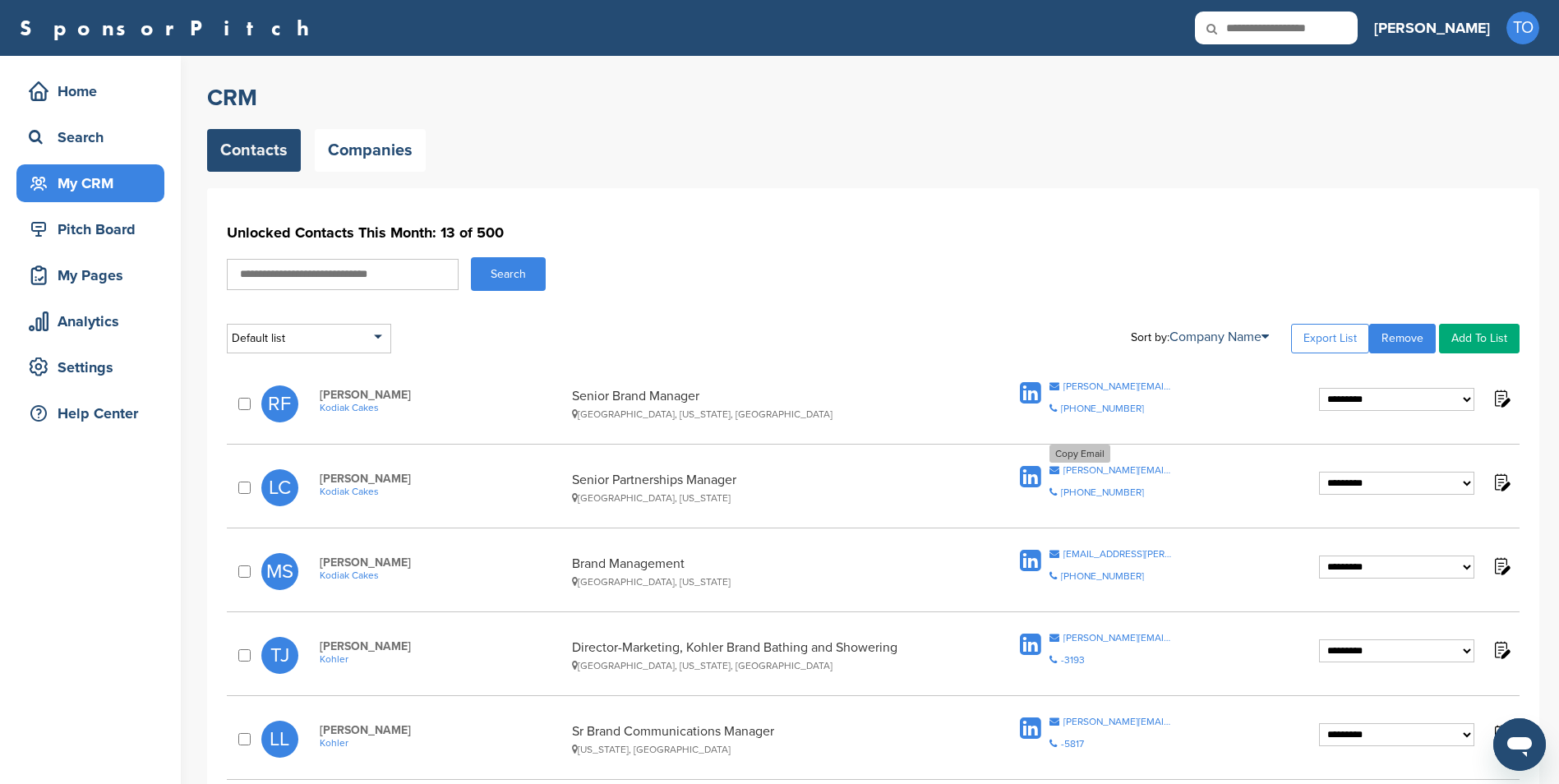 click on "lily.cozad@kodiakcakes.com" at bounding box center [1118, 470] 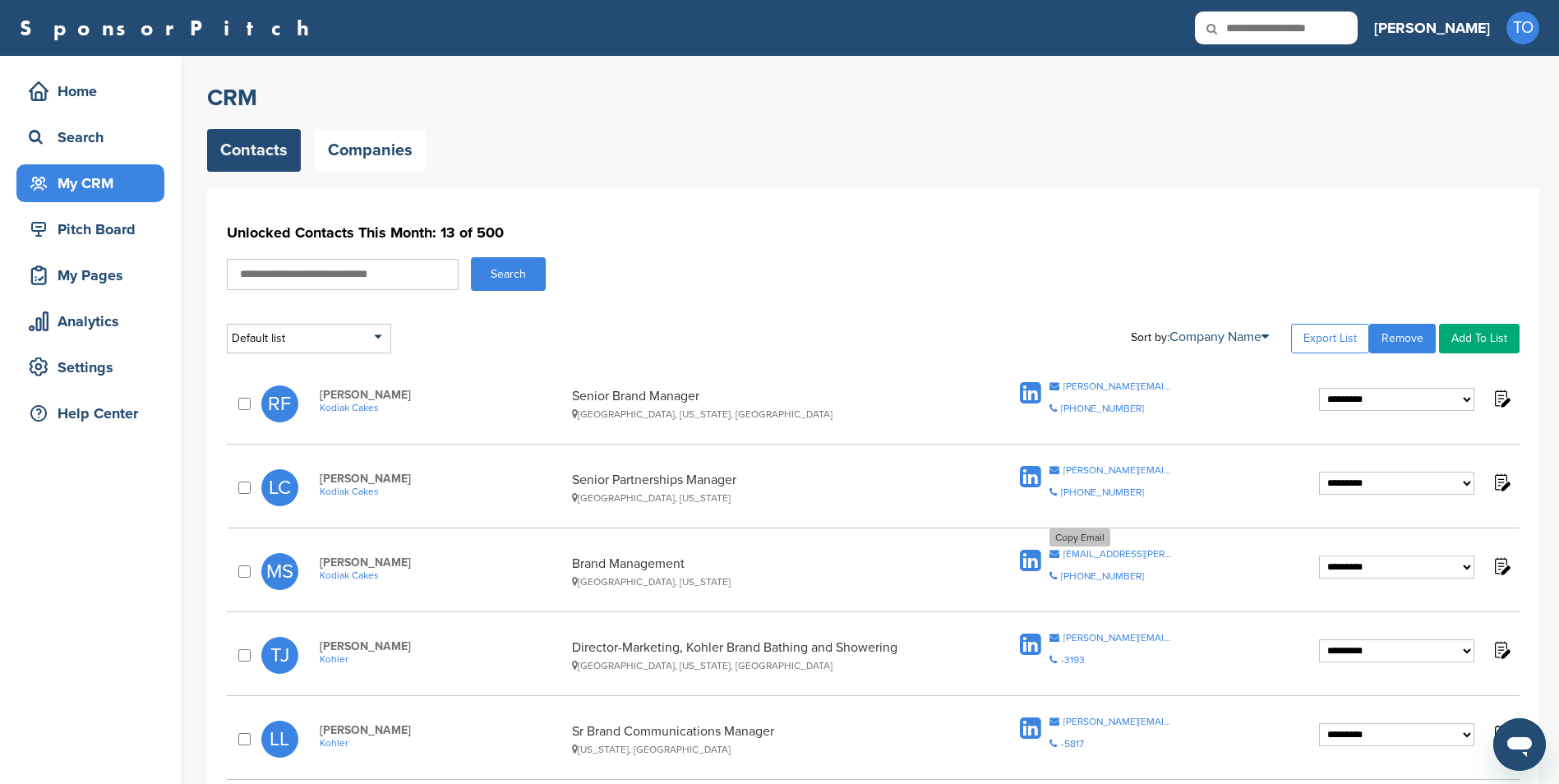 click on "madison.swart@kodiakcakes.com" at bounding box center [1118, 554] 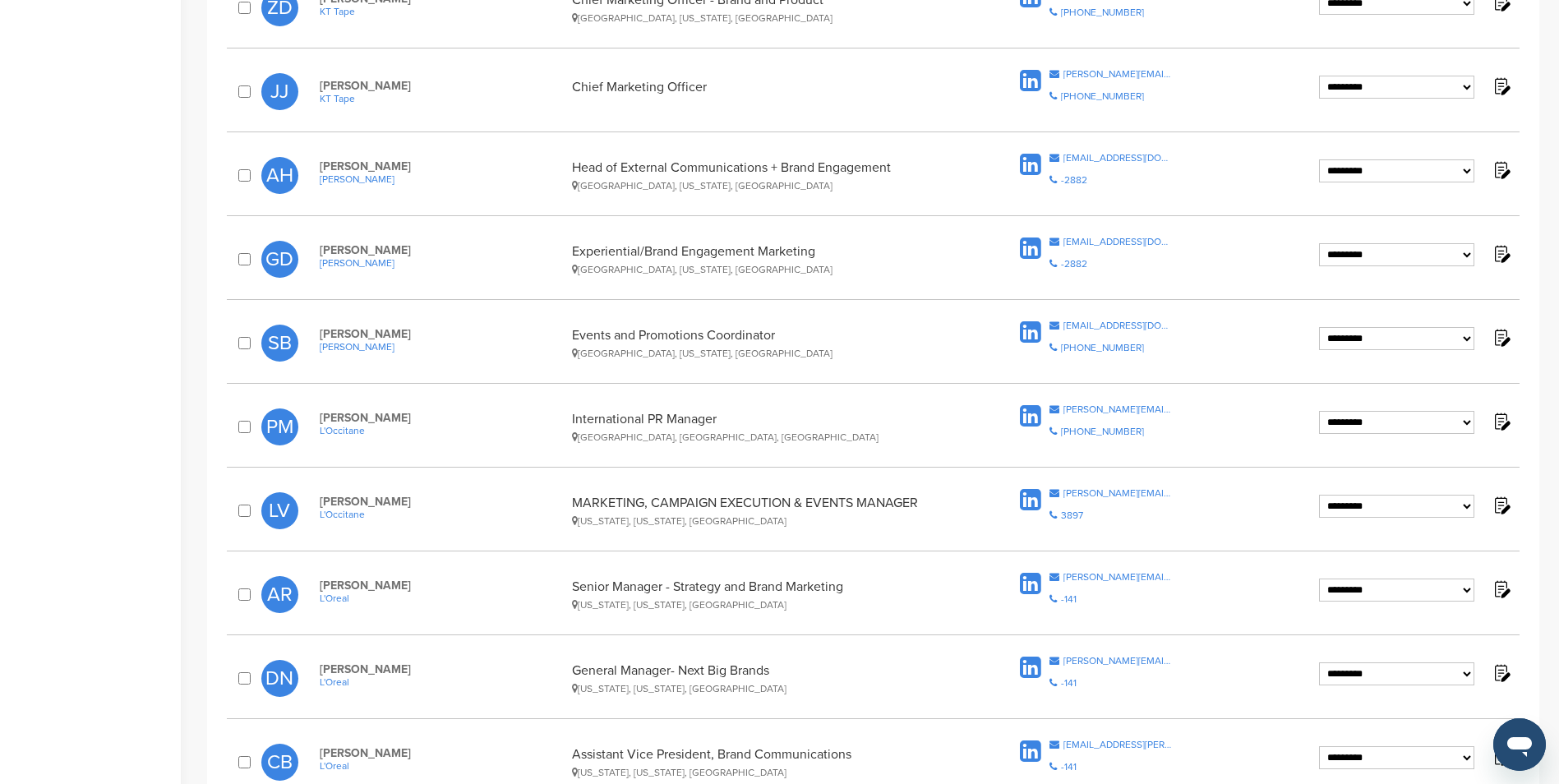 scroll, scrollTop: 1233, scrollLeft: 0, axis: vertical 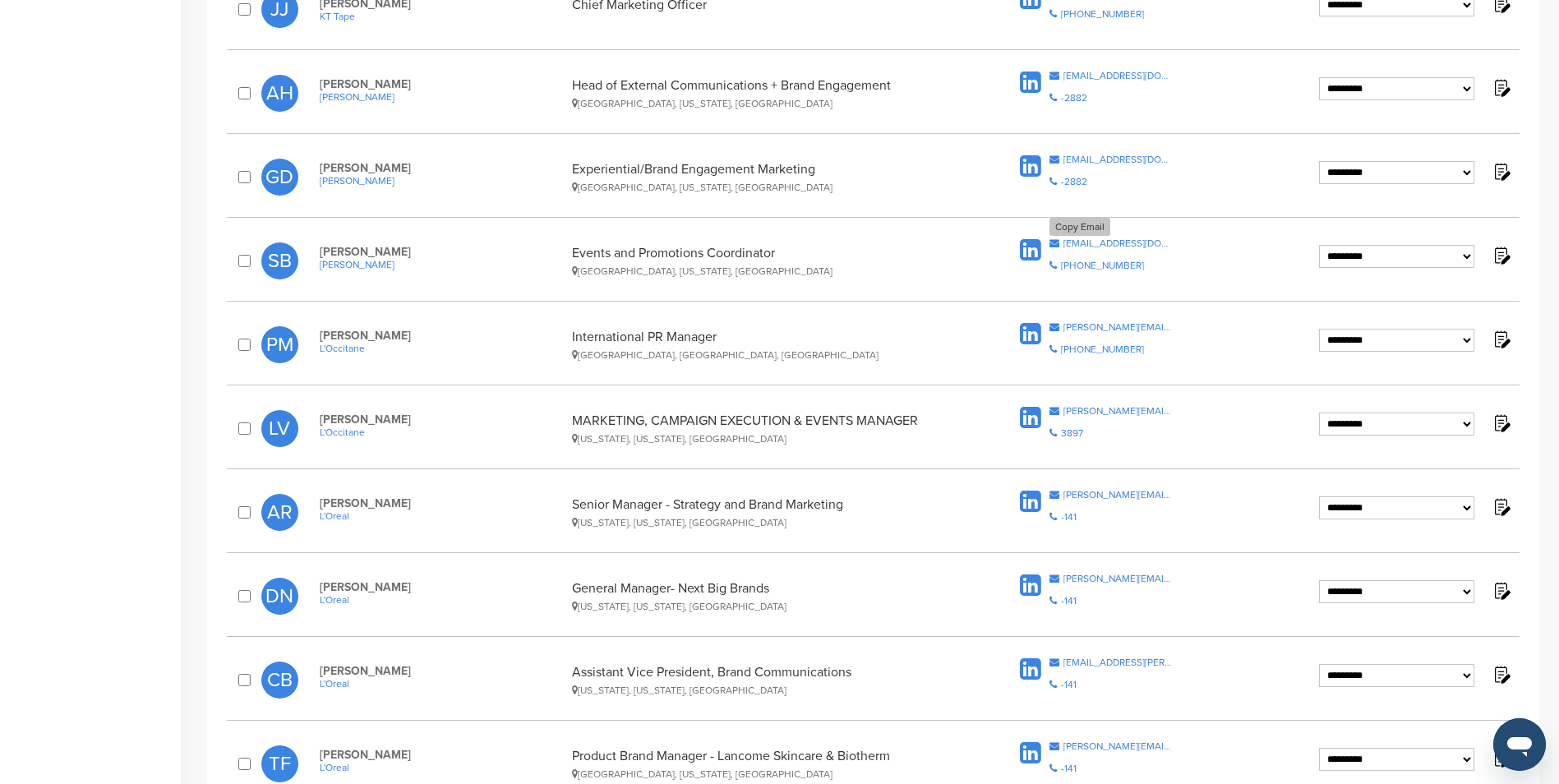 click on "sbordwell@llbean.com" at bounding box center [1118, 243] 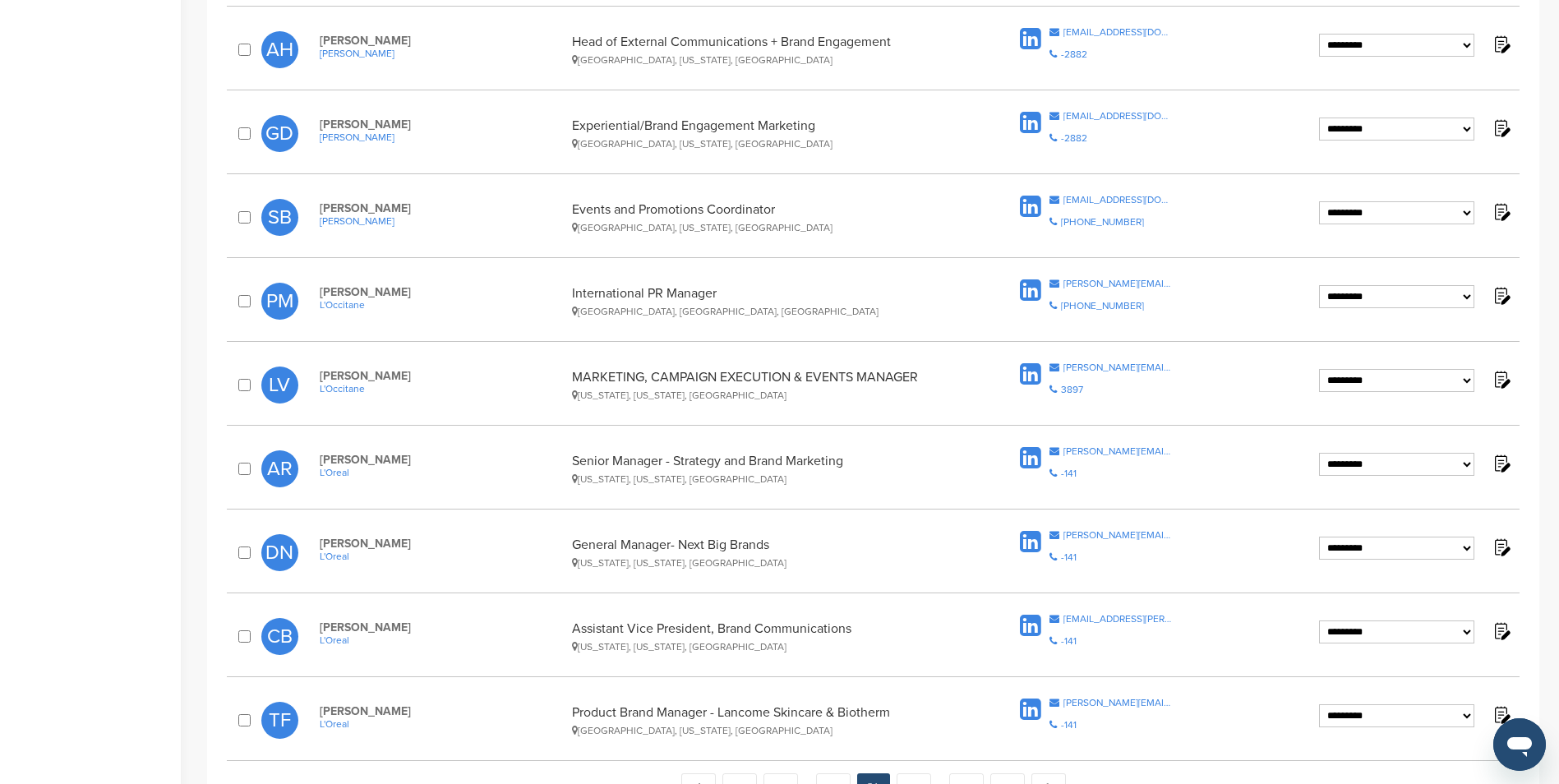 scroll, scrollTop: 1315, scrollLeft: 0, axis: vertical 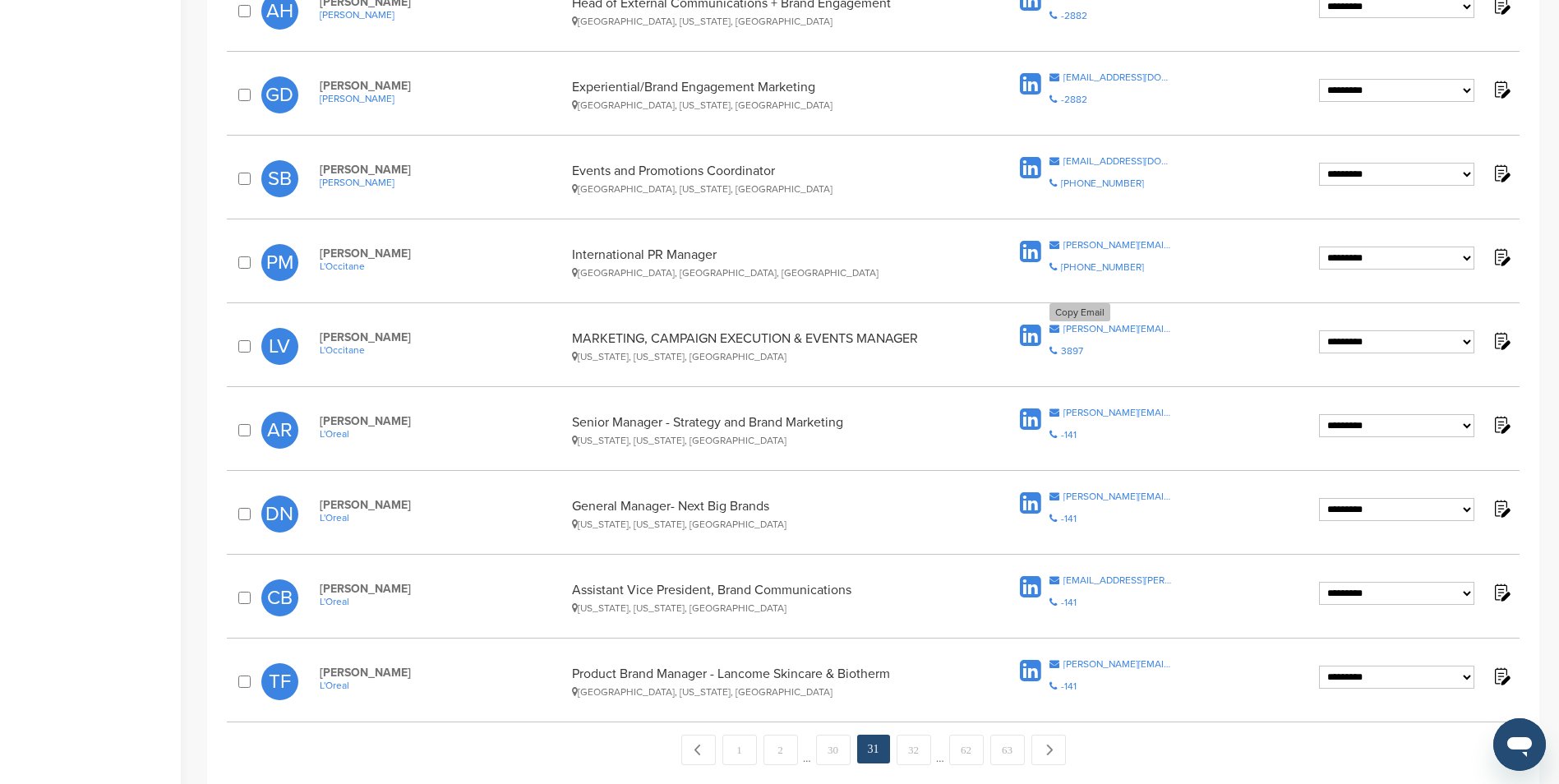 click on "lucas.vaquer@loccitane.com" at bounding box center (1118, 329) 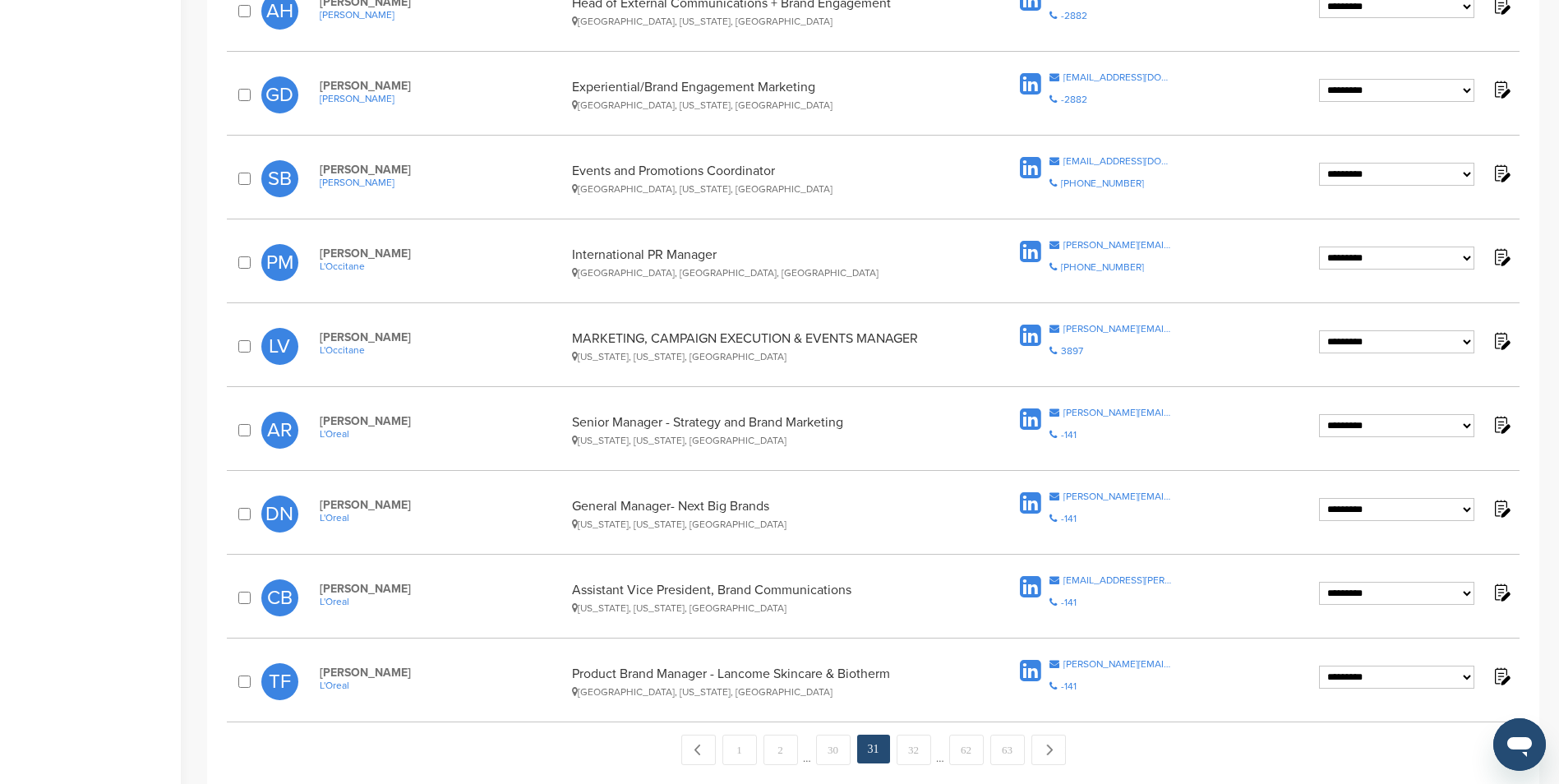 click on "Home
Search
My CRM
Pitch Board
My Pages
Analytics
Settings
Help Center" at bounding box center [90, -219] 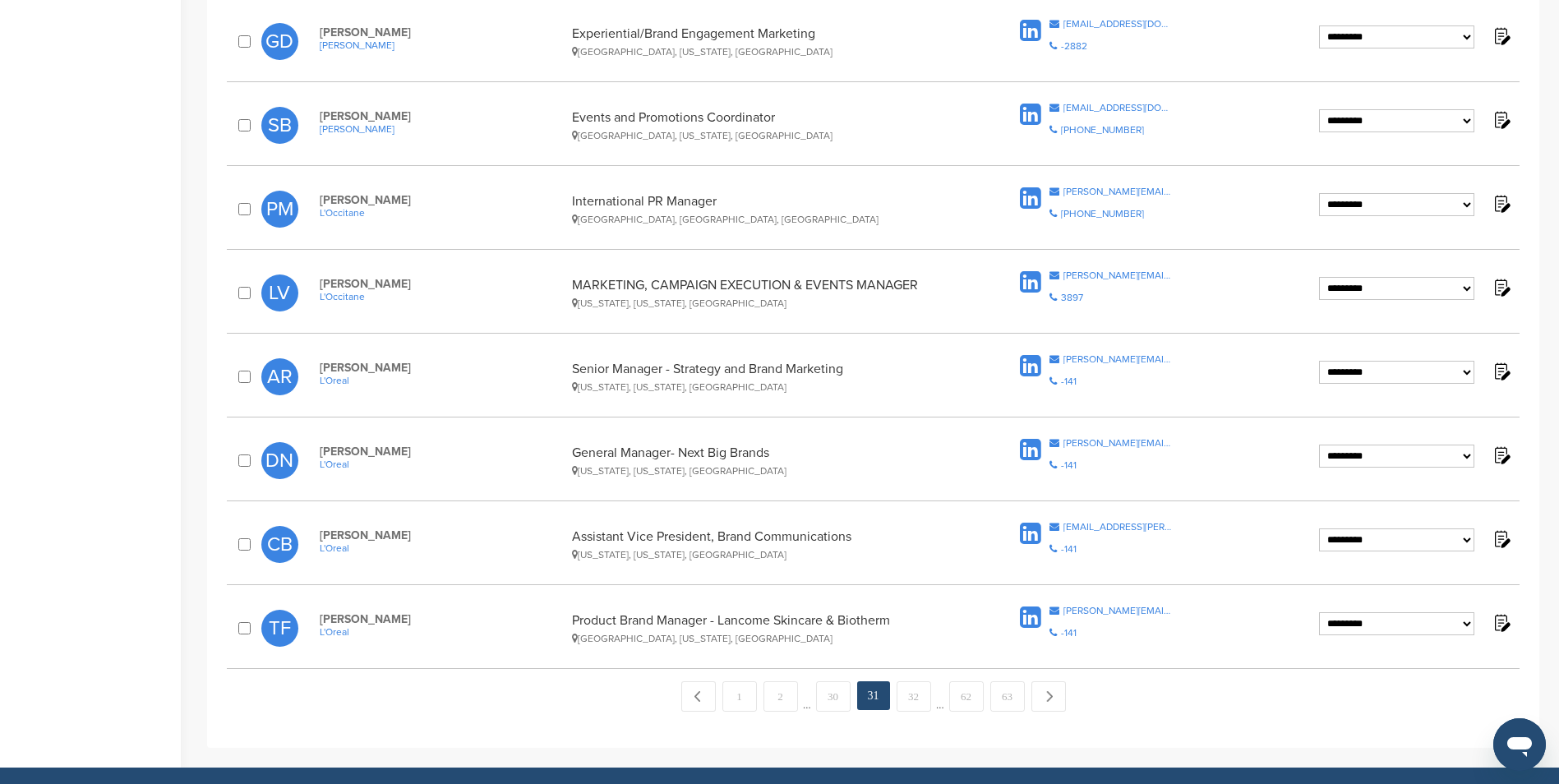 scroll, scrollTop: 1397, scrollLeft: 0, axis: vertical 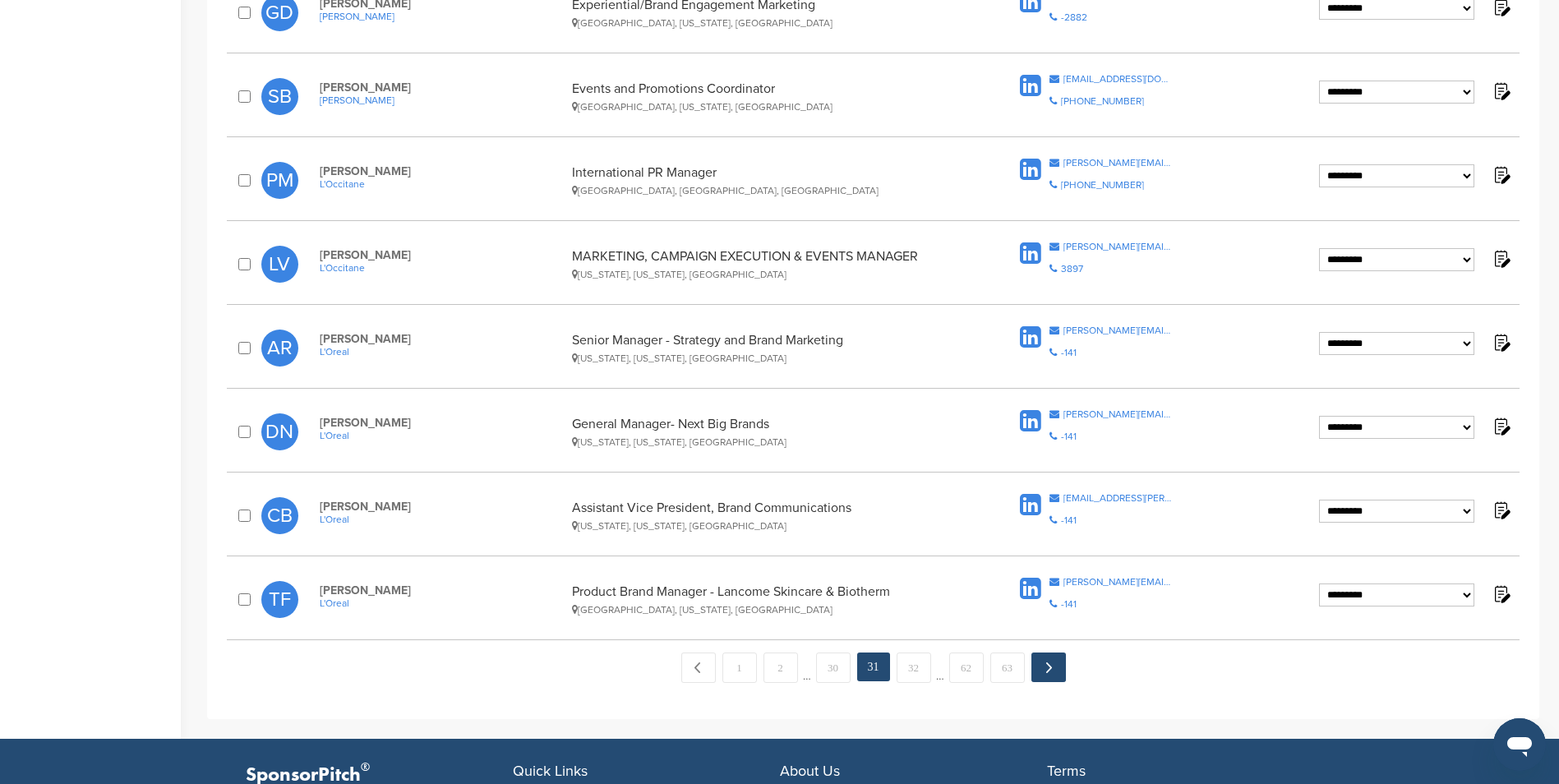 click on "Next →" at bounding box center (1049, 667) 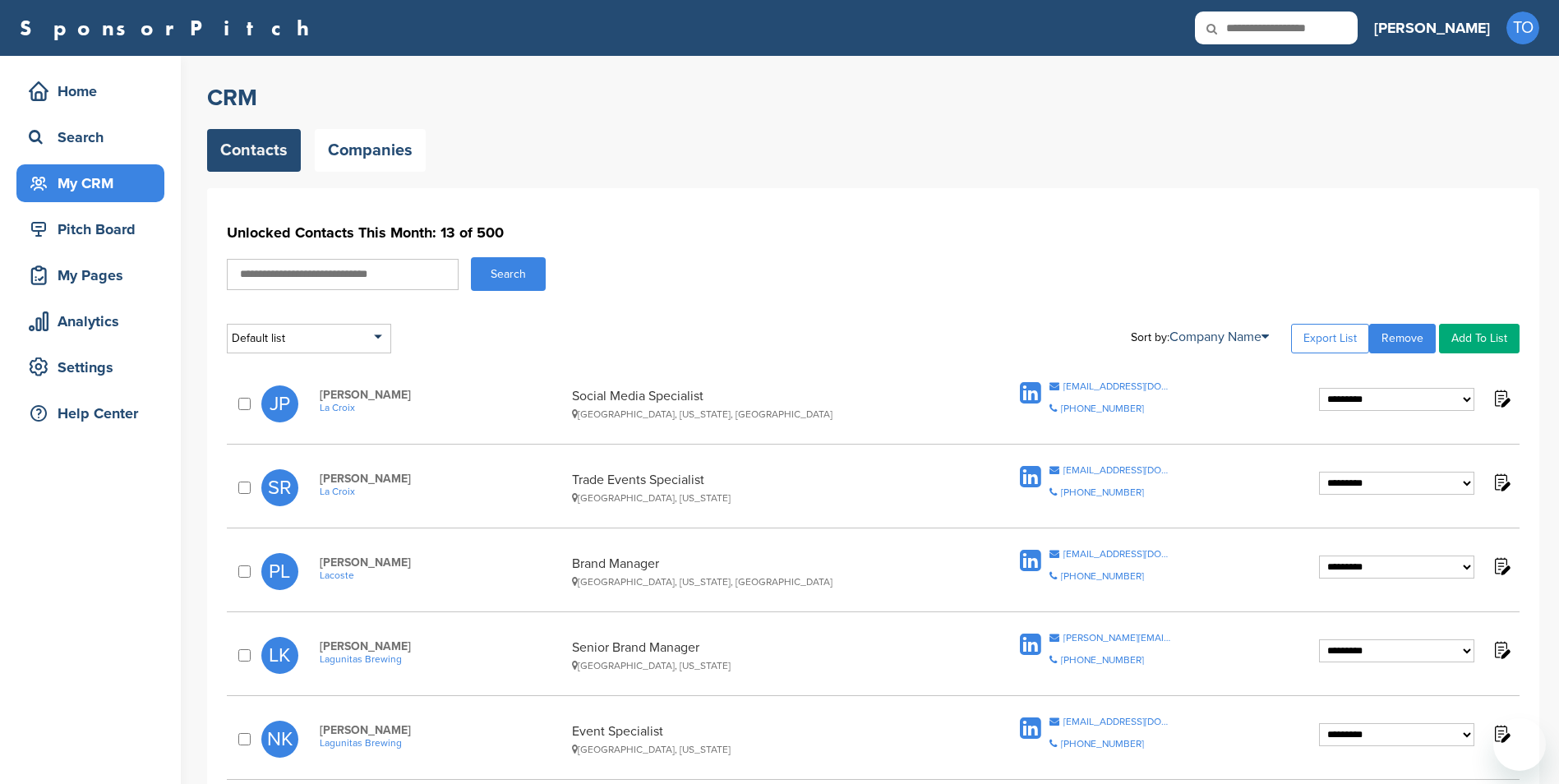 scroll, scrollTop: 0, scrollLeft: 0, axis: both 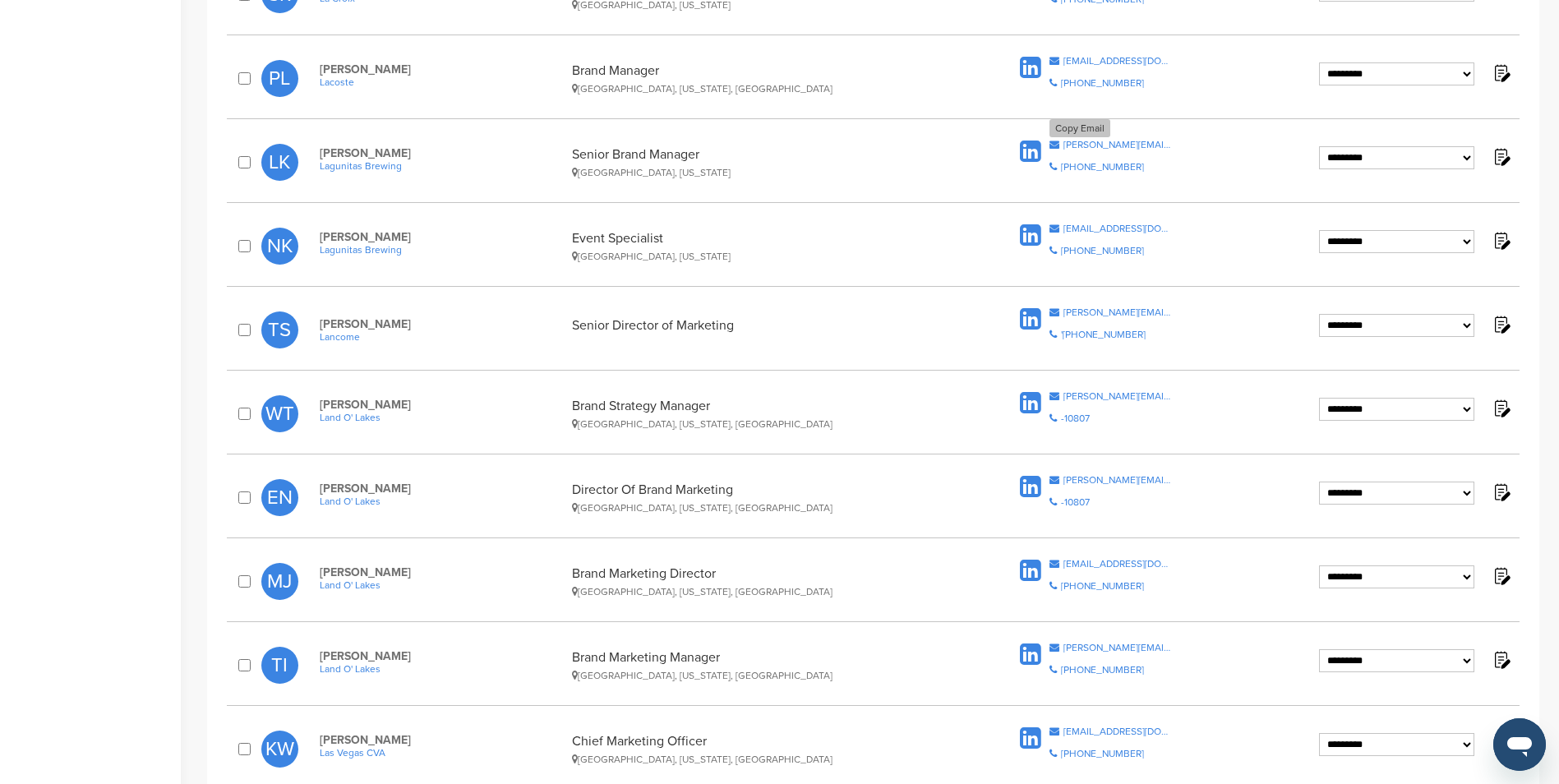 click on "leah.kelly@lagunitas.com" at bounding box center [1118, 145] 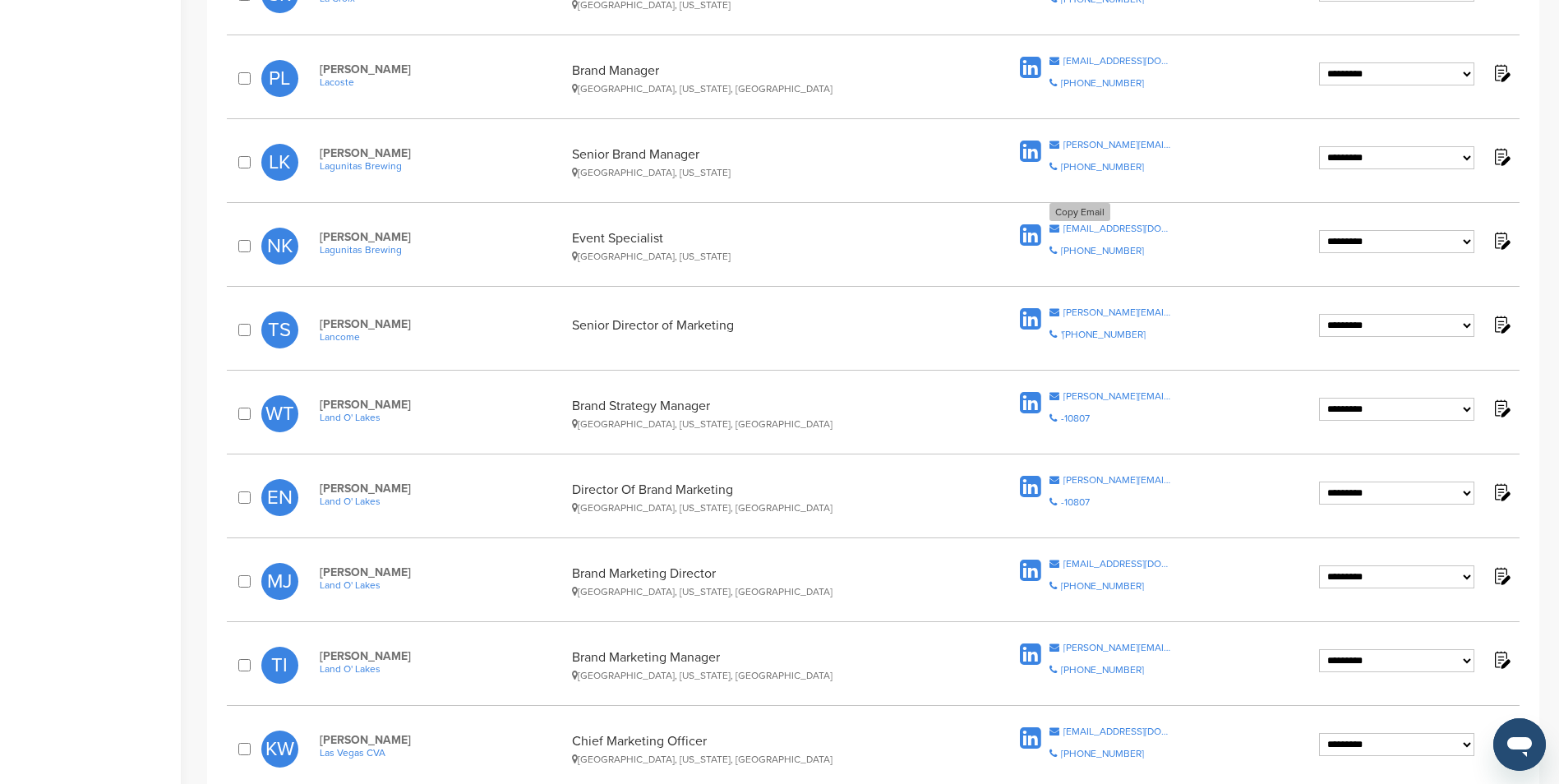 click on "nosheen.khan@lagunitas.com" at bounding box center [1118, 228] 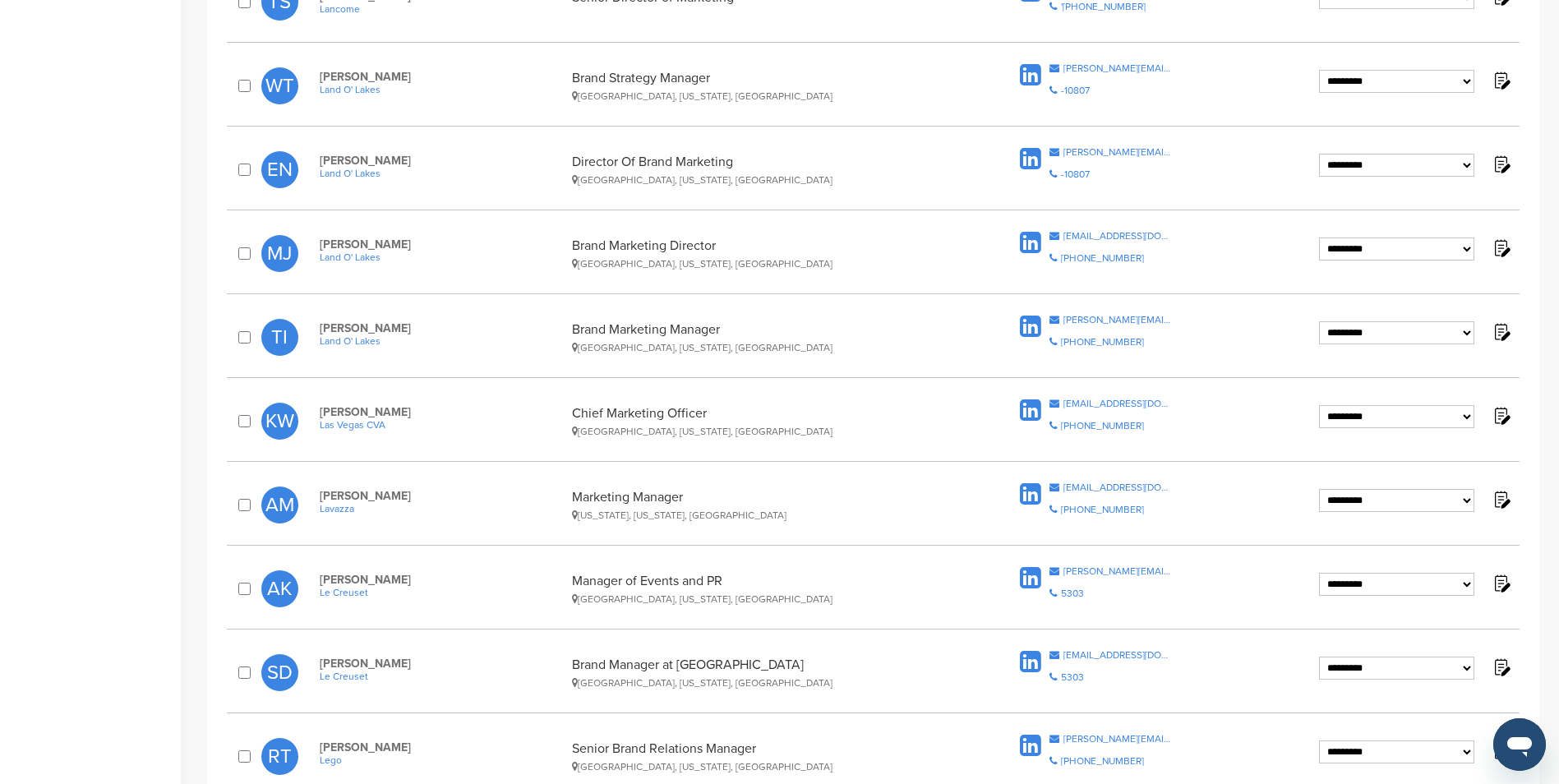 scroll, scrollTop: 822, scrollLeft: 0, axis: vertical 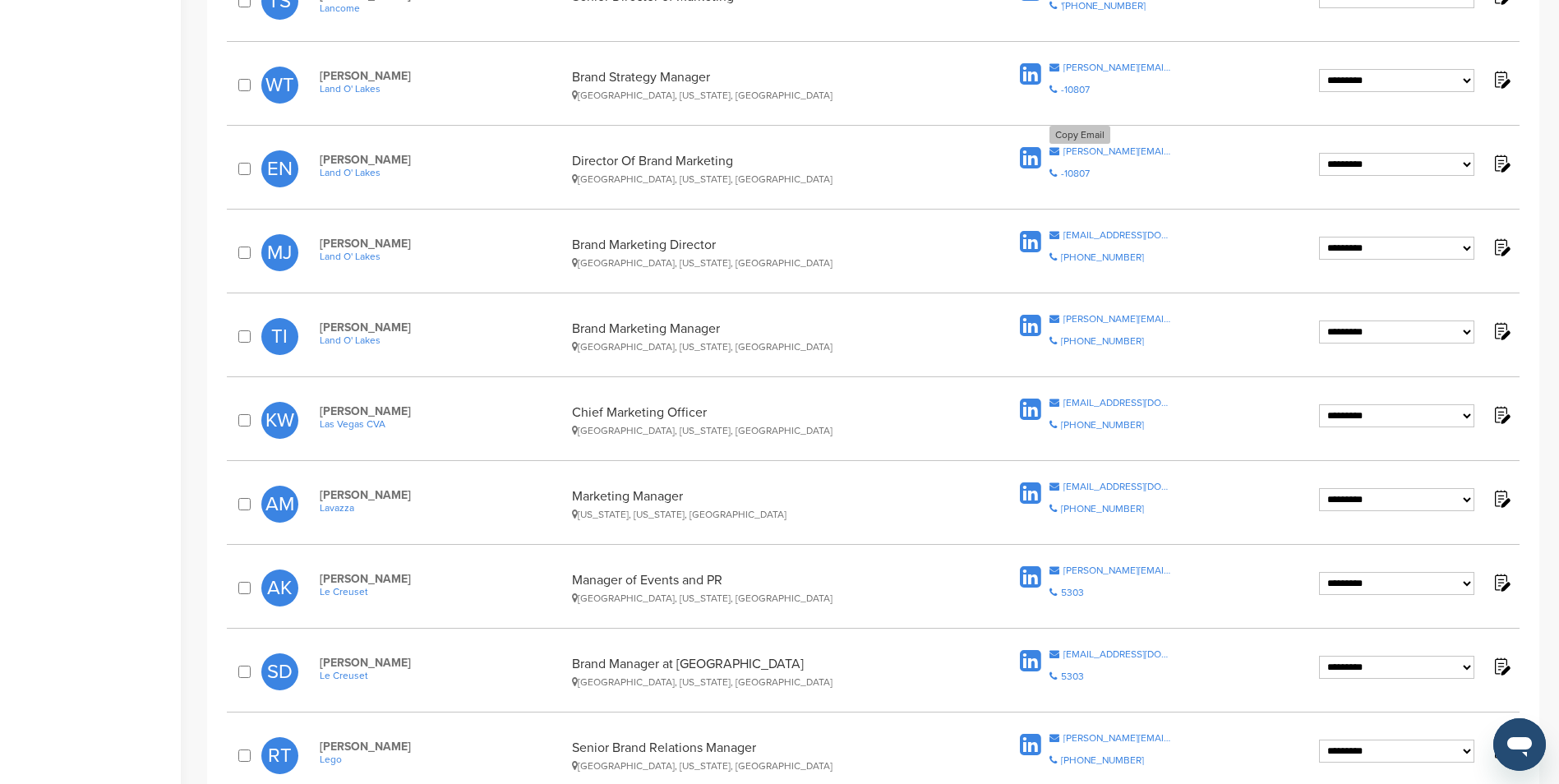 click on "ennelson@landolakes.com" at bounding box center (1118, 151) 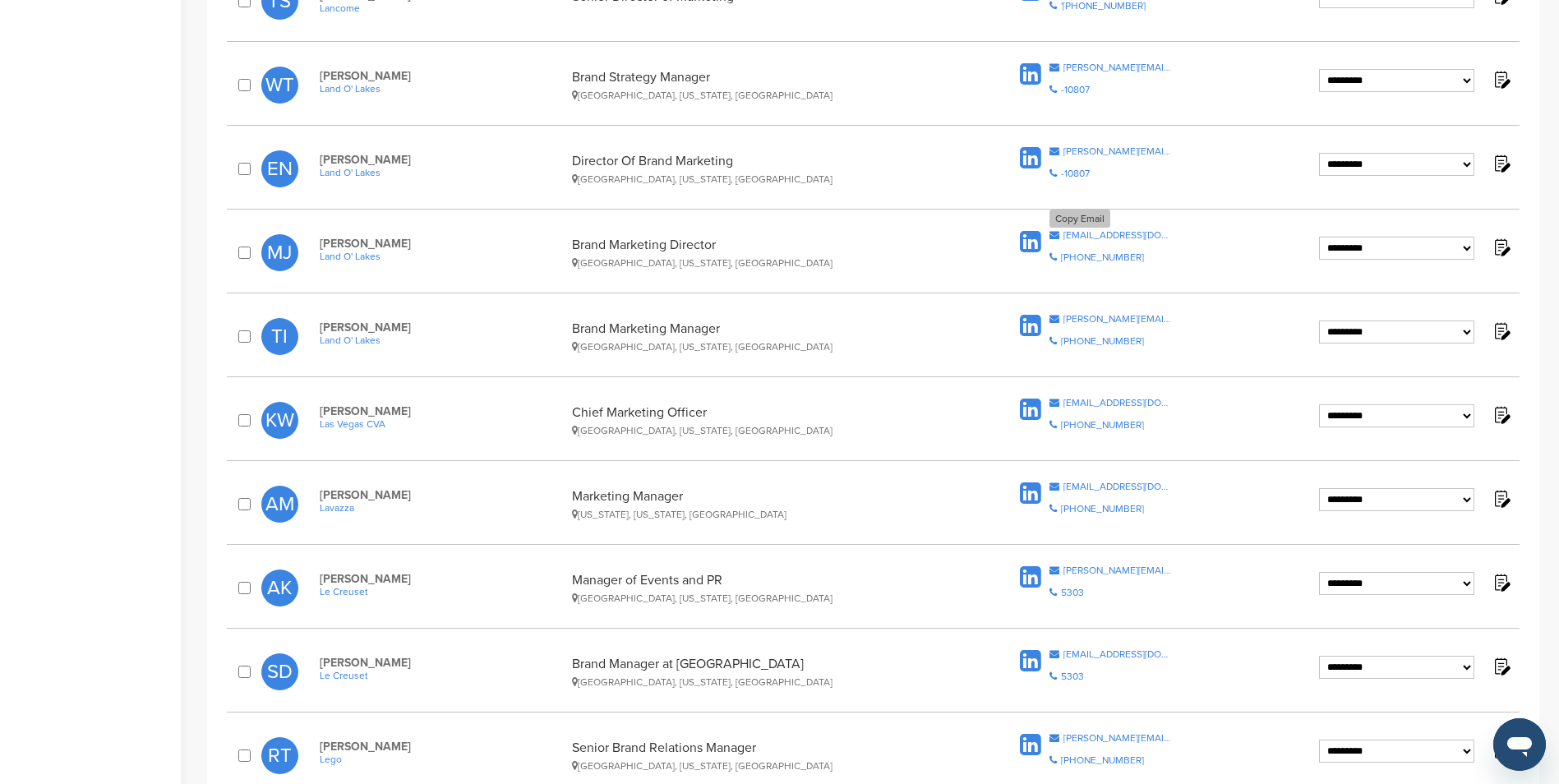 click on "majohnson7@landolakes.com" at bounding box center (1118, 235) 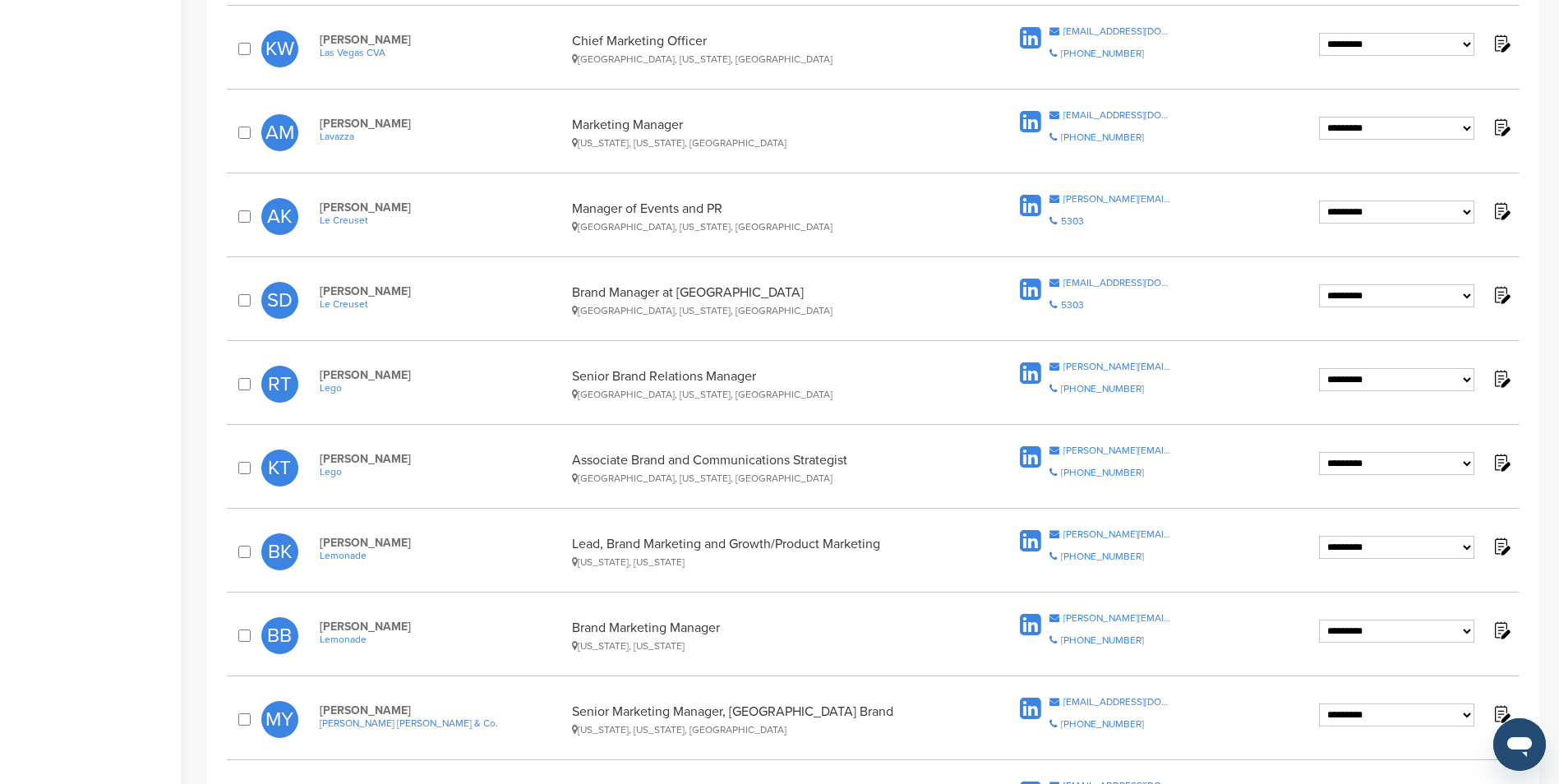 scroll, scrollTop: 1233, scrollLeft: 0, axis: vertical 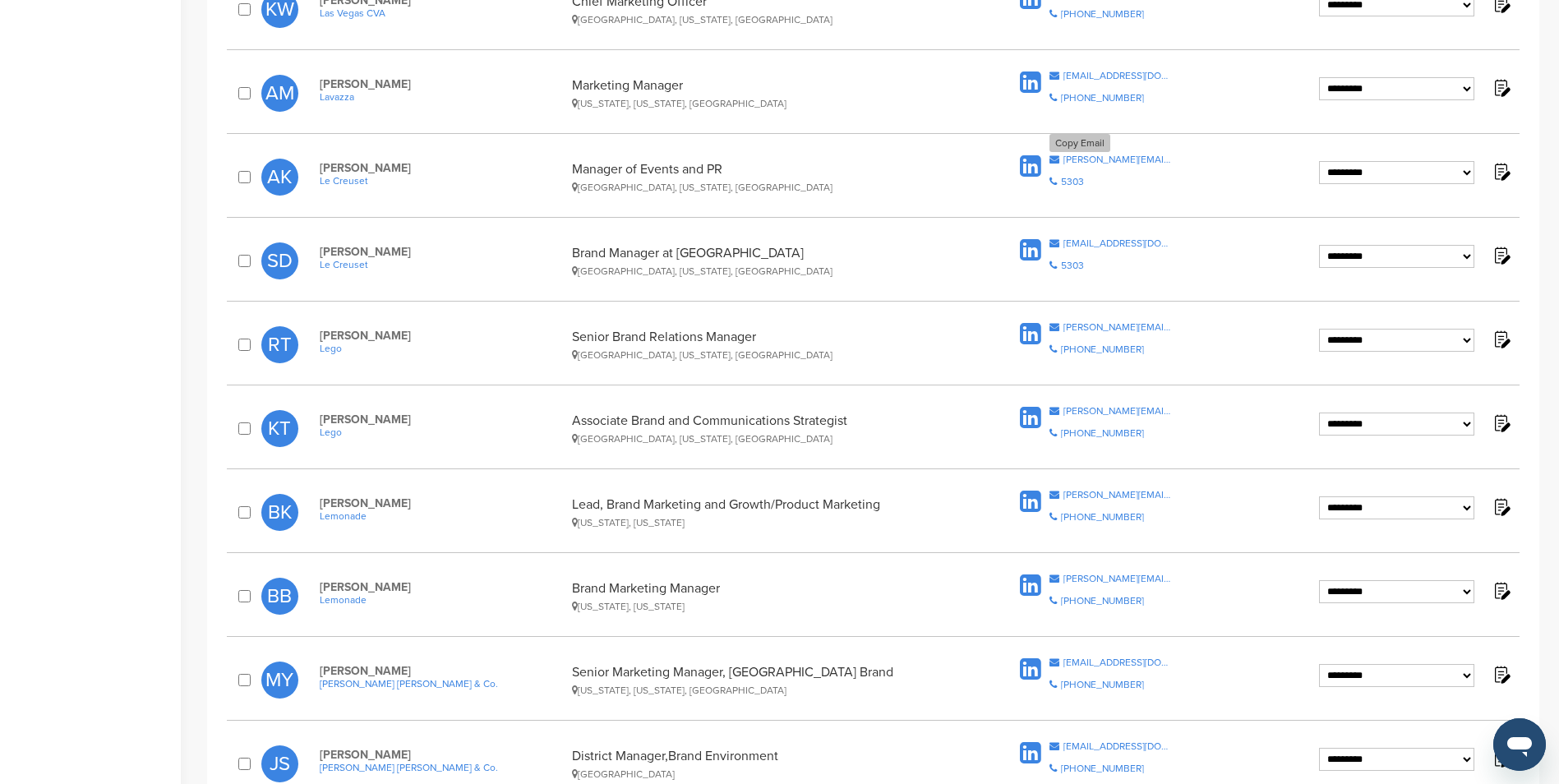 click on "alicia.kennedy@lecreuset.com" at bounding box center [1118, 159] 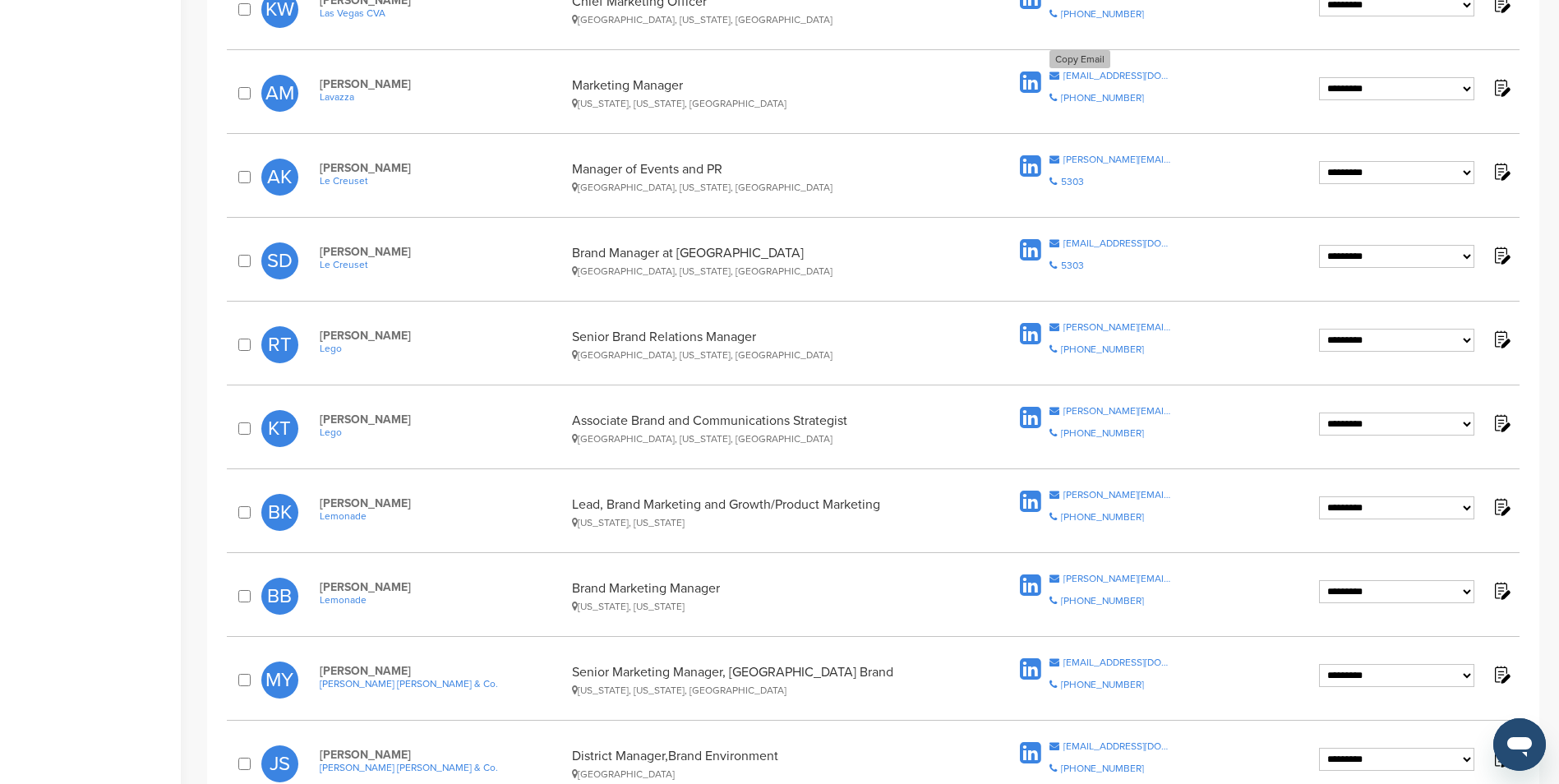click on "ambra.malagola@lavazza.com" at bounding box center (1118, 76) 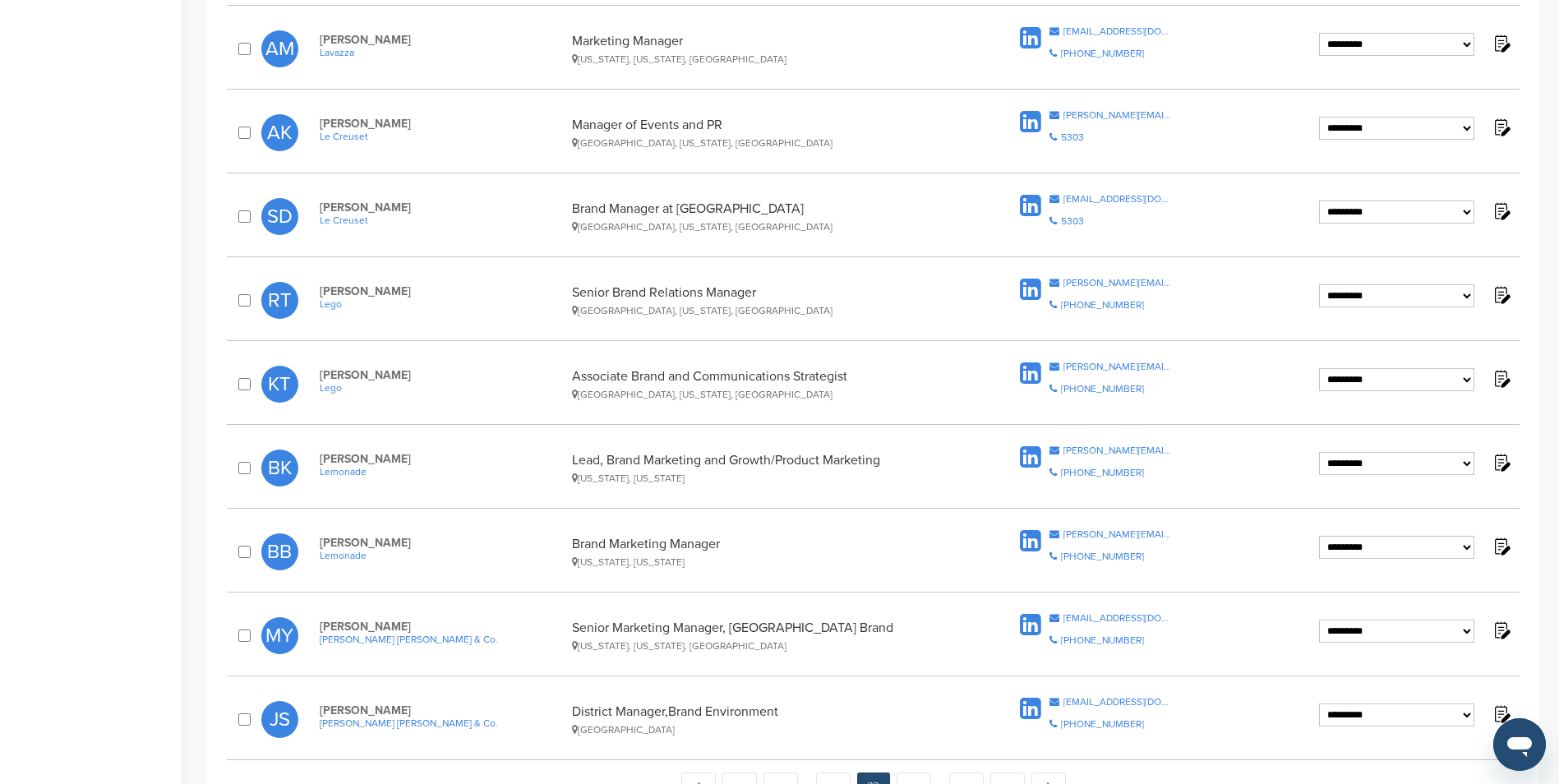 scroll, scrollTop: 1315, scrollLeft: 0, axis: vertical 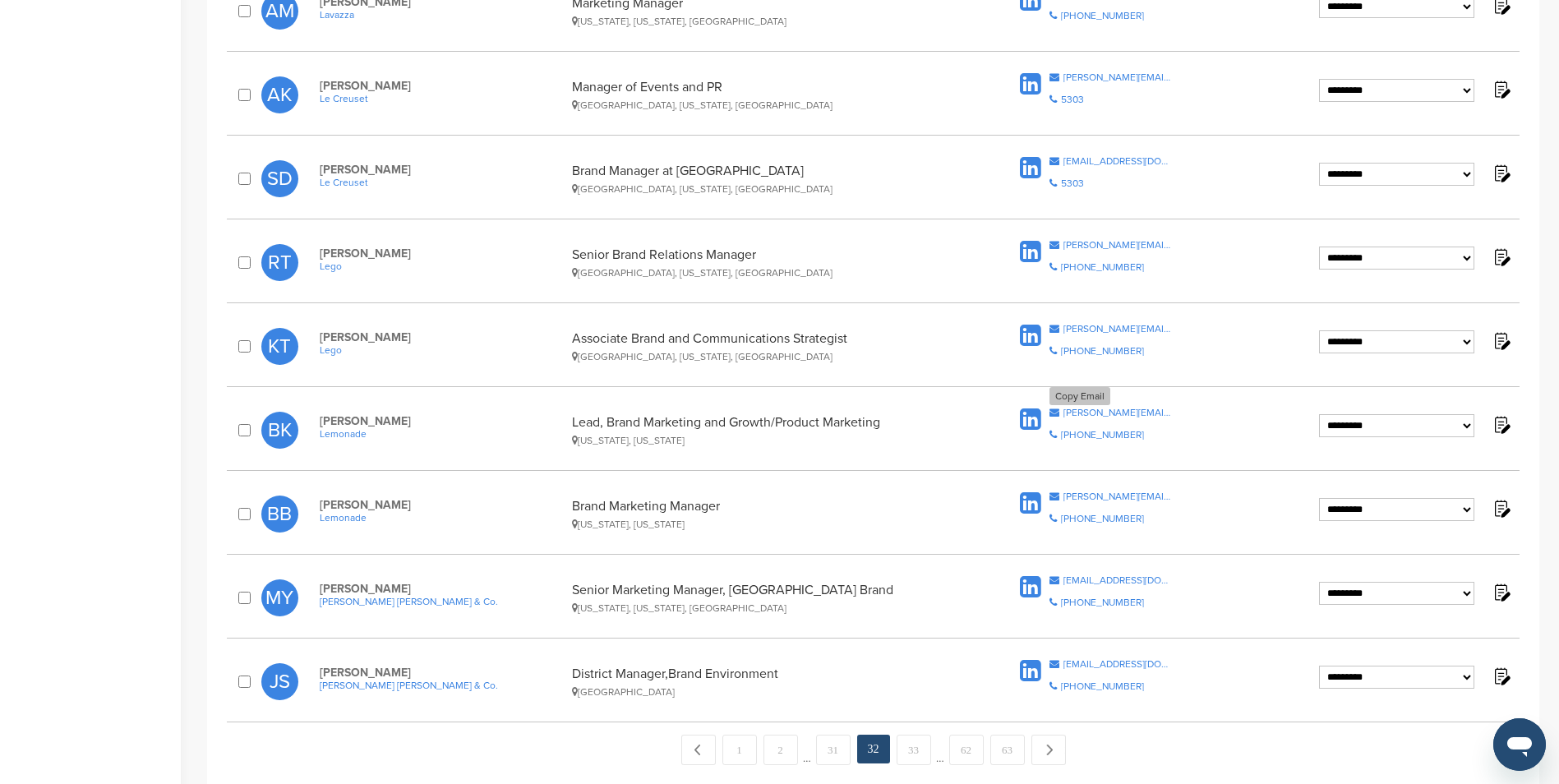 click on "breanna.kendall@lemonade.com" at bounding box center (1118, 413) 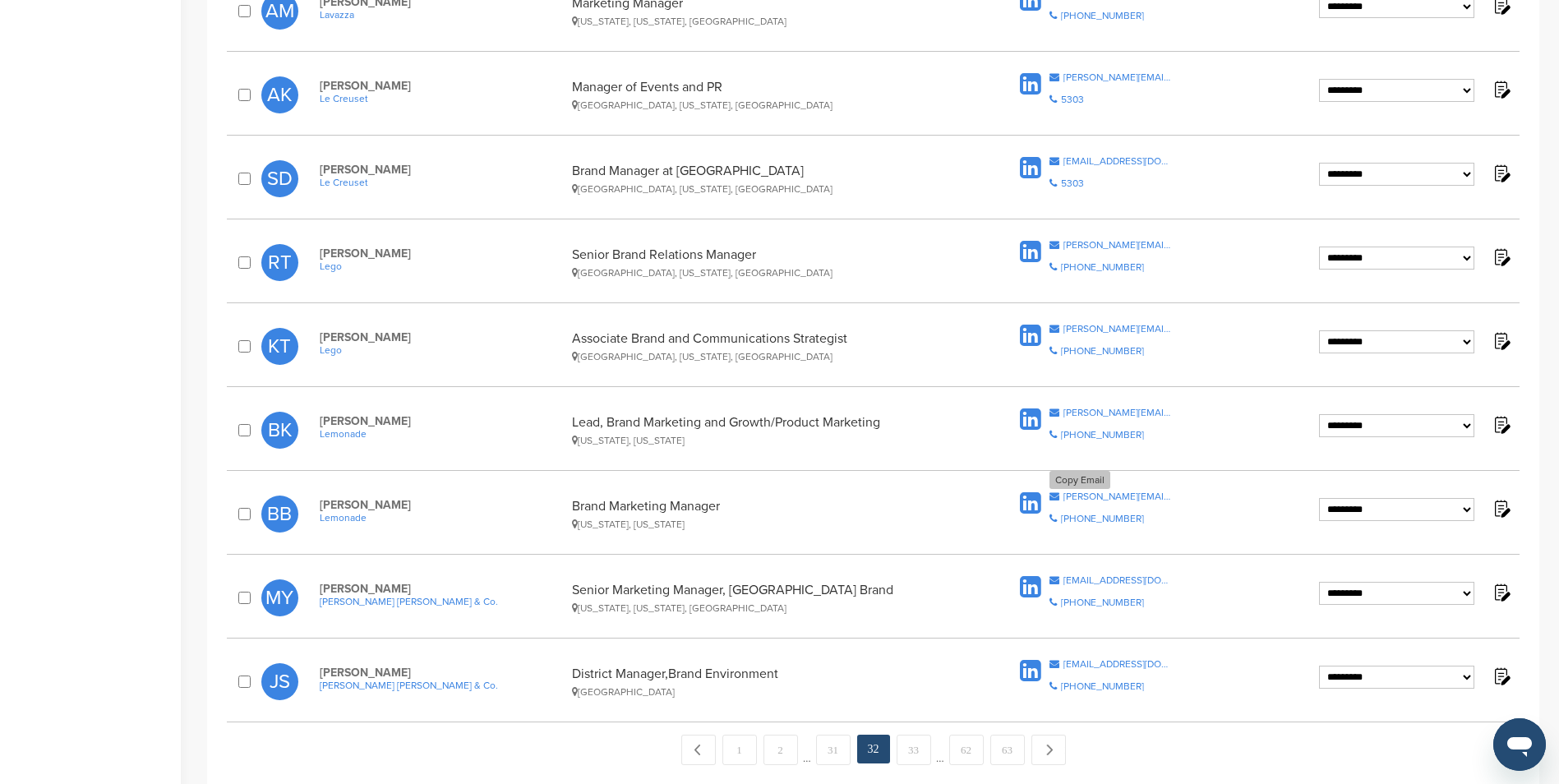 click on "brian.burnham@lemonade.com" at bounding box center (1118, 496) 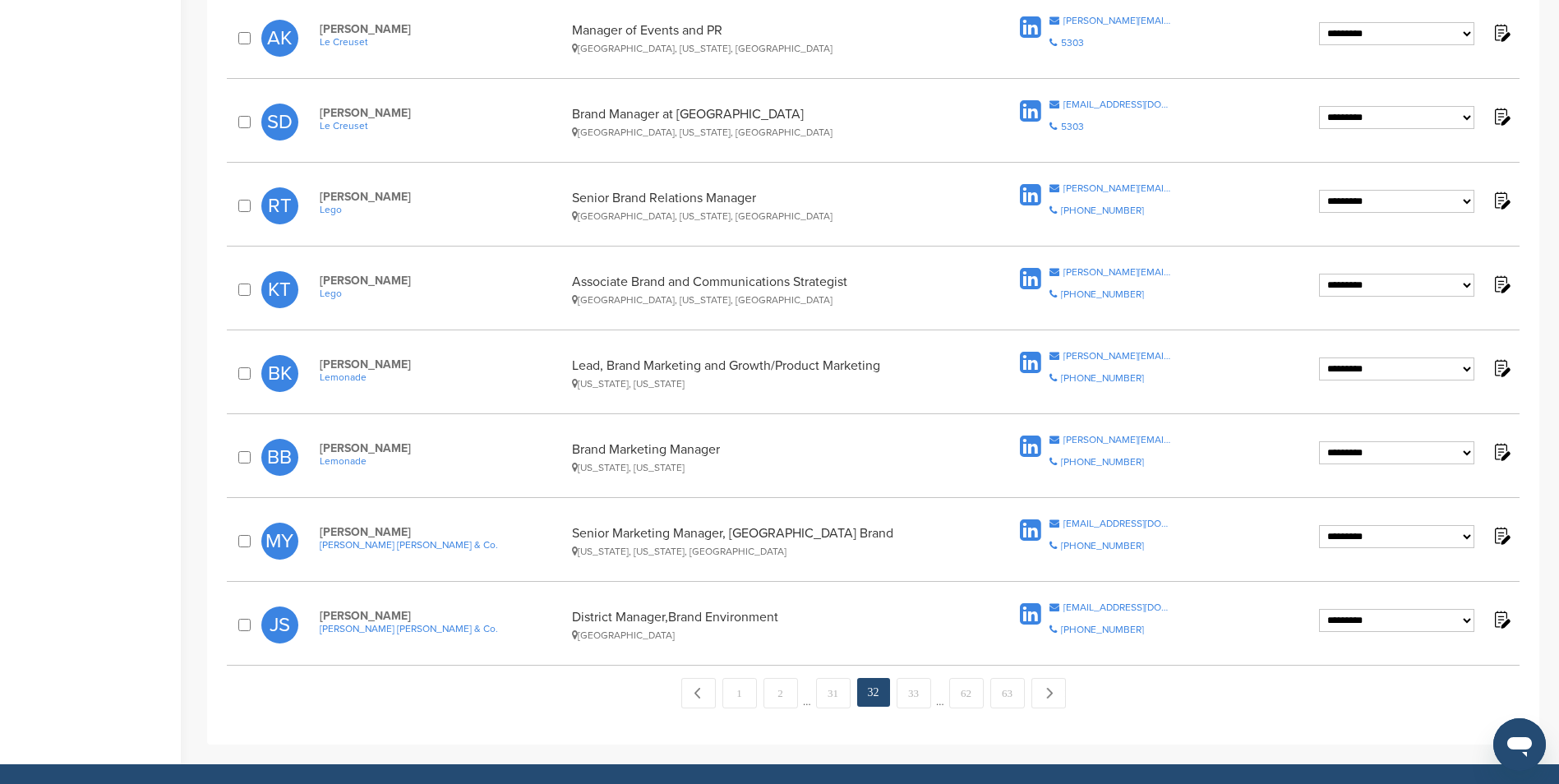 scroll, scrollTop: 1397, scrollLeft: 0, axis: vertical 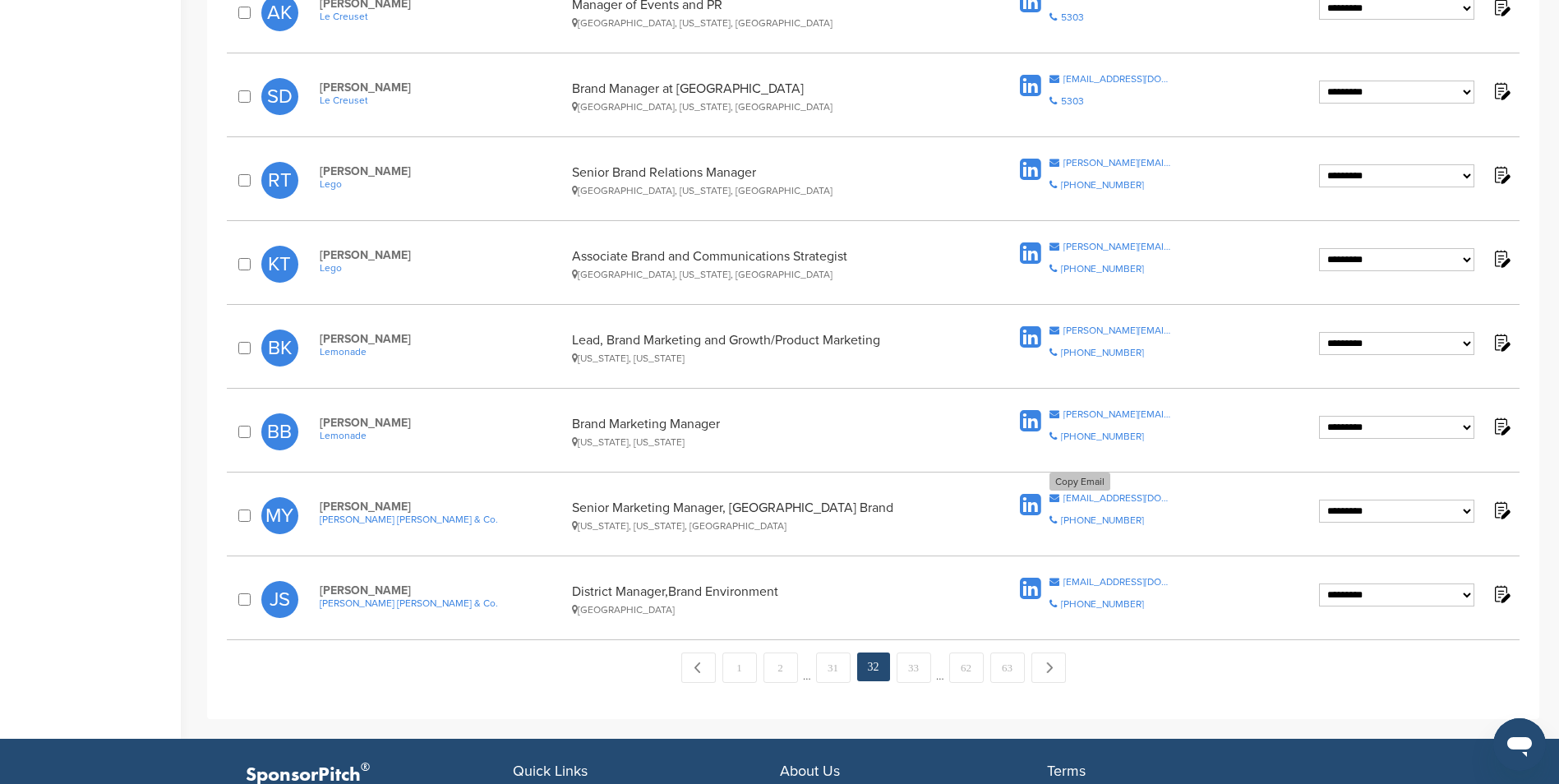 click on "myramategui@levi.com" at bounding box center (1118, 498) 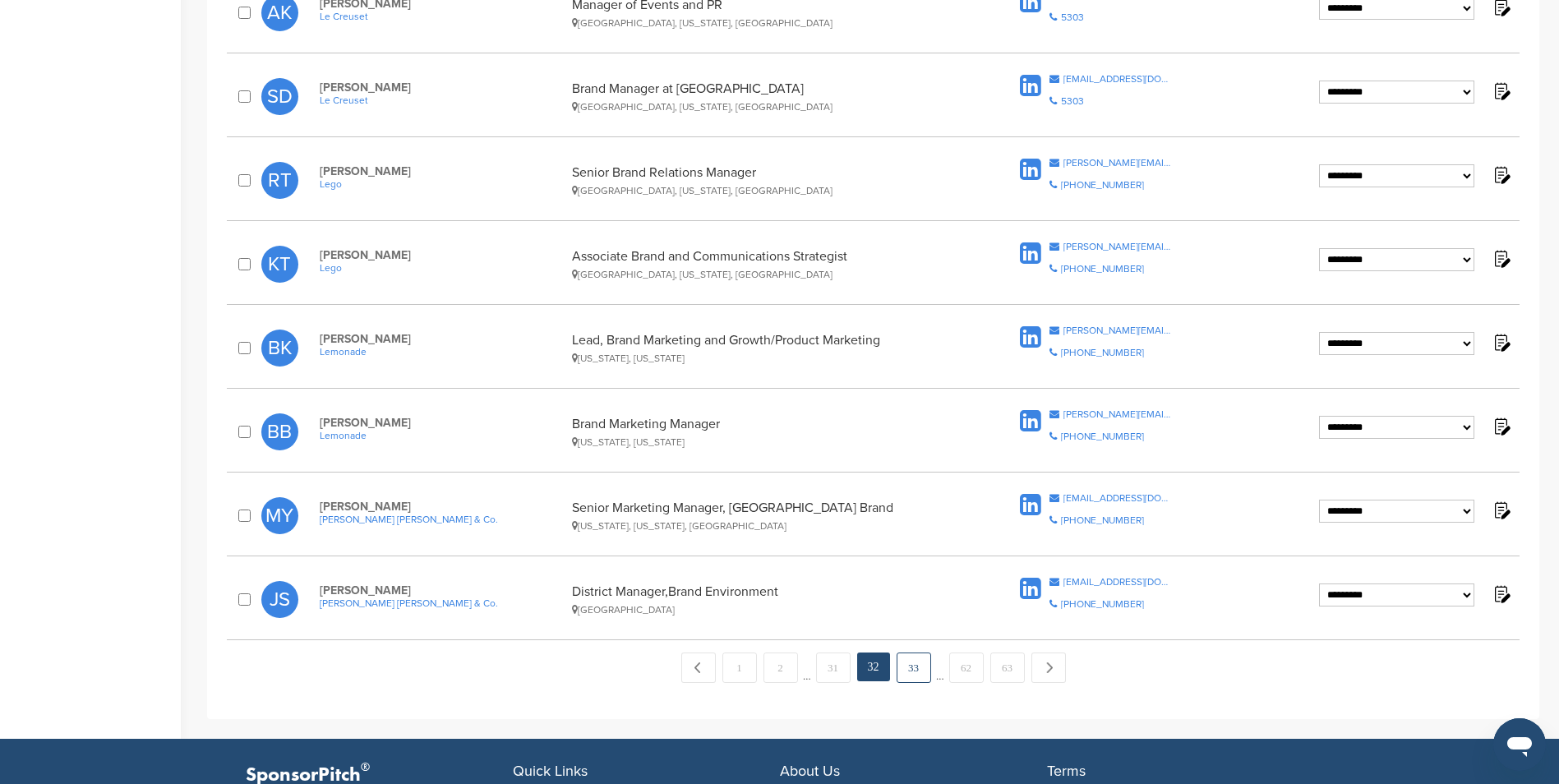 click on "33" at bounding box center (914, 667) 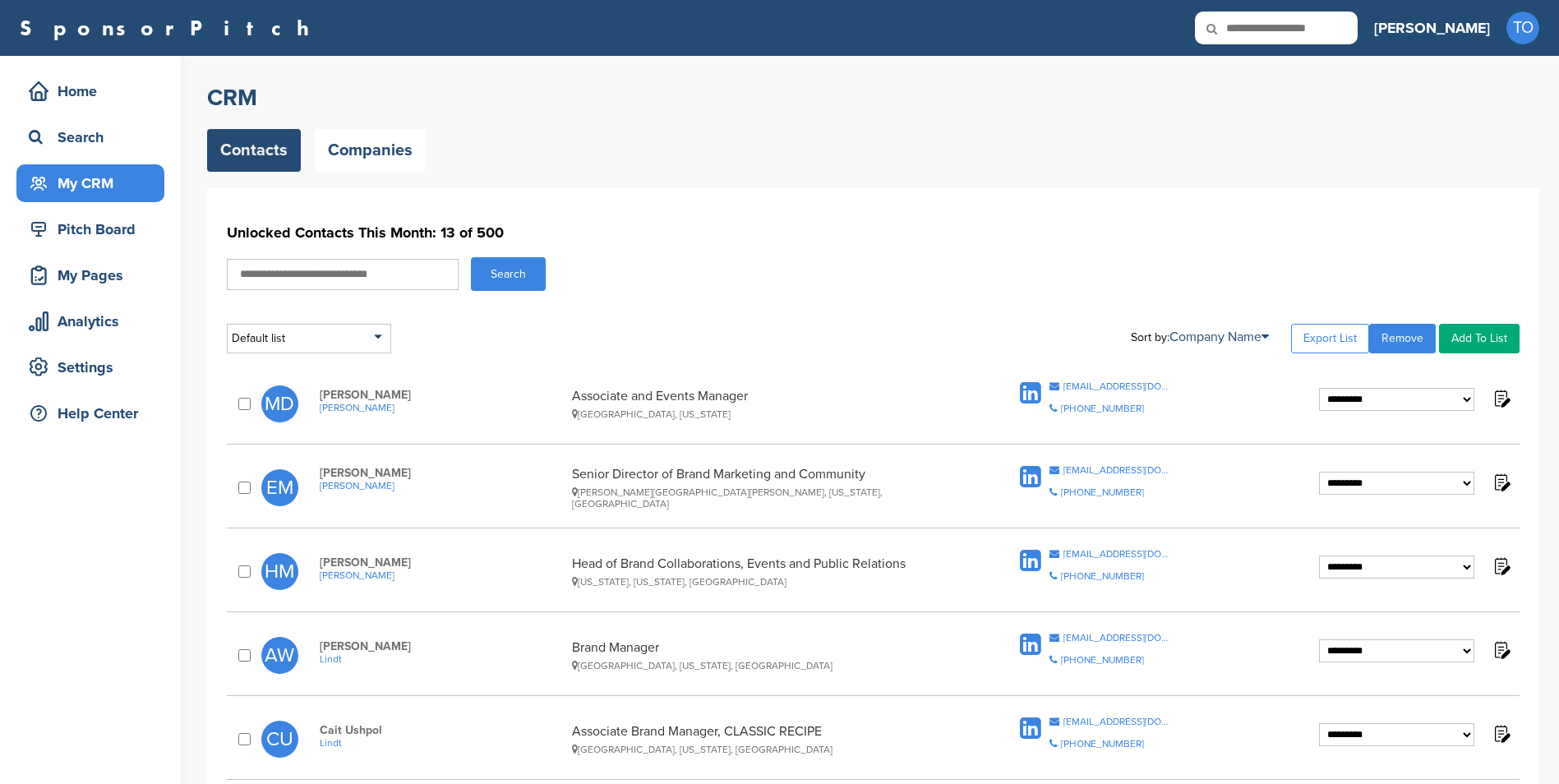 scroll, scrollTop: 0, scrollLeft: 0, axis: both 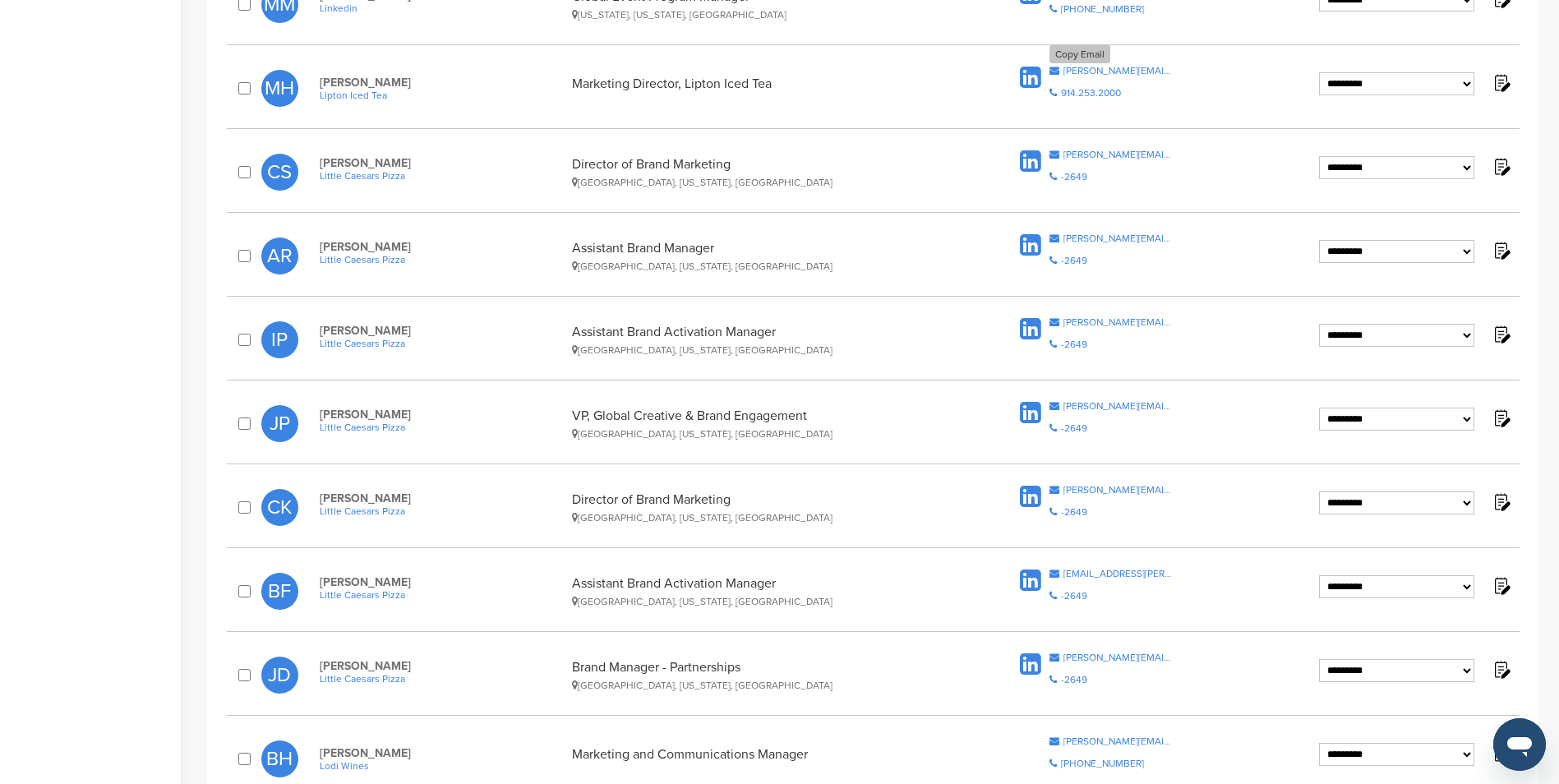 click on "marc.hanson@pepsico.com" at bounding box center (1118, 71) 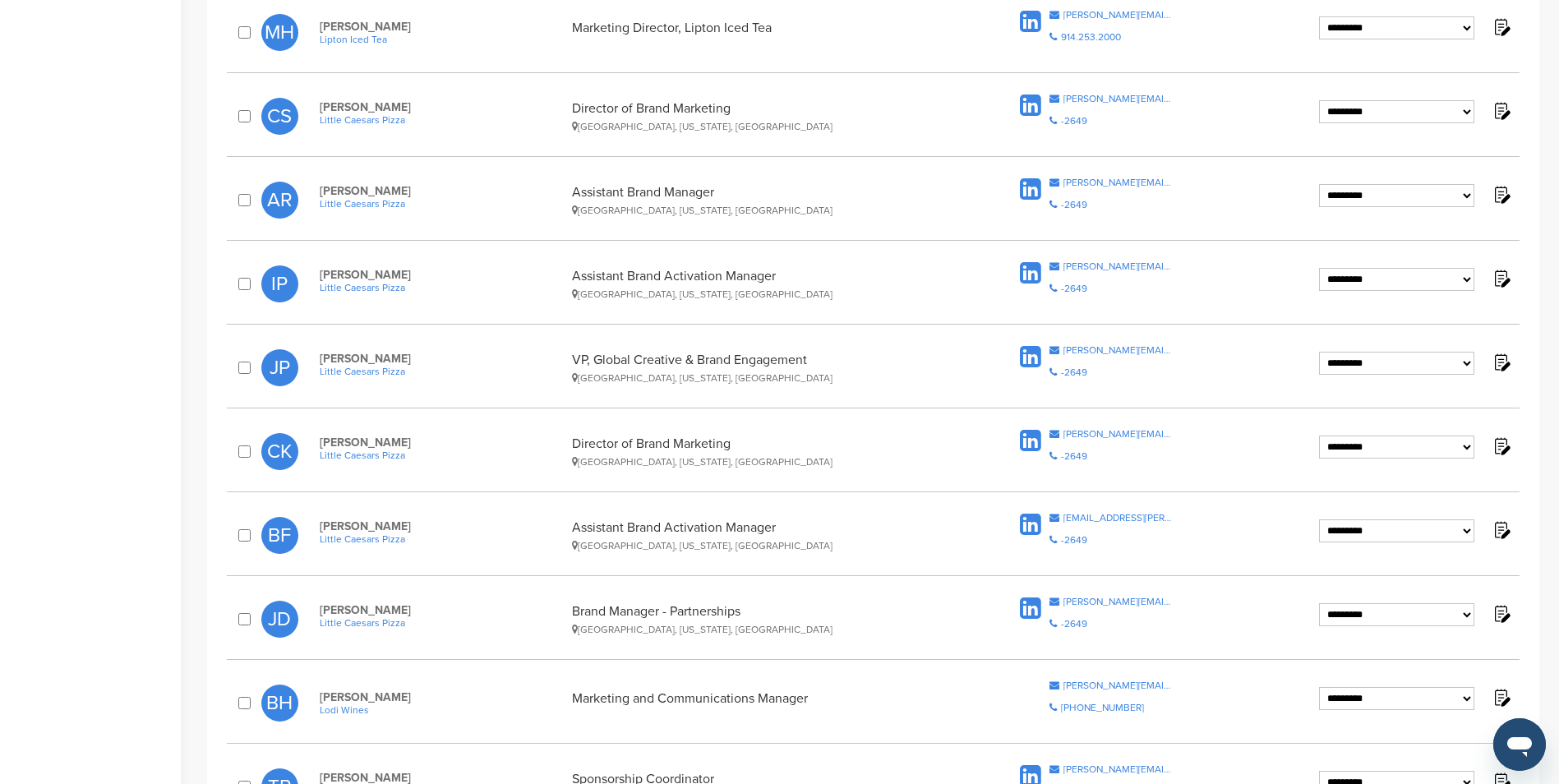 scroll, scrollTop: 1068, scrollLeft: 0, axis: vertical 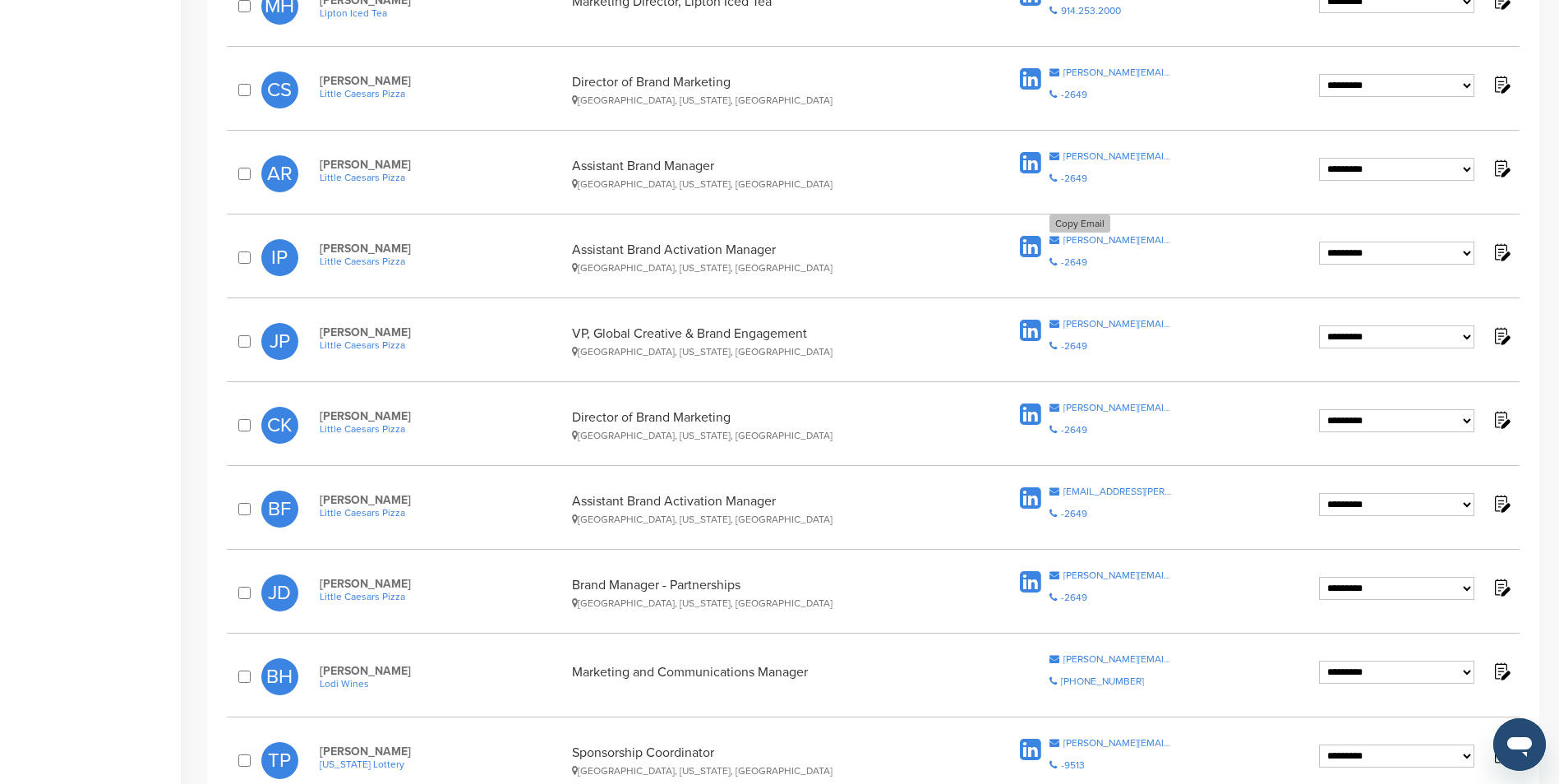click on "ian.puzdrowski@lcecorp.com" at bounding box center (1118, 240) 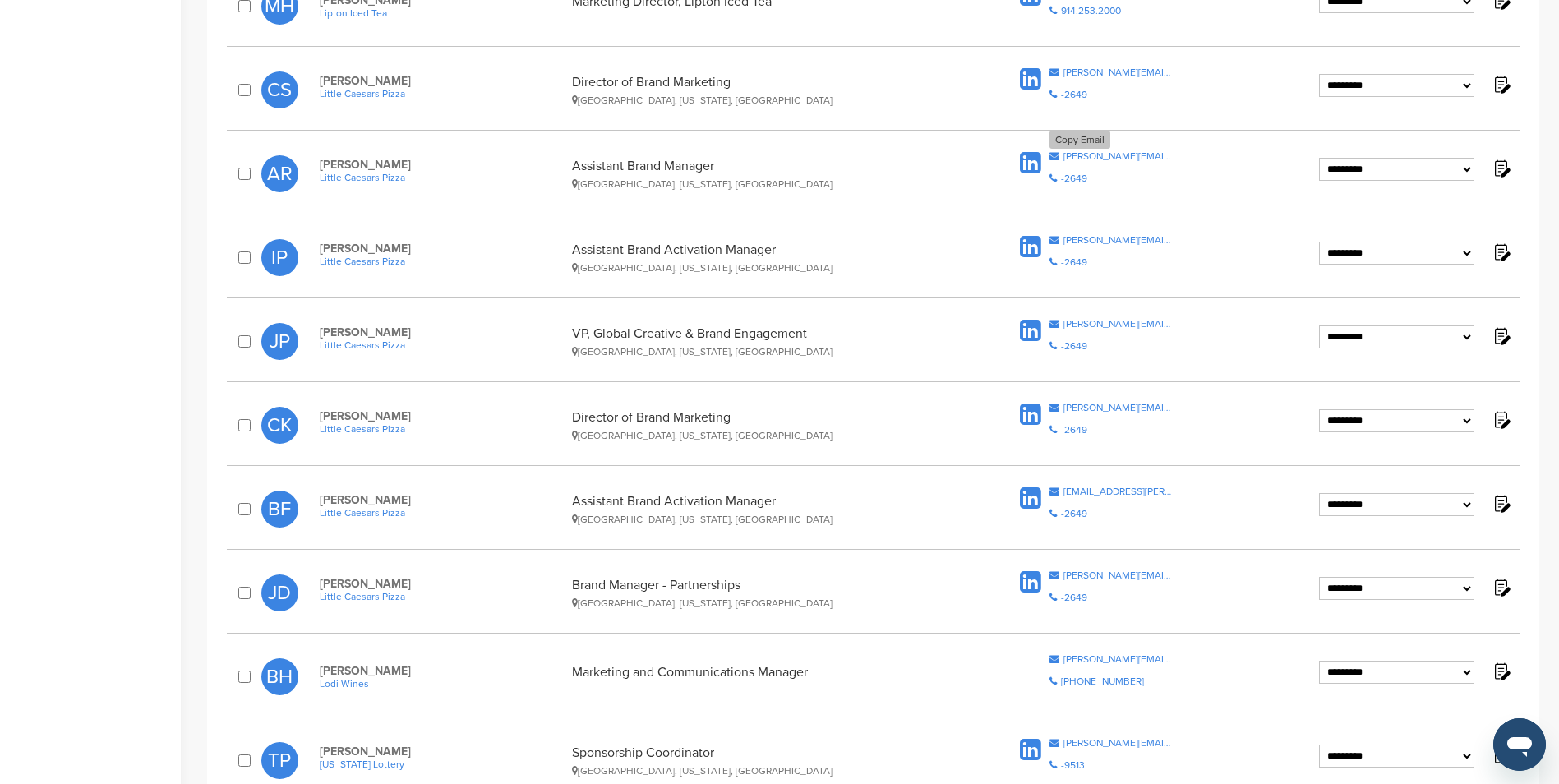 click on "andrea.rodriguez@lcecorp.com" at bounding box center [1118, 156] 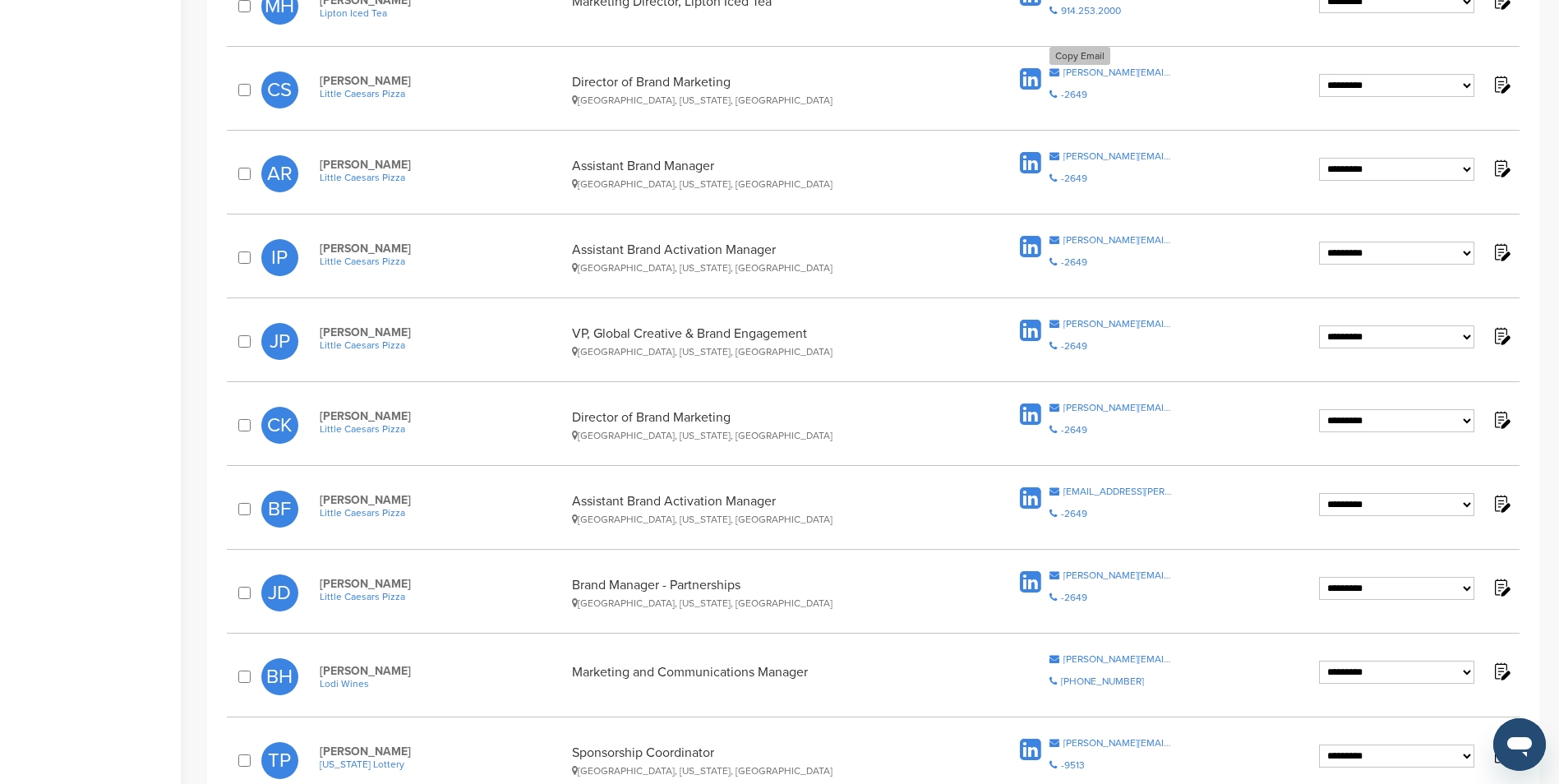 click on "christine.snyder@lcecorp.com" at bounding box center [1118, 72] 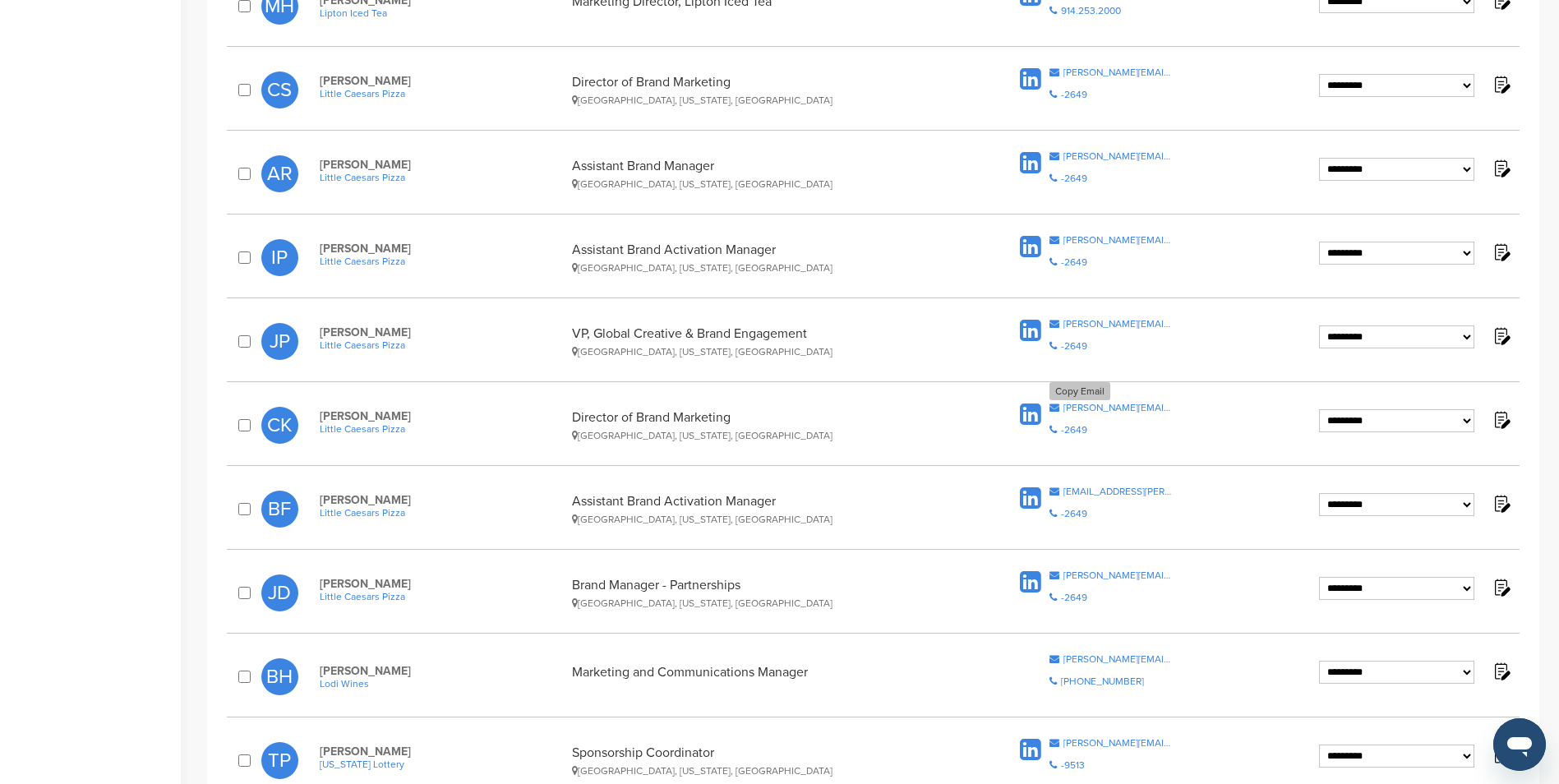 click on "carly.keidel@lcecorp.com" at bounding box center (1118, 408) 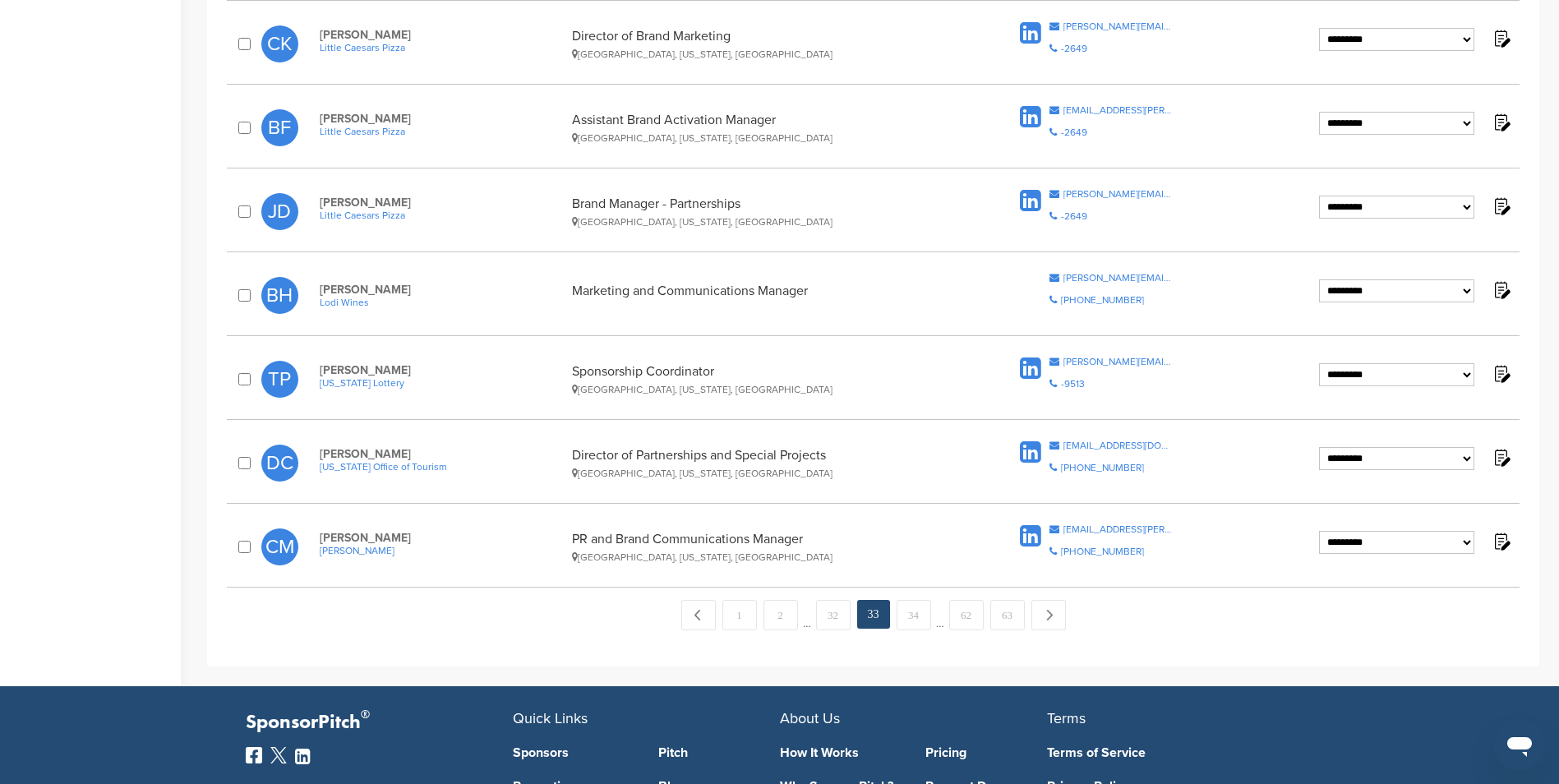 scroll, scrollTop: 1479, scrollLeft: 0, axis: vertical 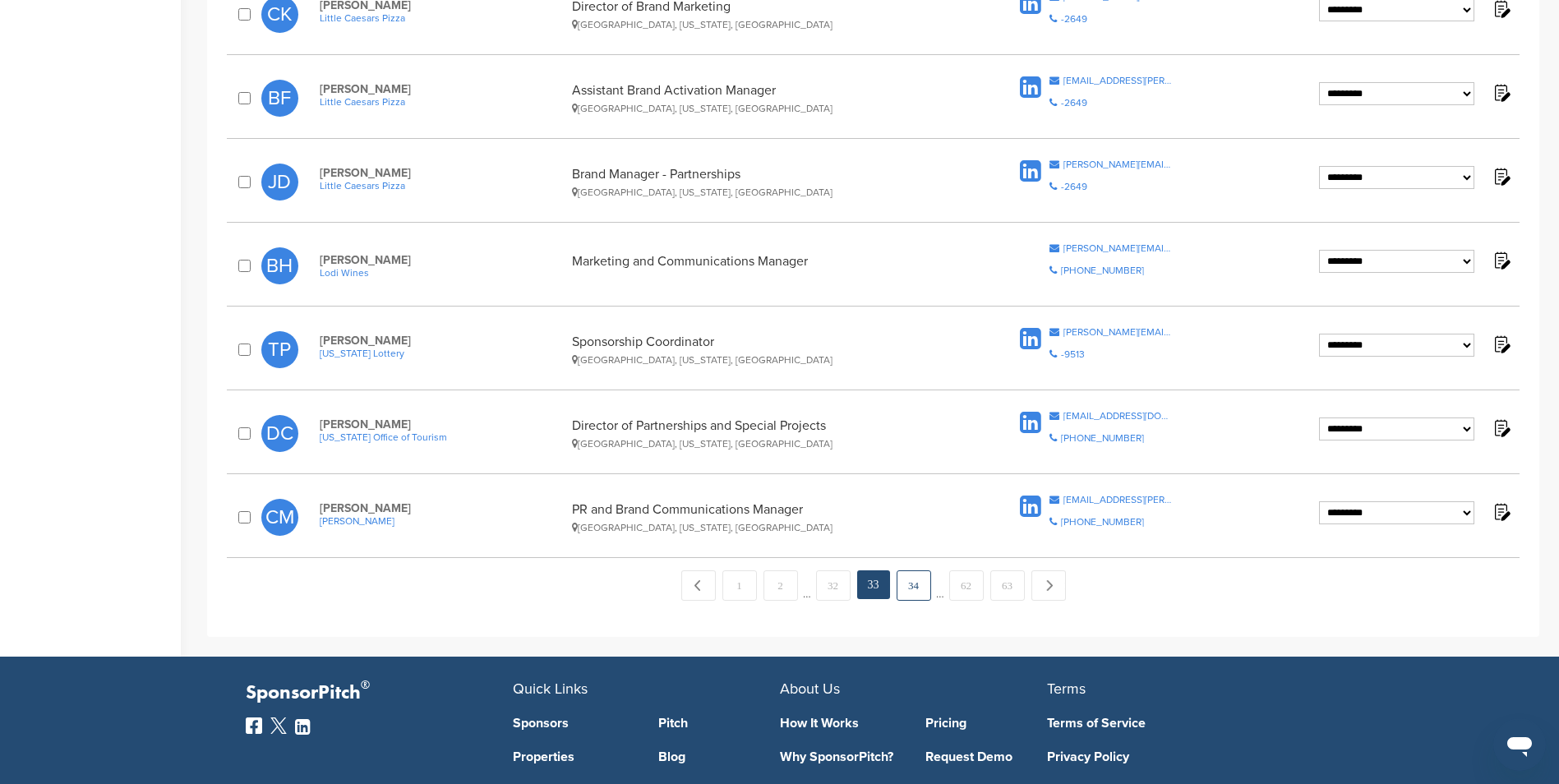 click on "34" at bounding box center [914, 585] 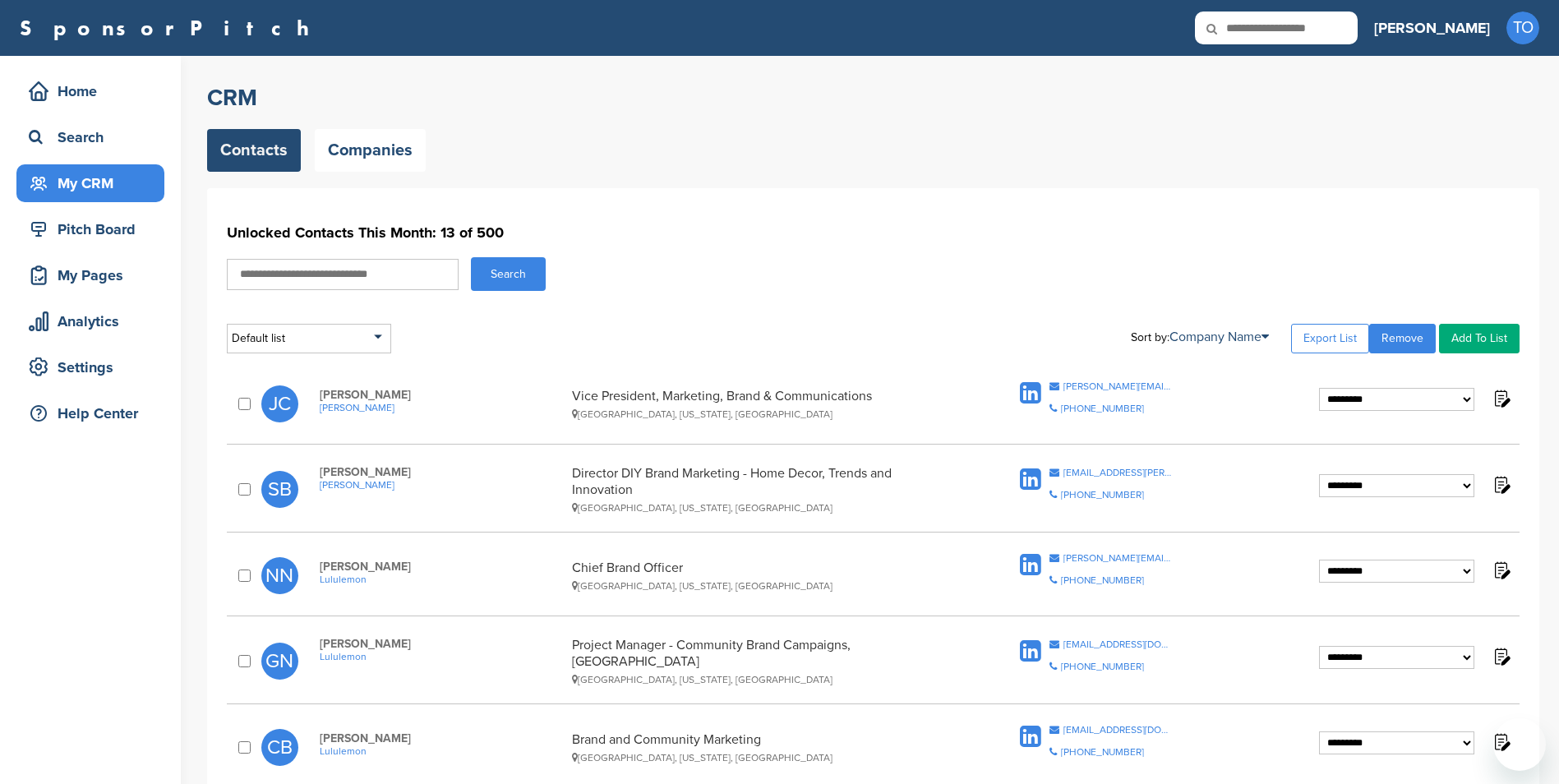 scroll, scrollTop: 0, scrollLeft: 0, axis: both 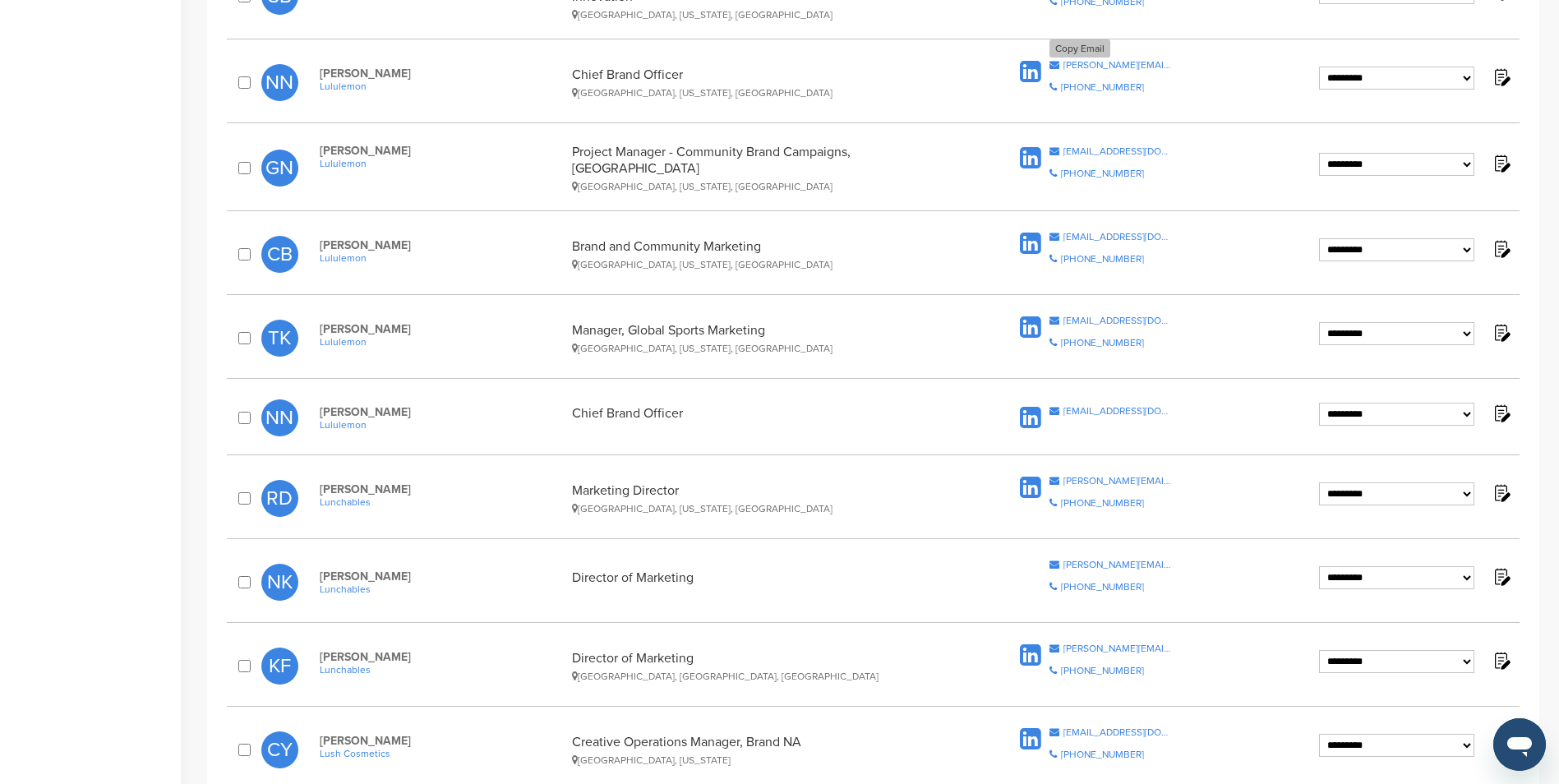 click on "[PERSON_NAME][EMAIL_ADDRESS][DOMAIN_NAME]" at bounding box center (1118, 65) 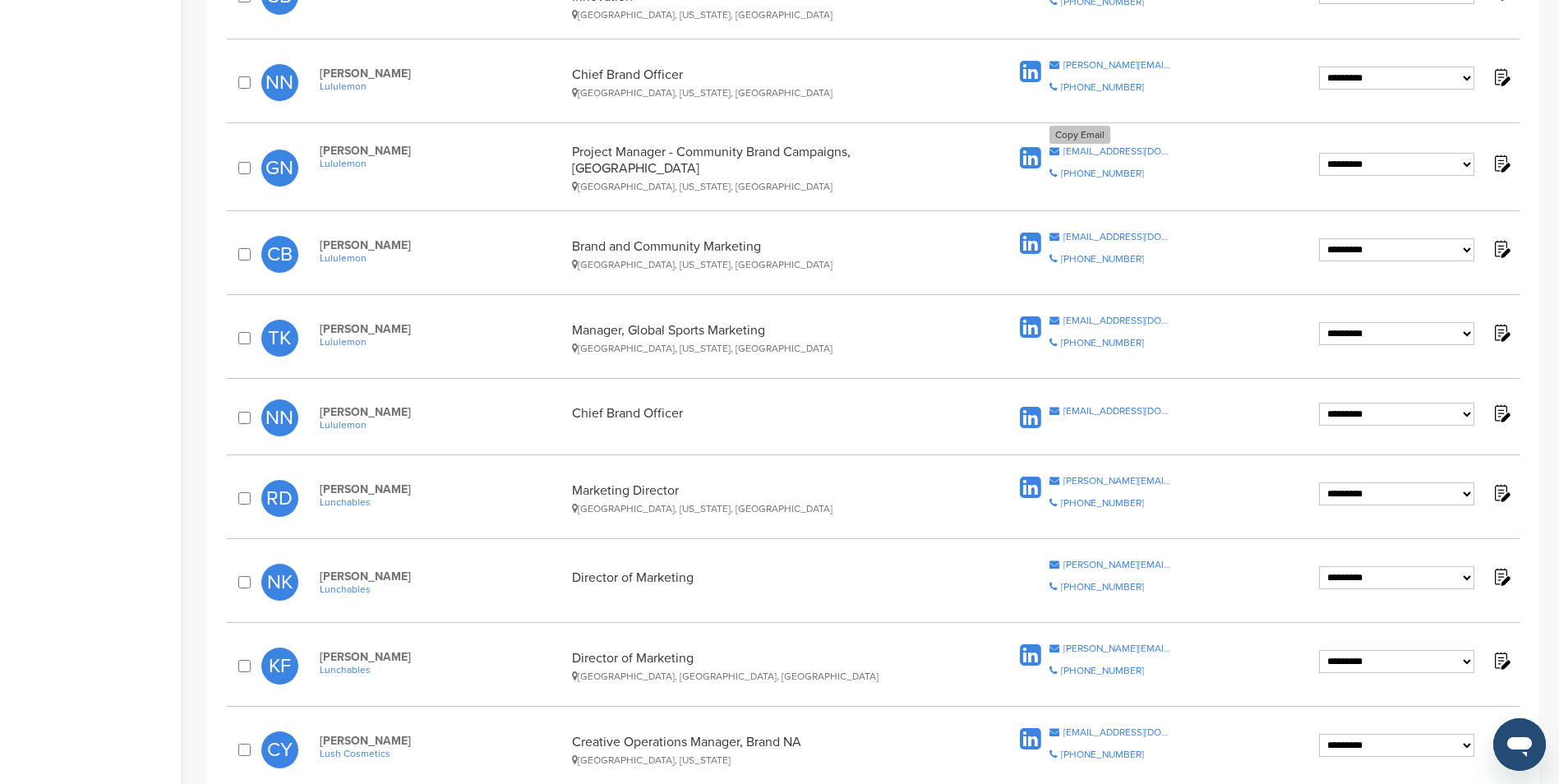 click on "[EMAIL_ADDRESS][DOMAIN_NAME]" at bounding box center [1118, 151] 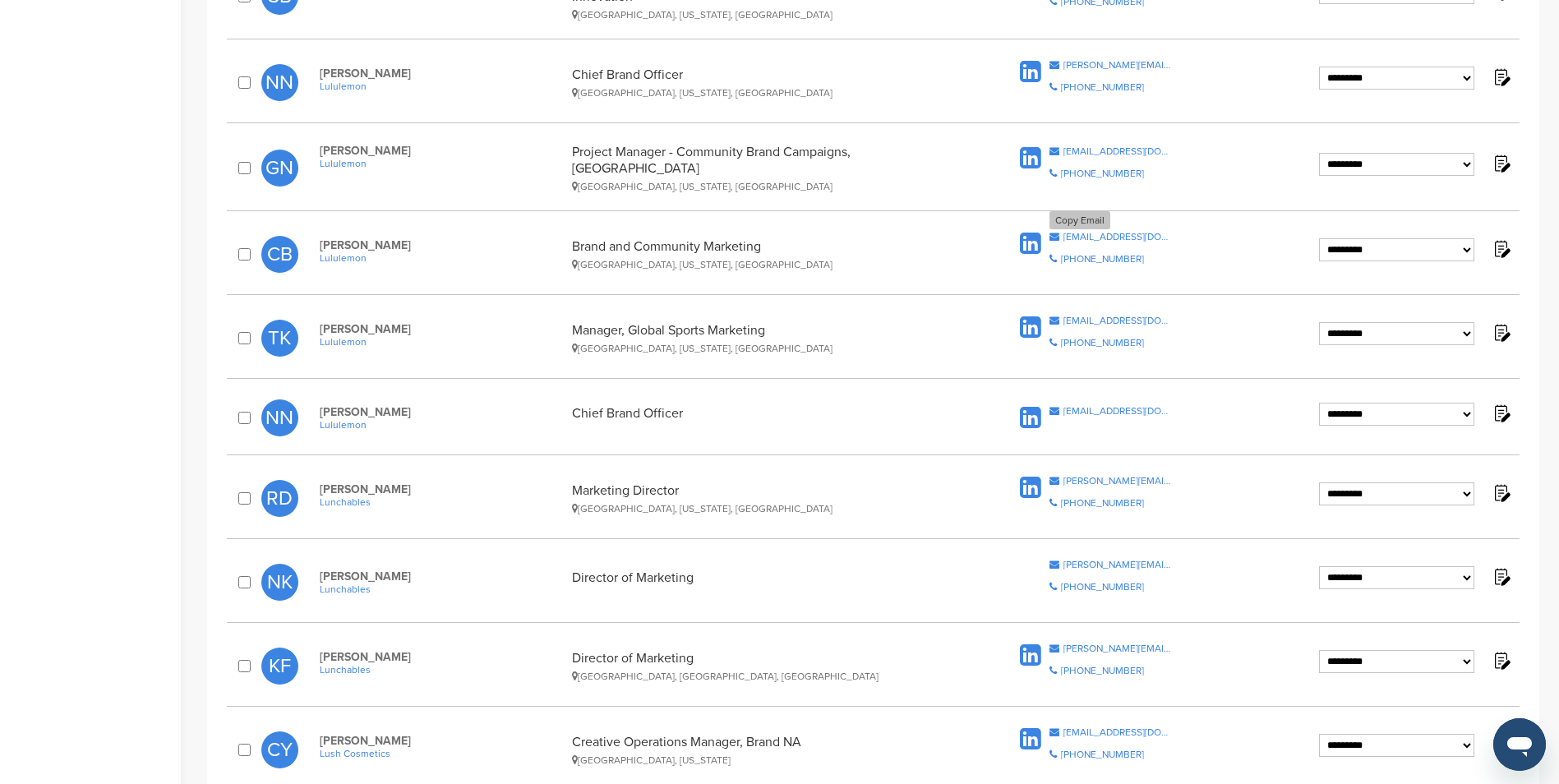 click on "cmbanks@lululemon.com" at bounding box center (1118, 237) 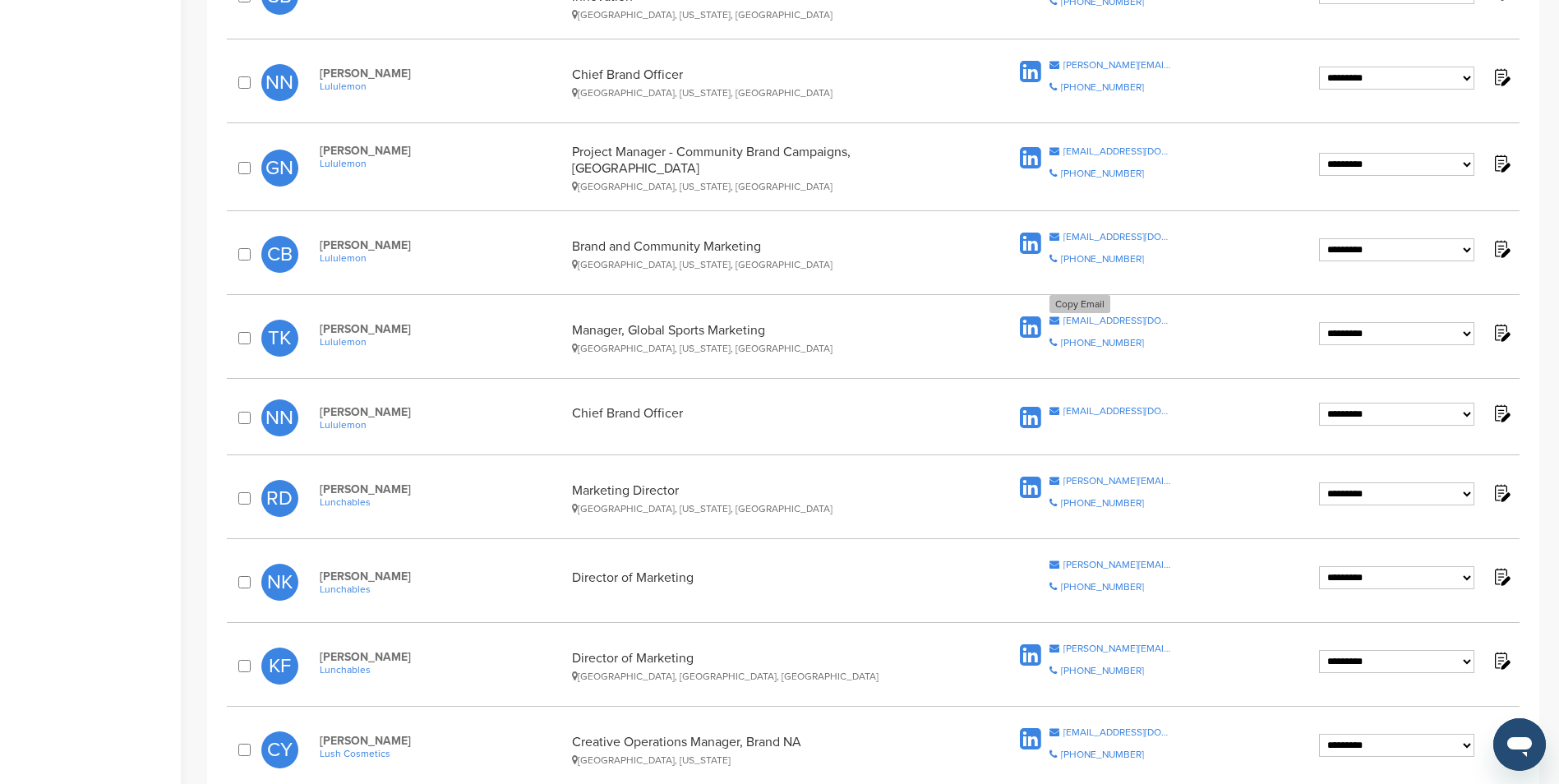 click on "tkupke@lululemon.com" at bounding box center [1118, 321] 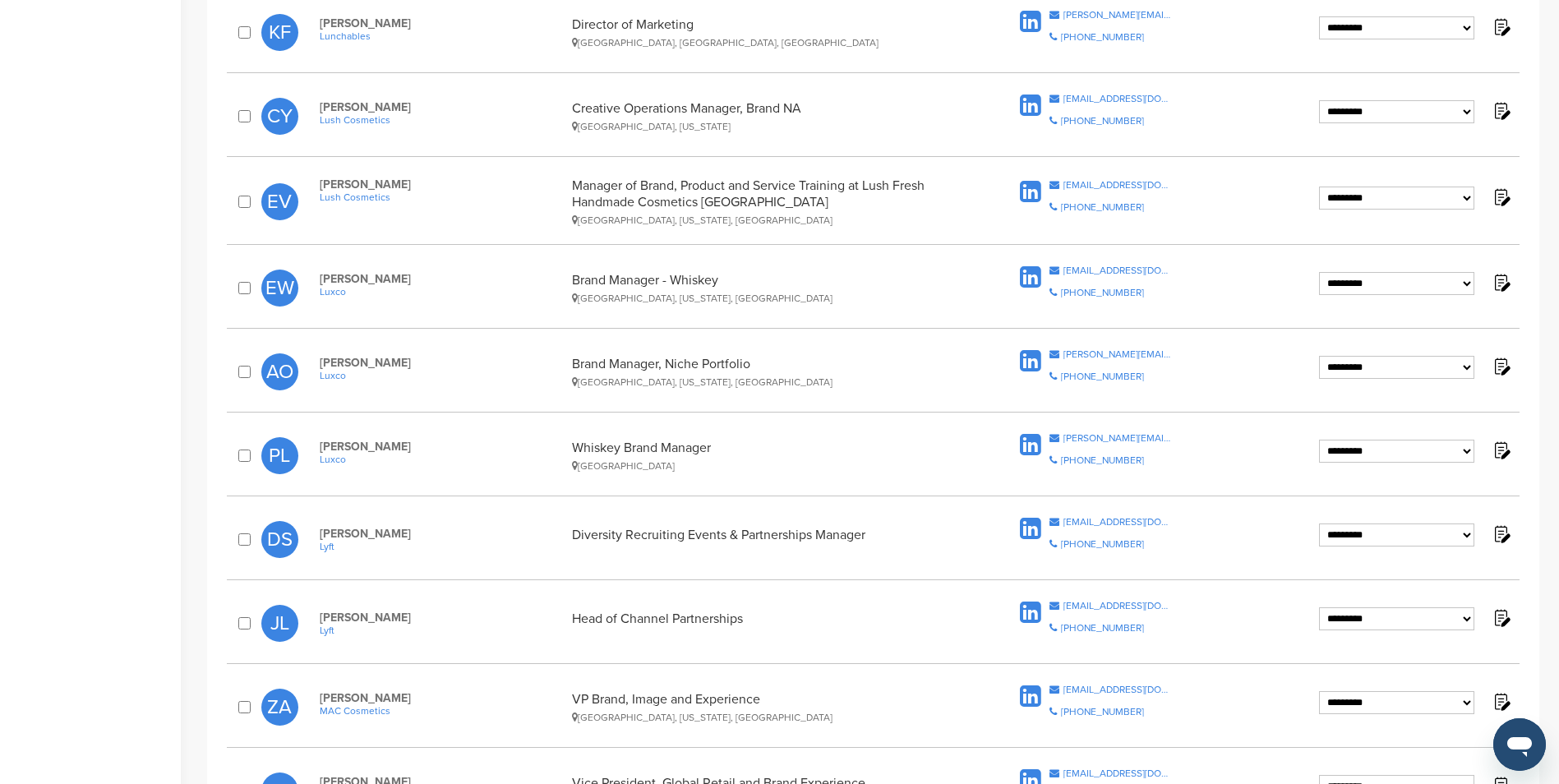 scroll, scrollTop: 1151, scrollLeft: 0, axis: vertical 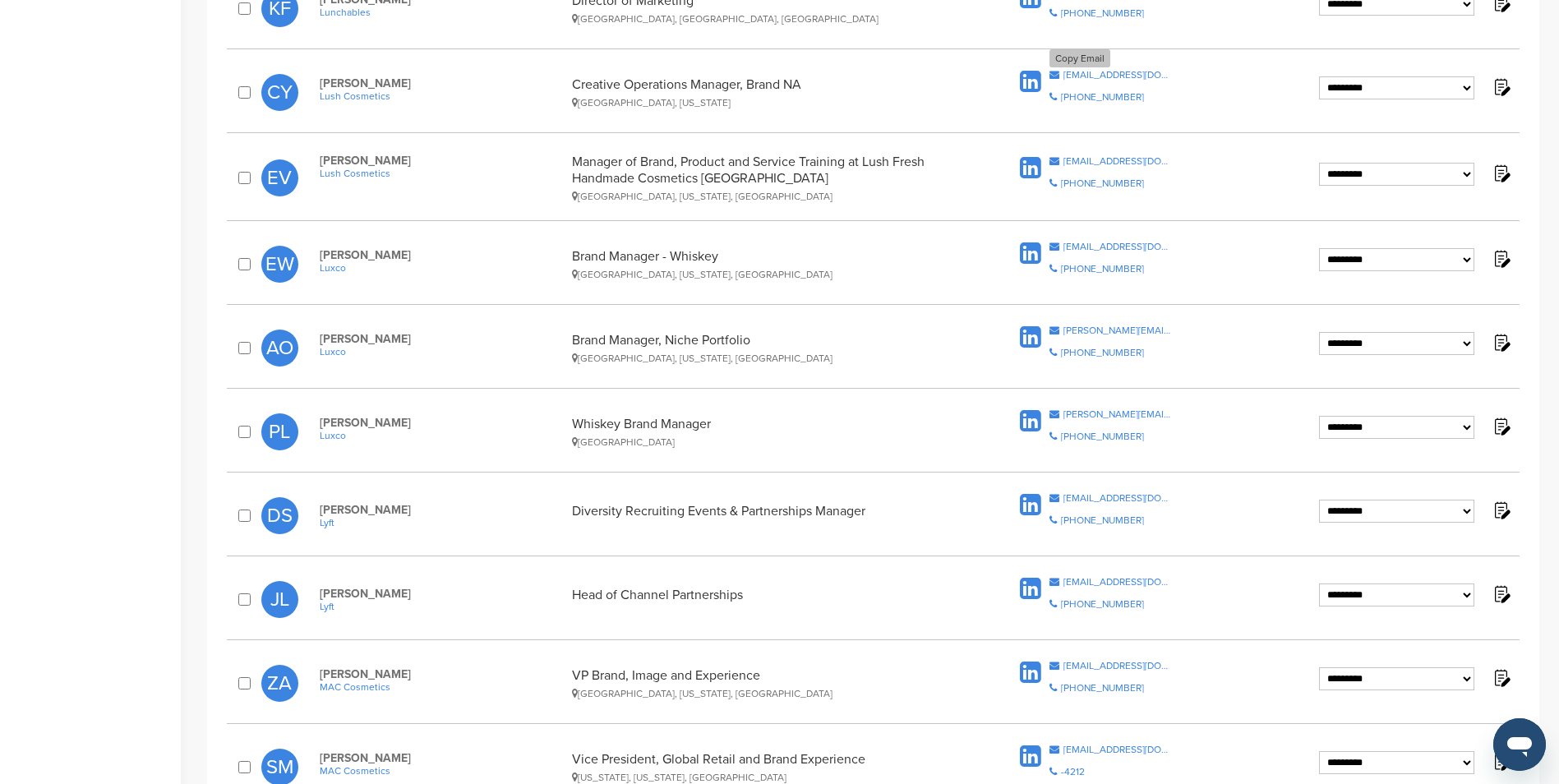 click on "cyoung@lush.com" at bounding box center (1118, 75) 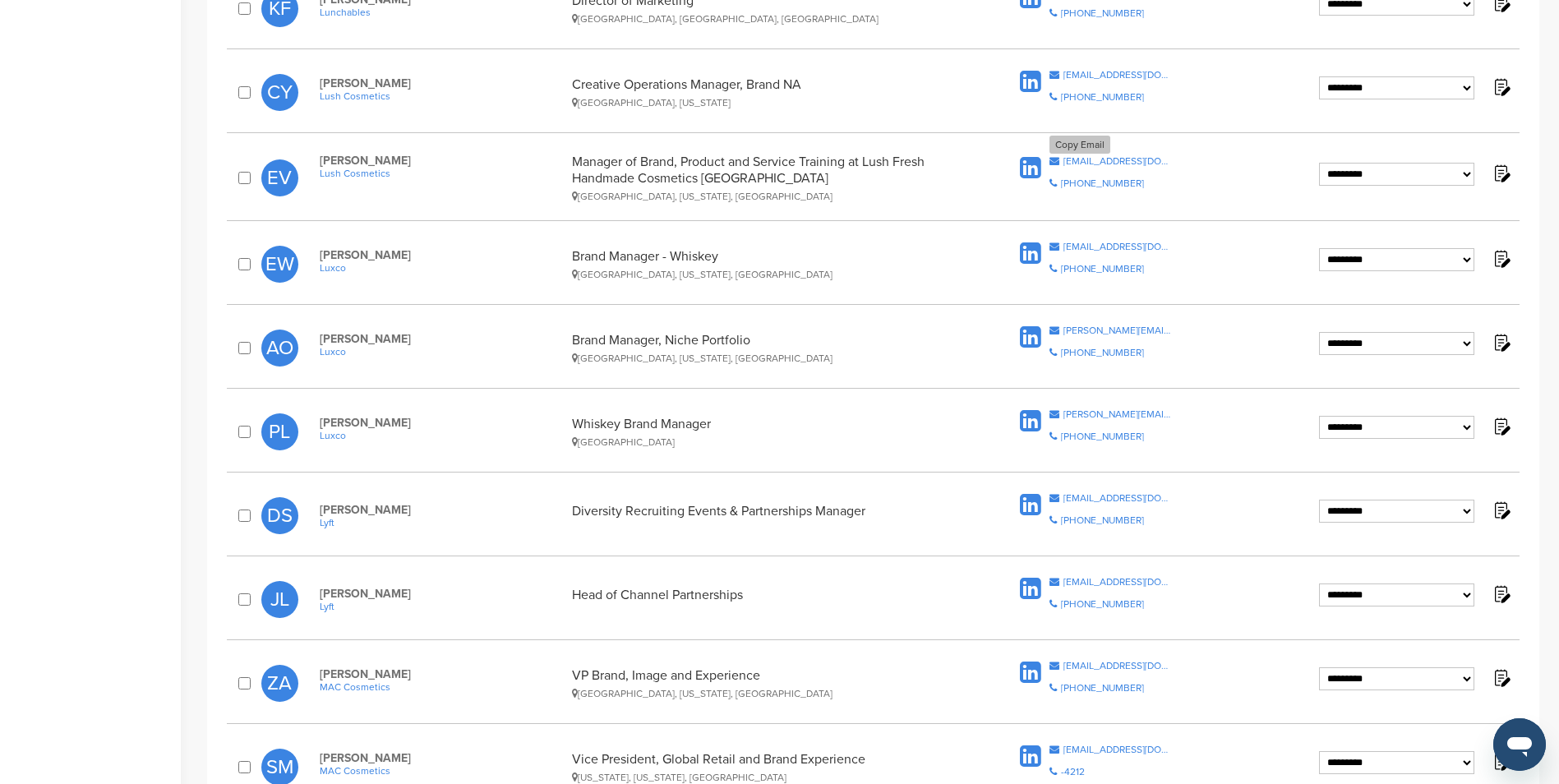 click on "evega@lush.com" at bounding box center [1118, 161] 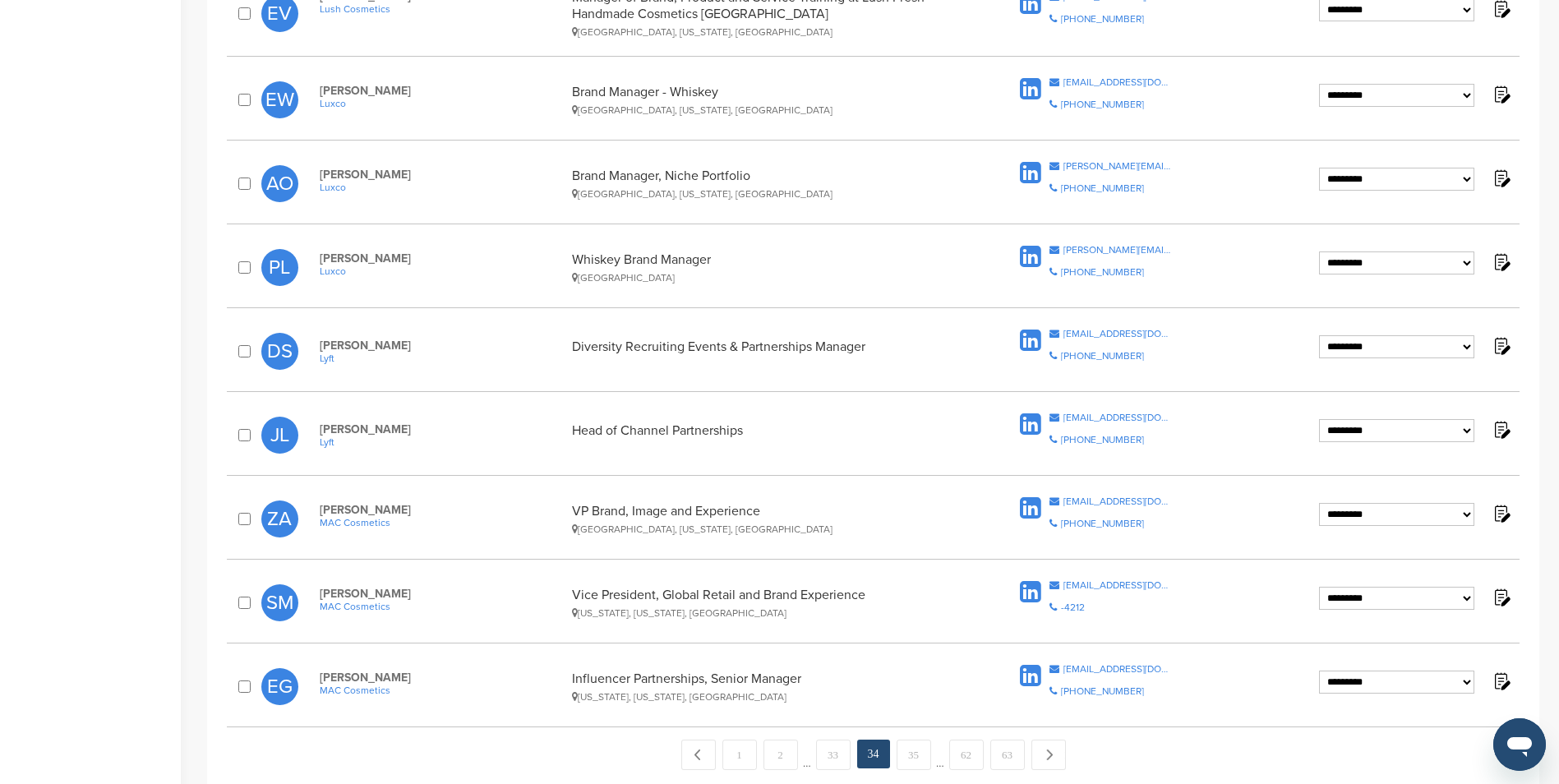 scroll, scrollTop: 1397, scrollLeft: 0, axis: vertical 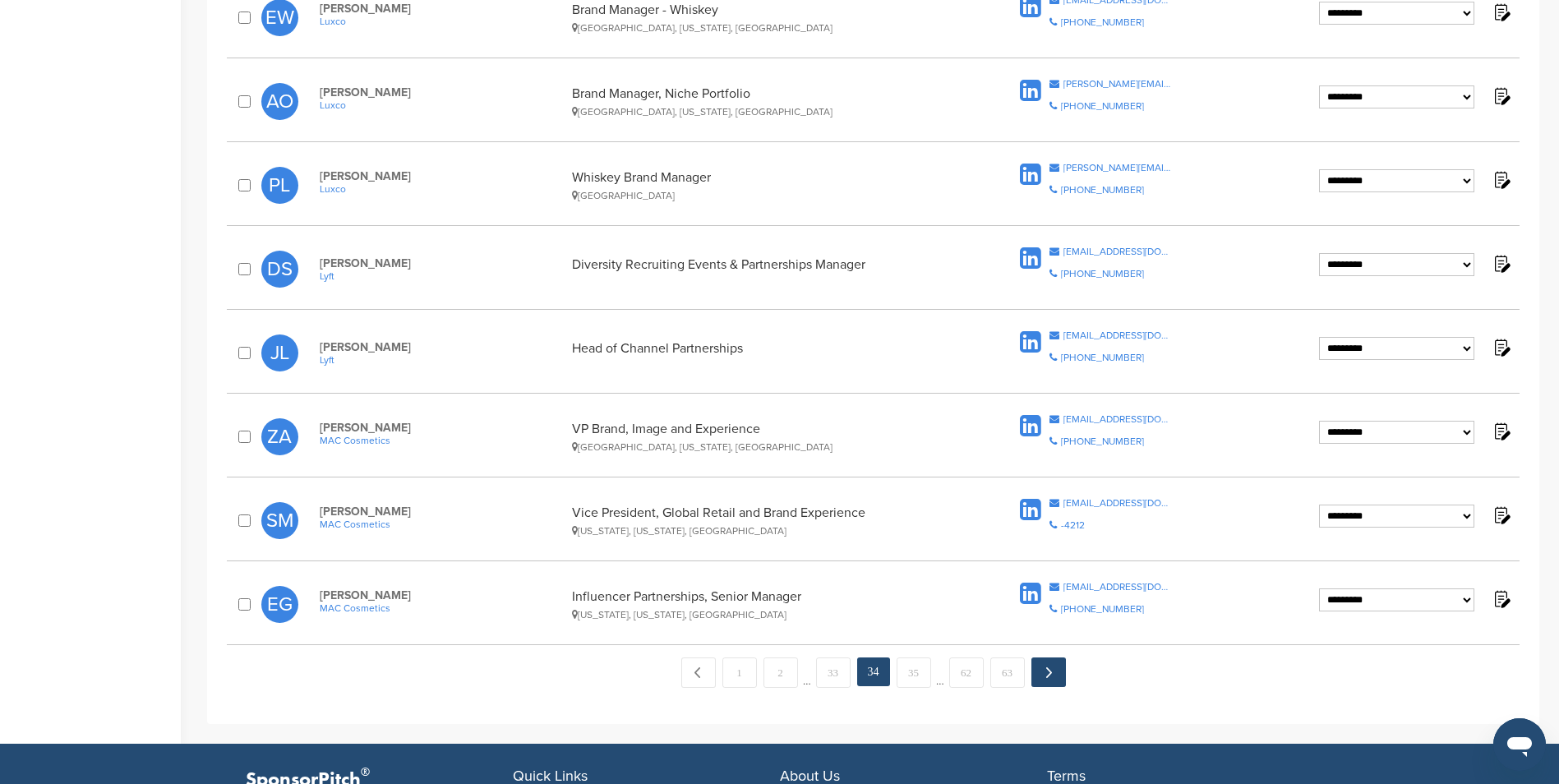 click on "Next →" at bounding box center [1049, 672] 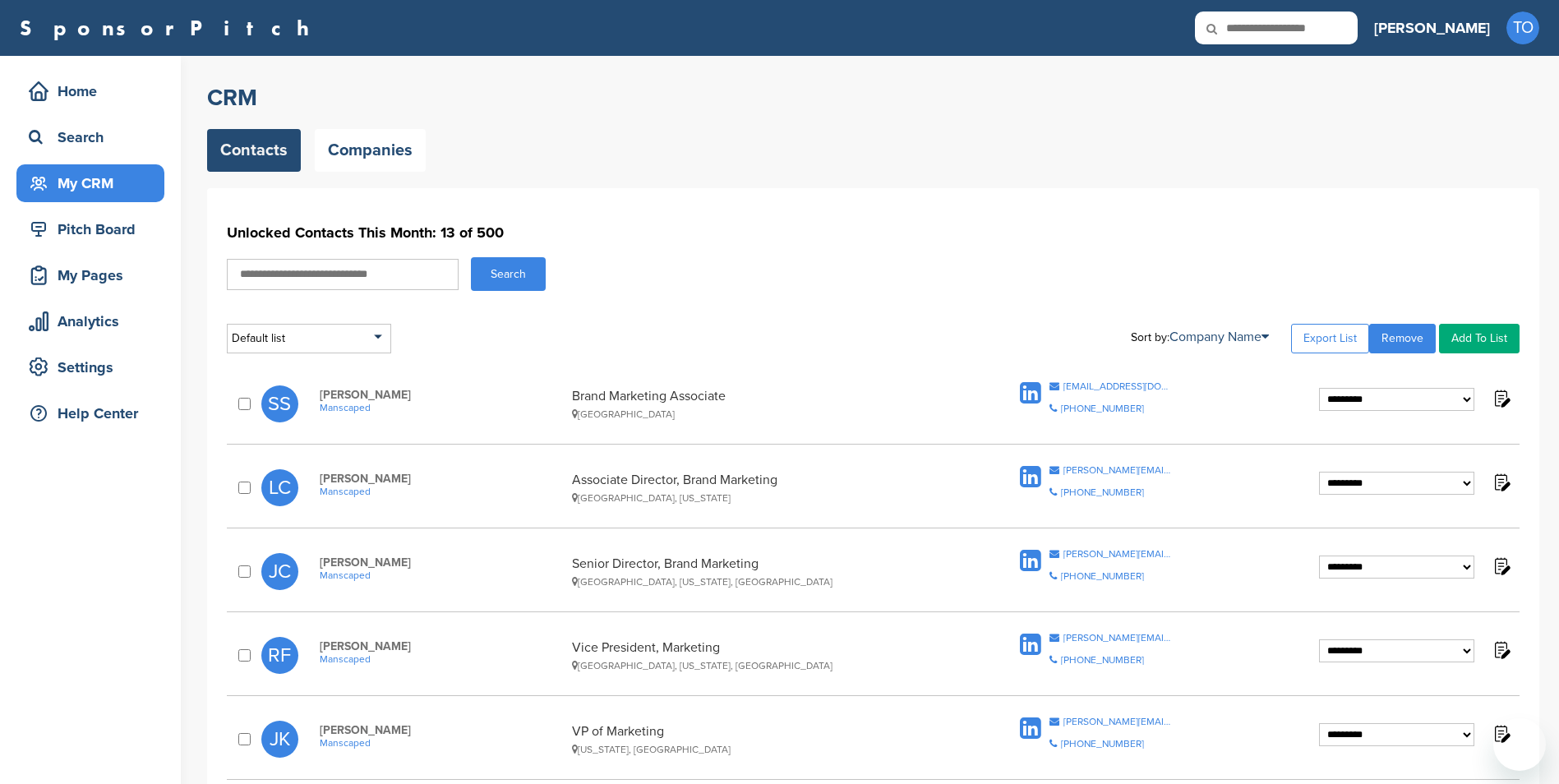 scroll, scrollTop: 0, scrollLeft: 0, axis: both 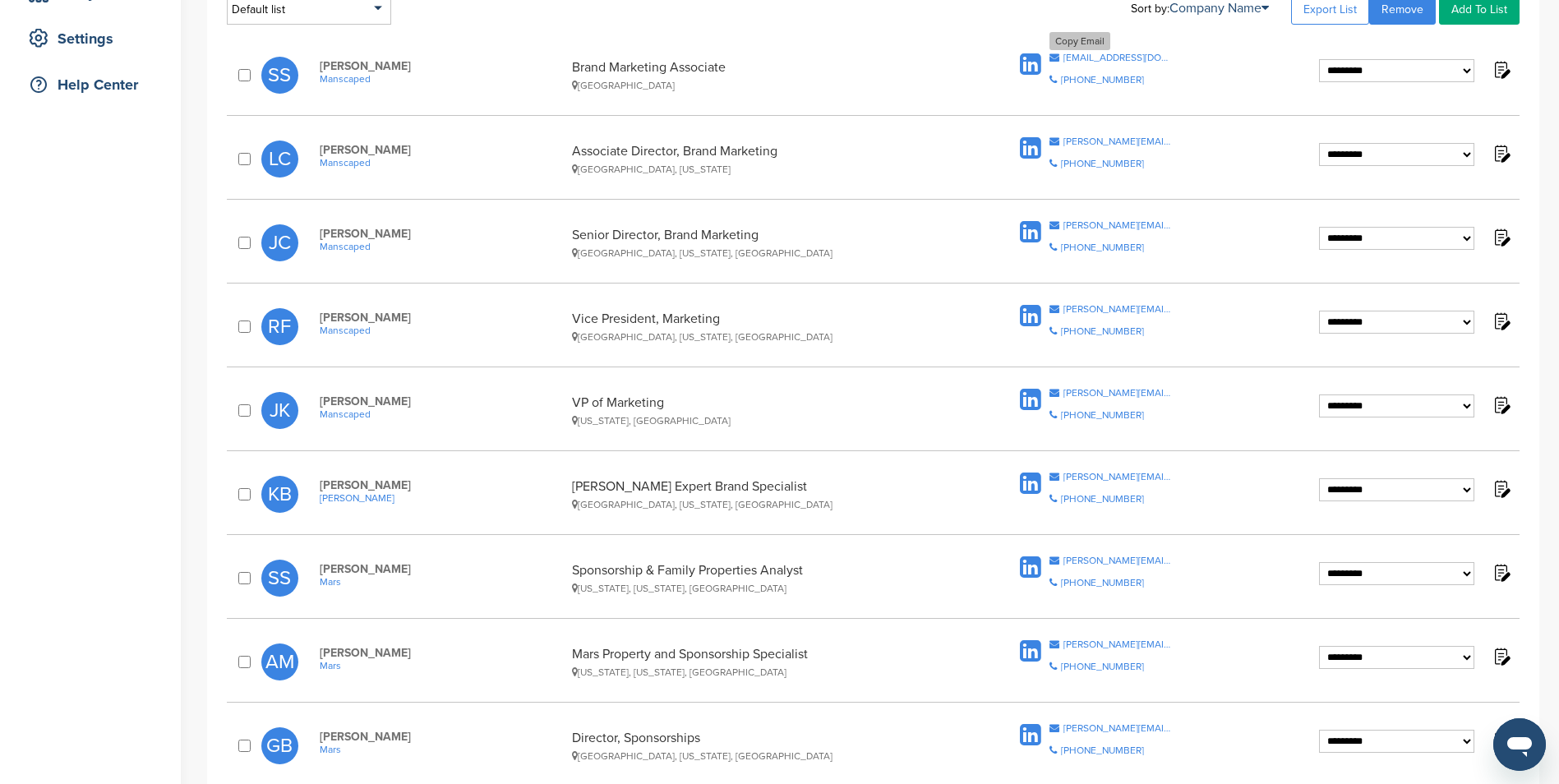 click on "[EMAIL_ADDRESS][DOMAIN_NAME]" at bounding box center [1118, 58] 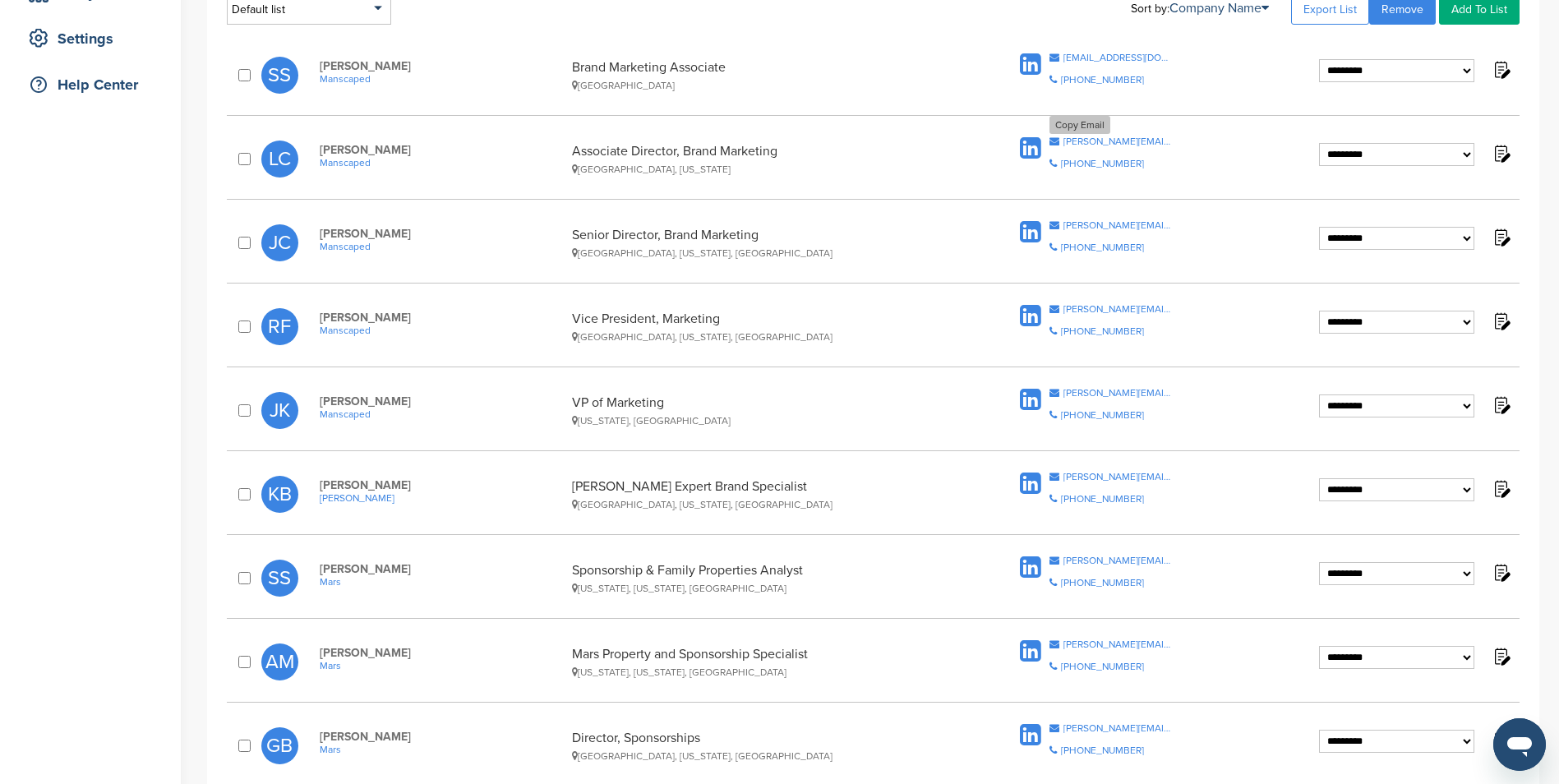 click on "[PERSON_NAME][EMAIL_ADDRESS][DOMAIN_NAME]" at bounding box center (1118, 141) 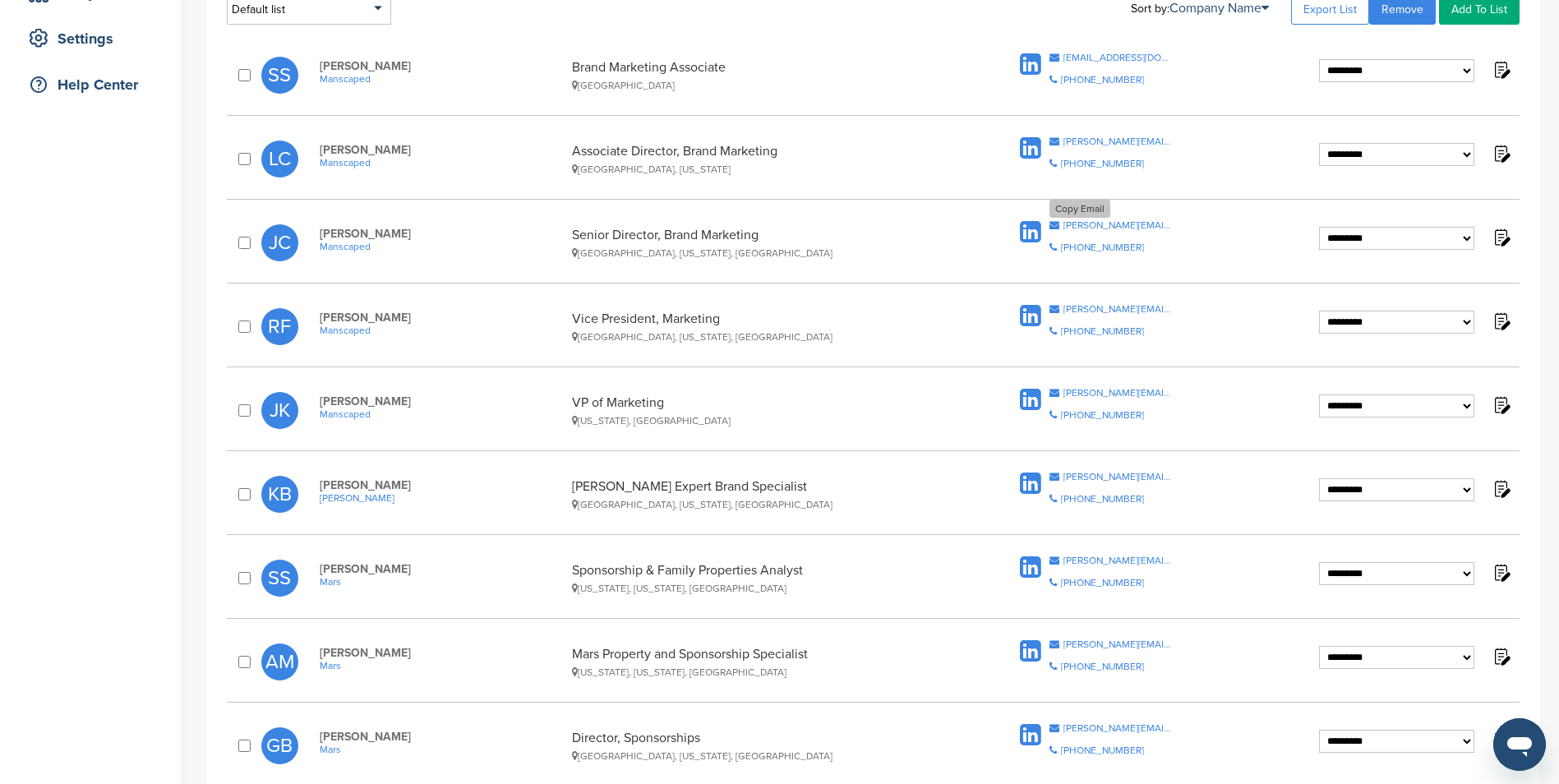 click on "jessica@manscaped.com" at bounding box center (1118, 225) 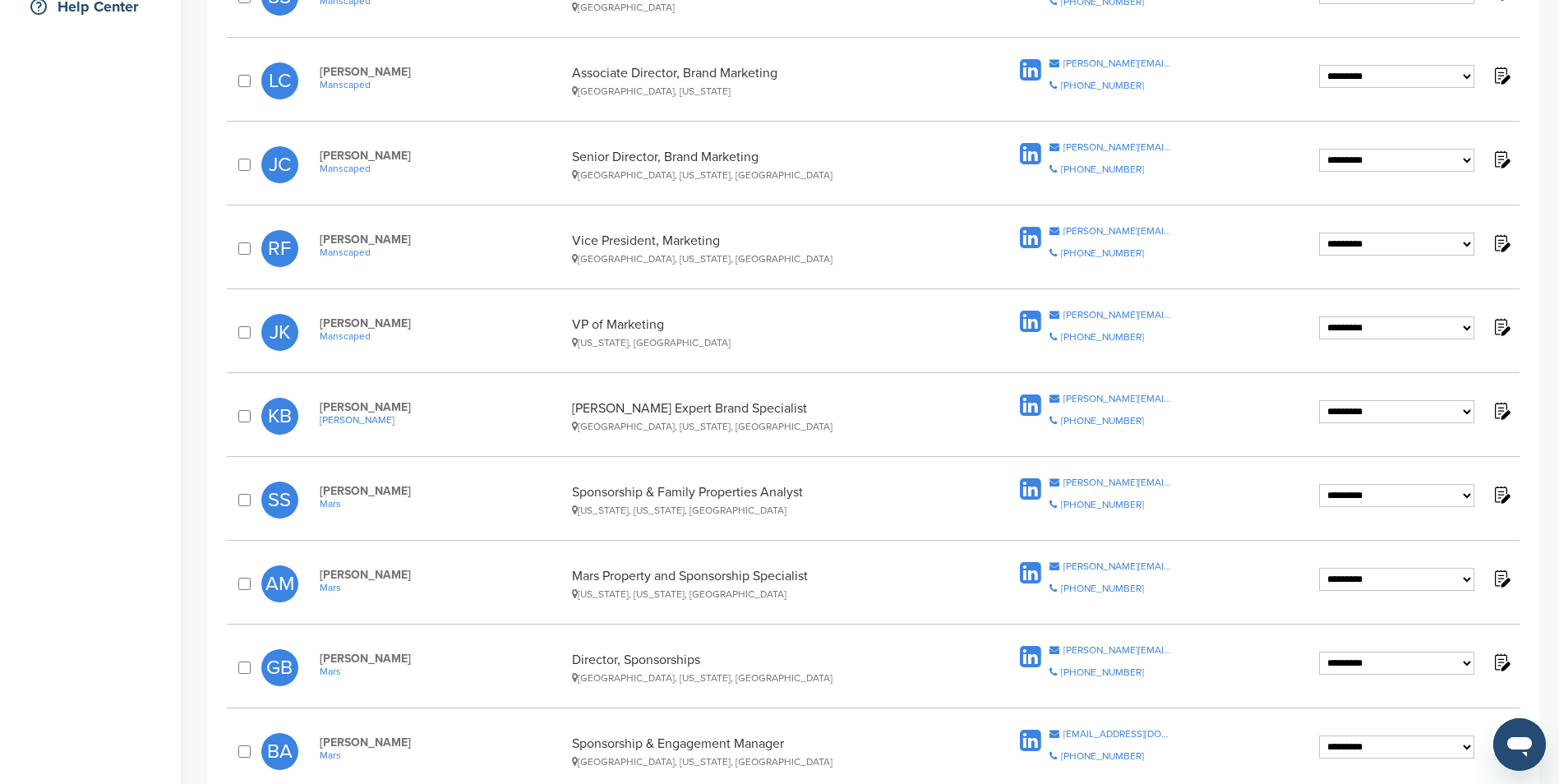 scroll, scrollTop: 411, scrollLeft: 0, axis: vertical 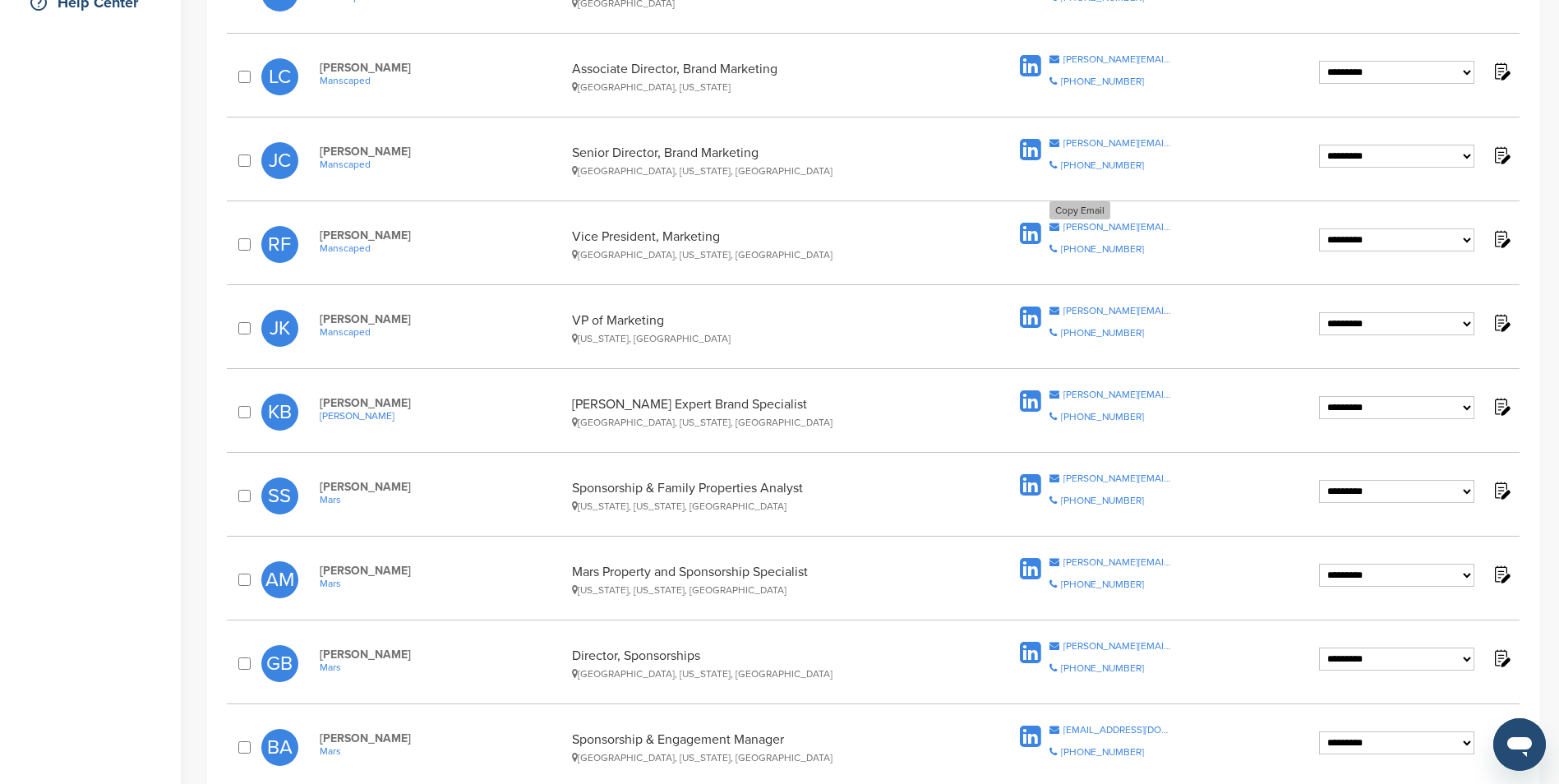 click on "ryan@manscaped.com" at bounding box center (1118, 227) 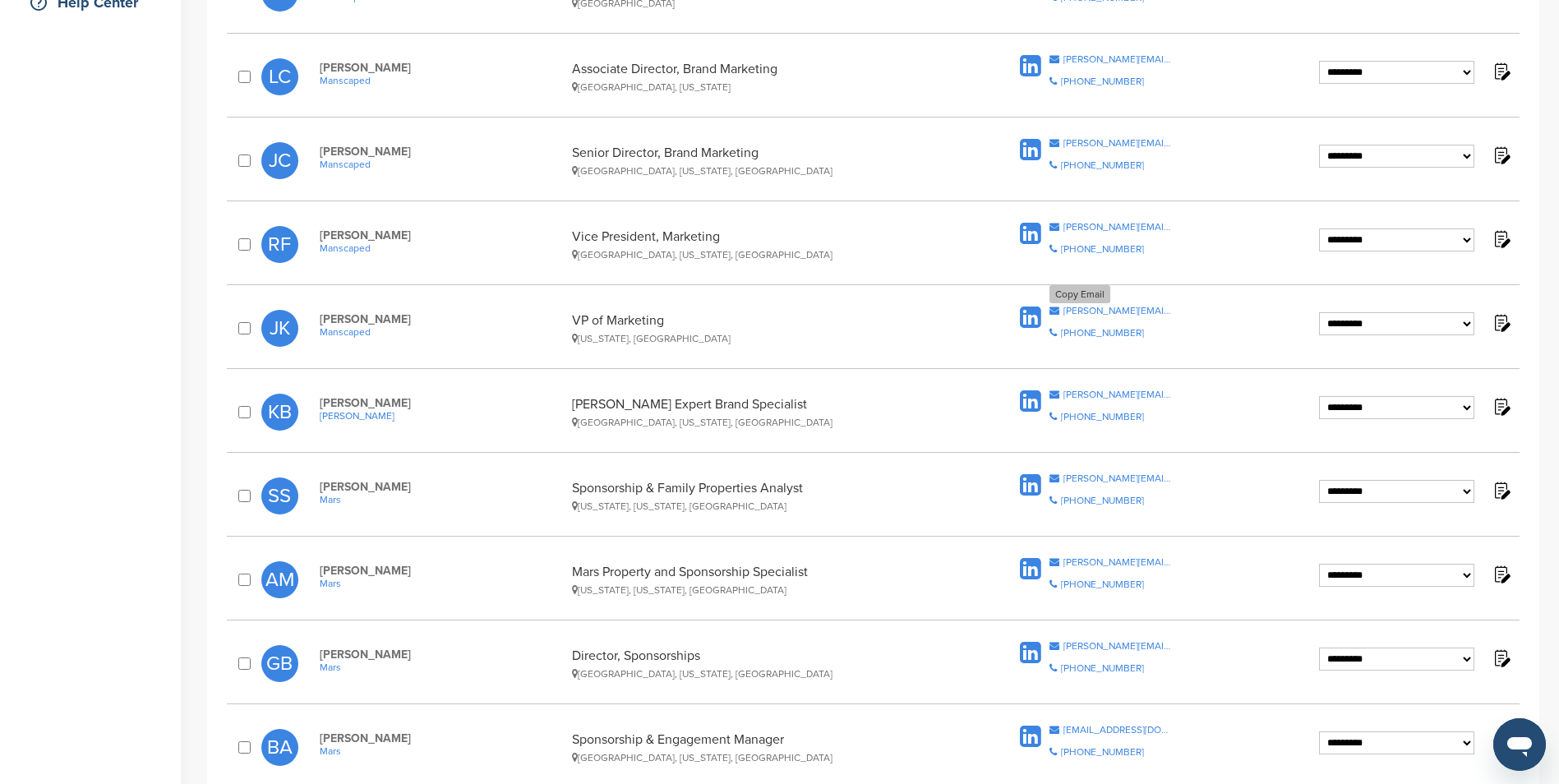 click on "joey@manscaped.com" at bounding box center [1118, 311] 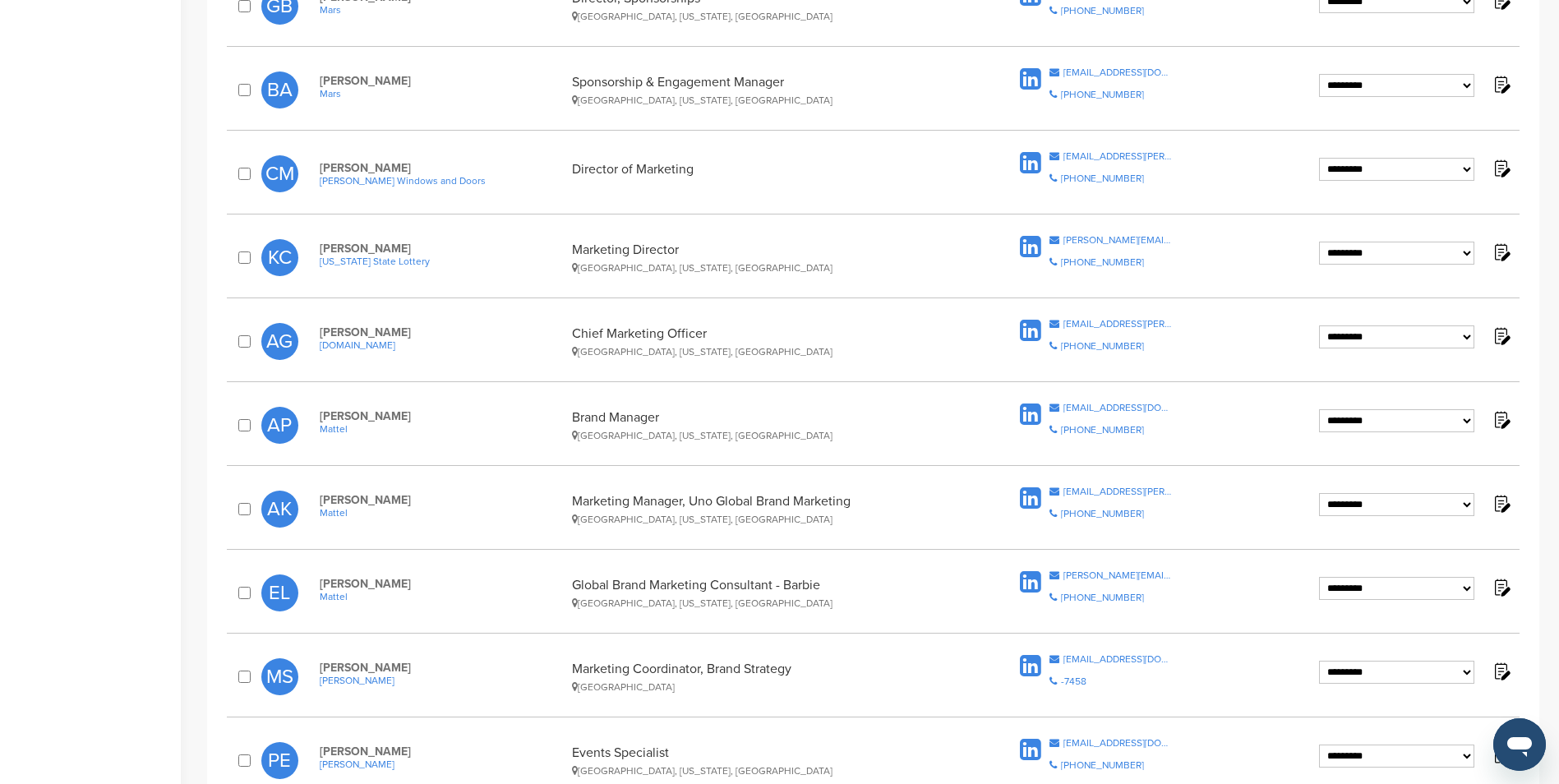 scroll, scrollTop: 986, scrollLeft: 0, axis: vertical 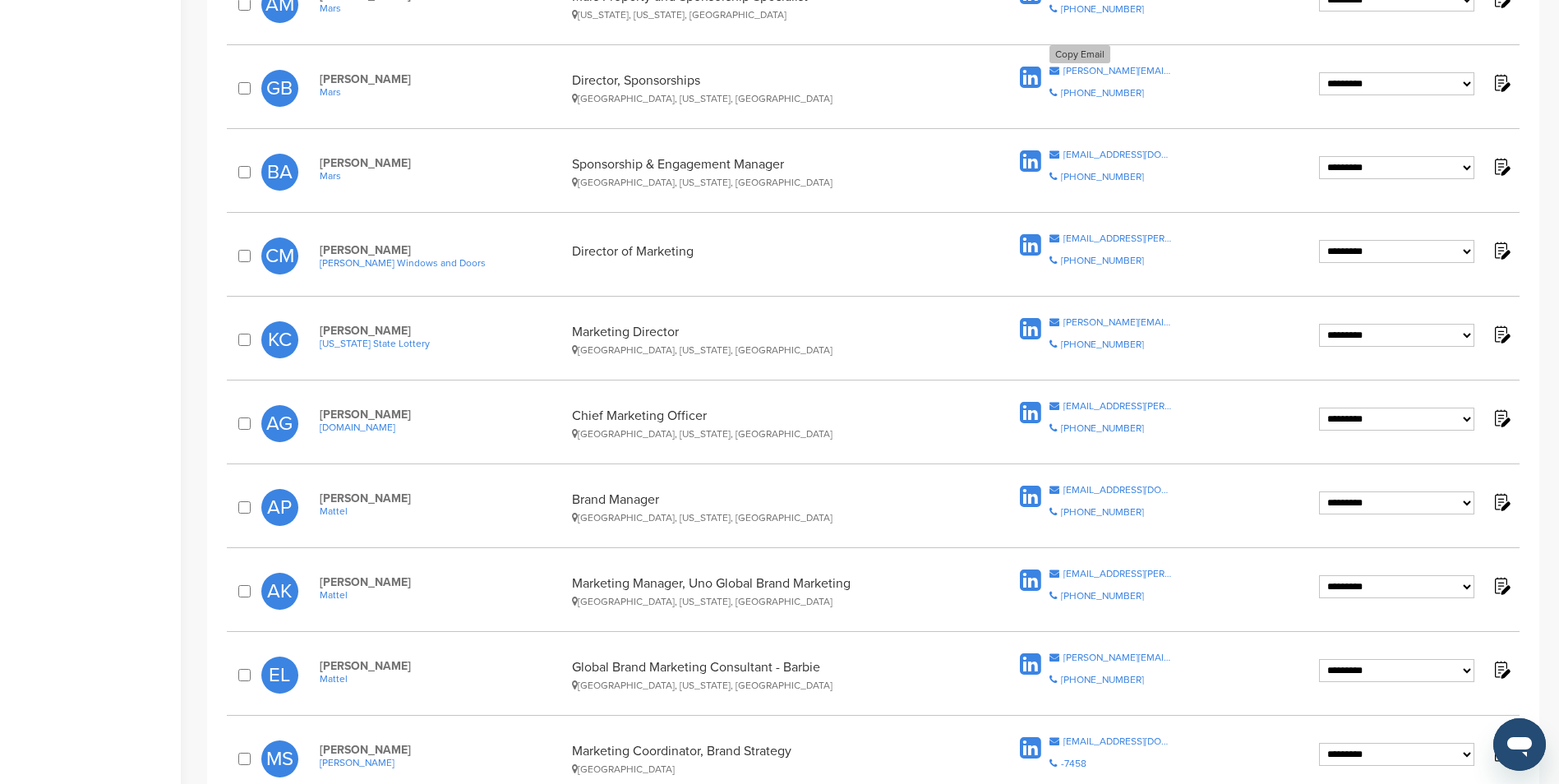 click on "gail.broadright@effem.com" at bounding box center (1118, 71) 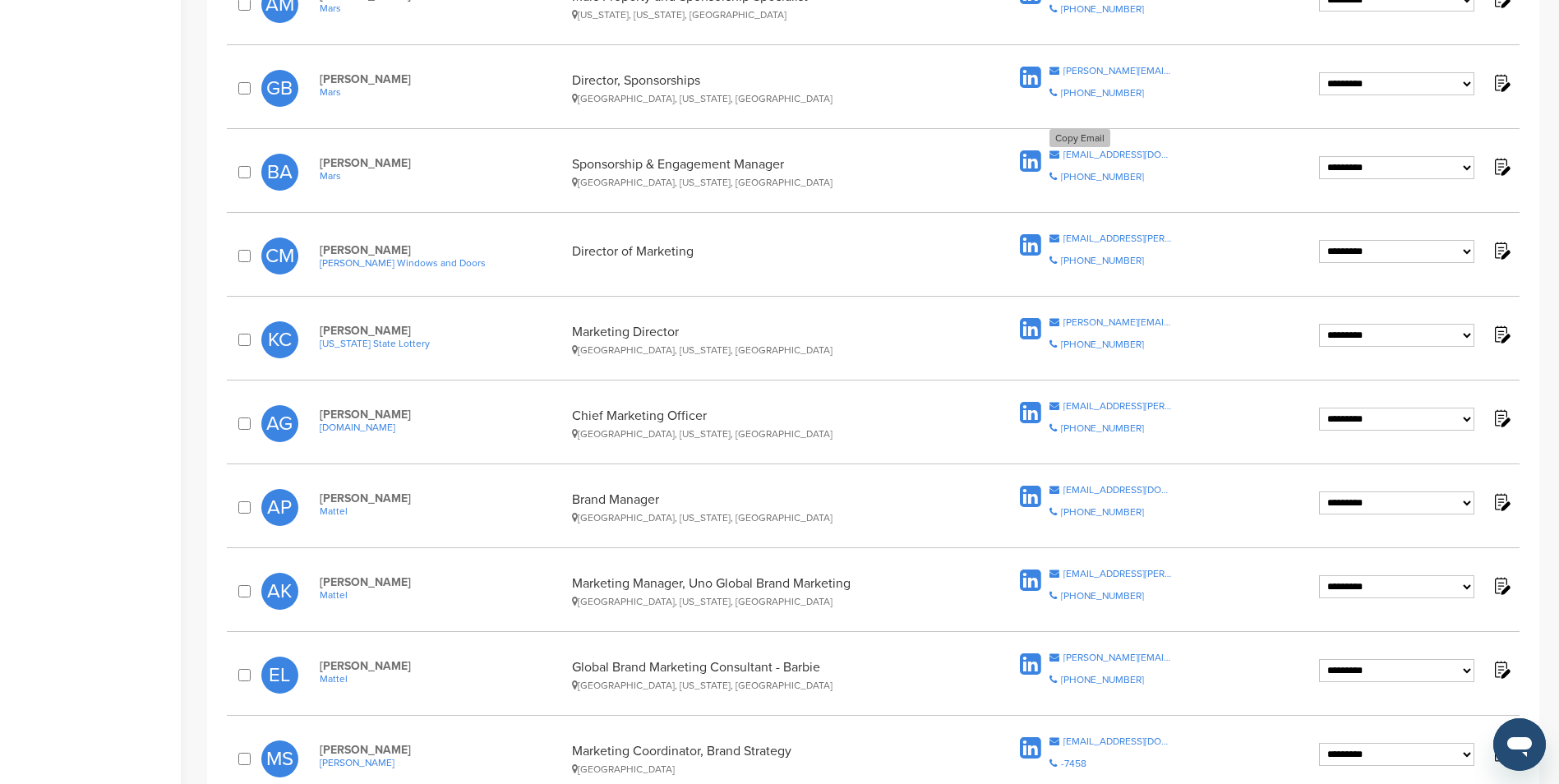 click on "ben.anders@effem.com" at bounding box center (1118, 154) 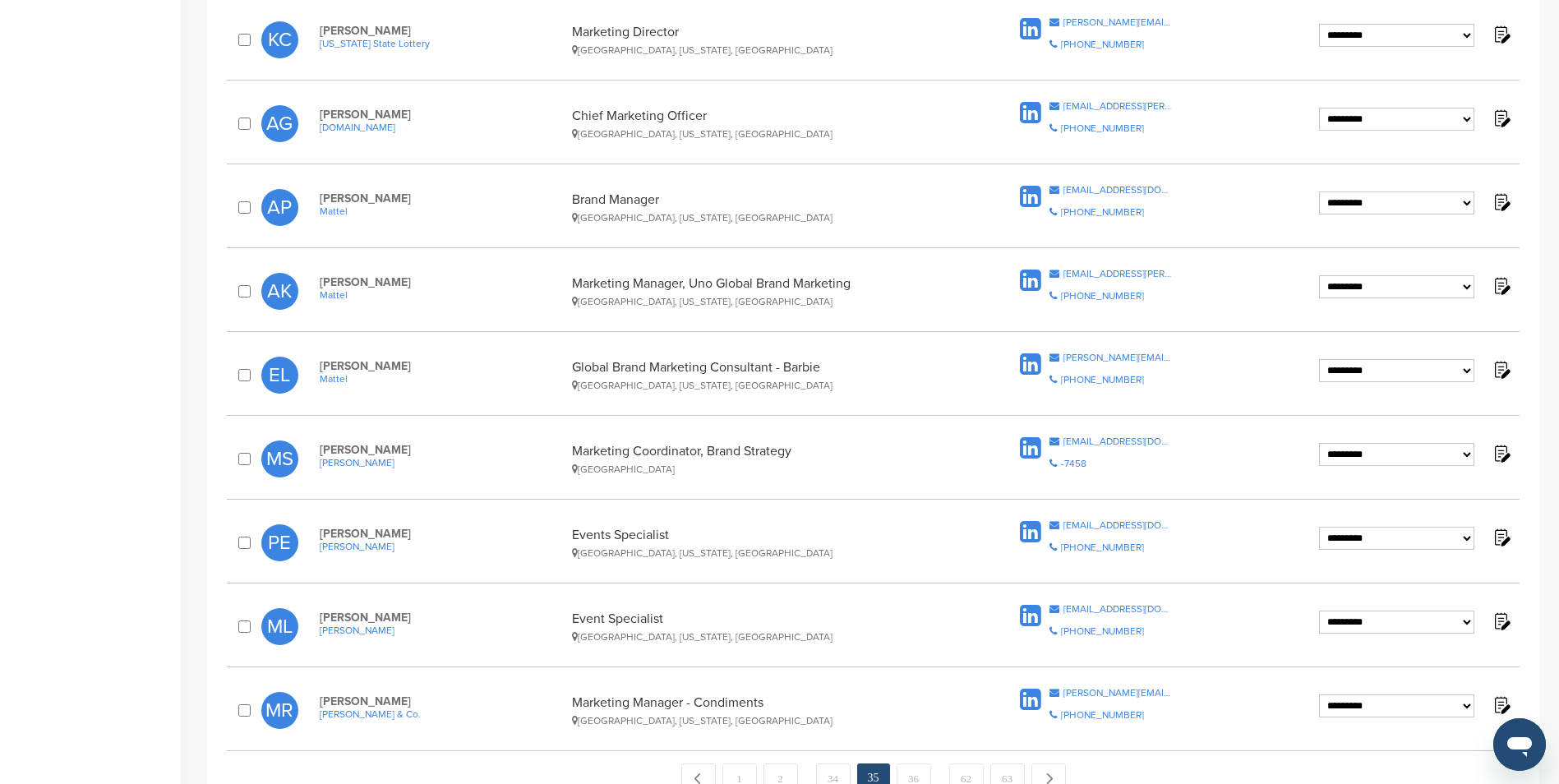 scroll, scrollTop: 1315, scrollLeft: 0, axis: vertical 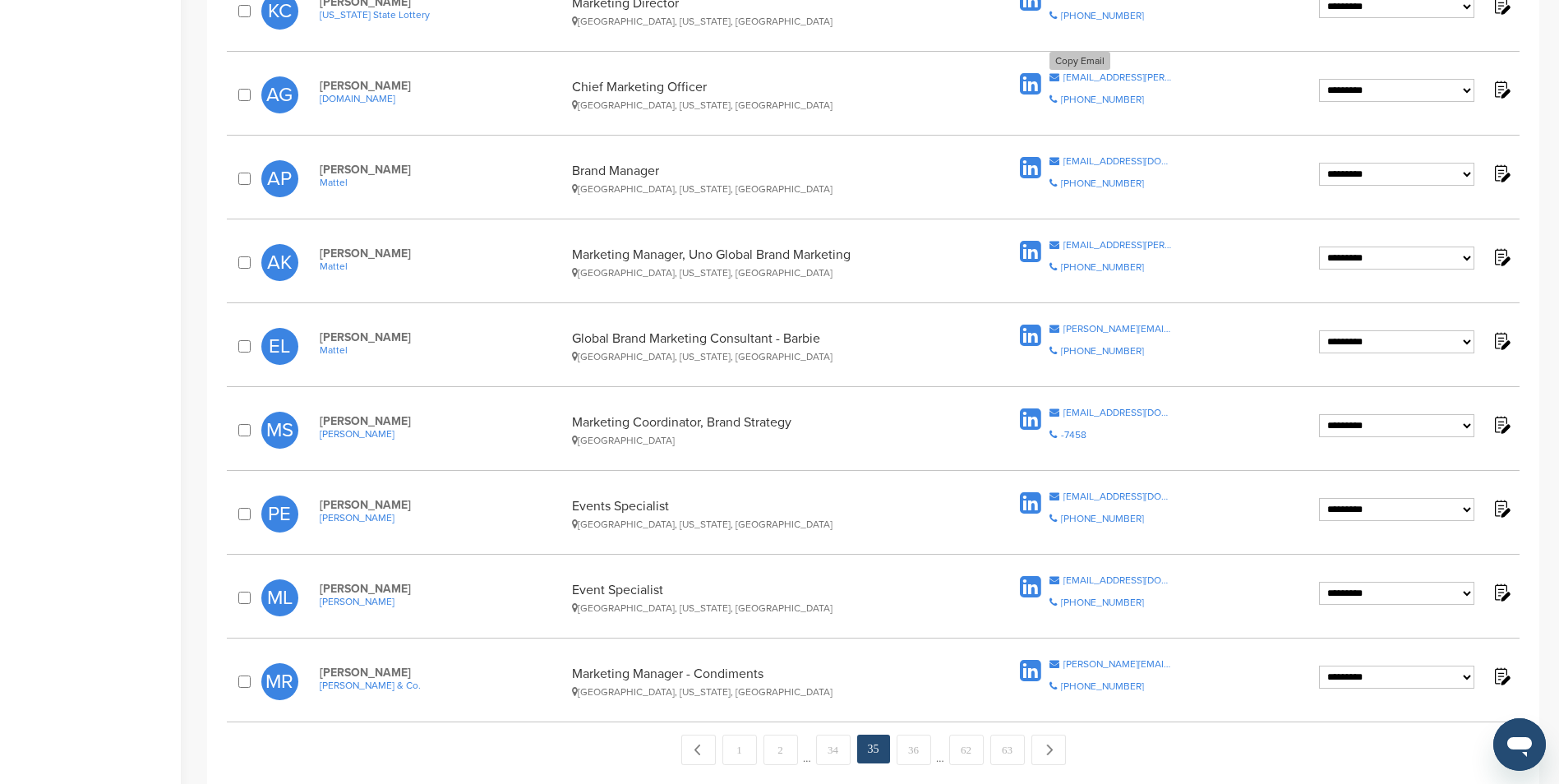 click on "ayesha.gilarde@match.com" at bounding box center (1118, 77) 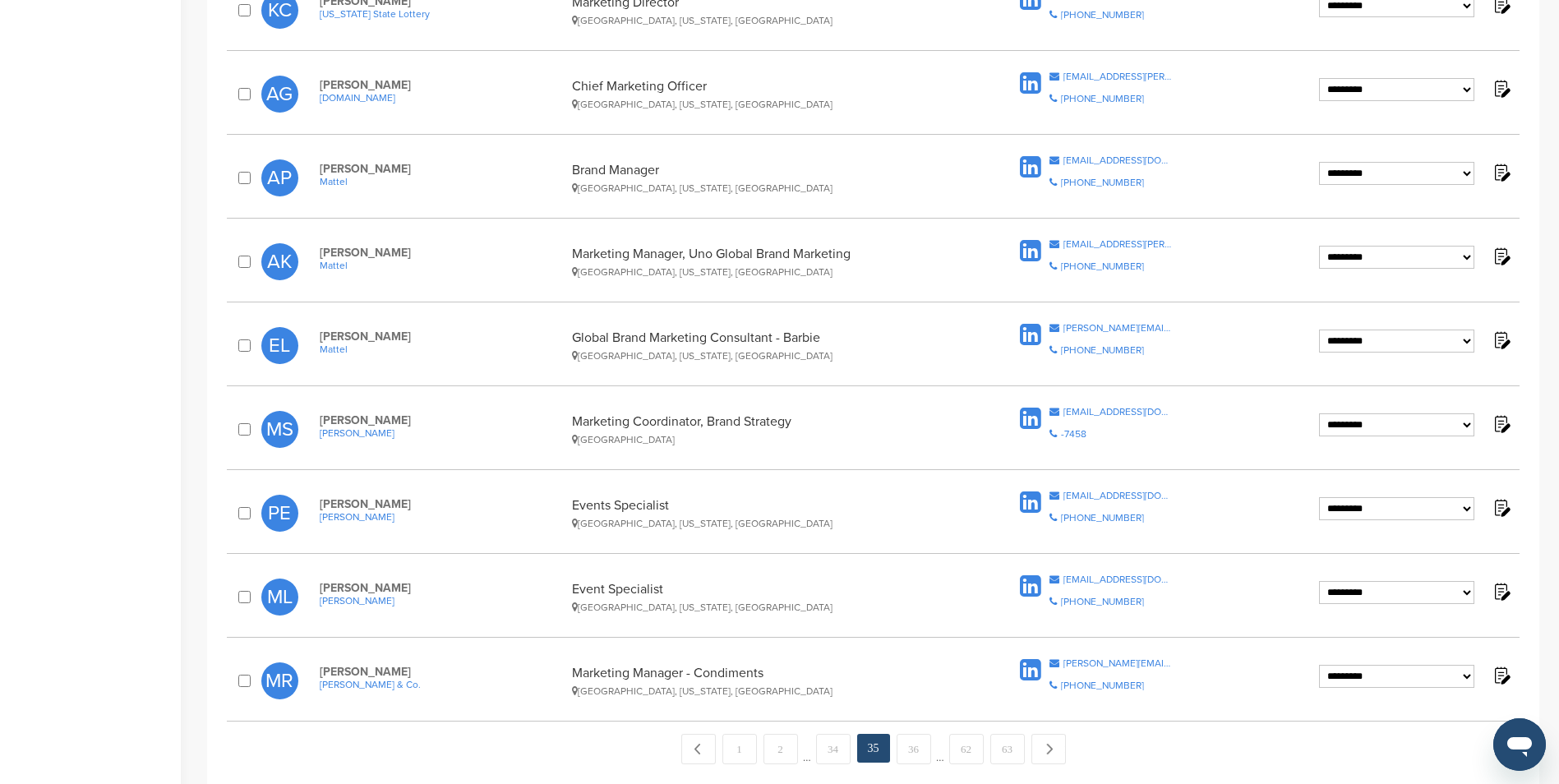 scroll, scrollTop: 1397, scrollLeft: 0, axis: vertical 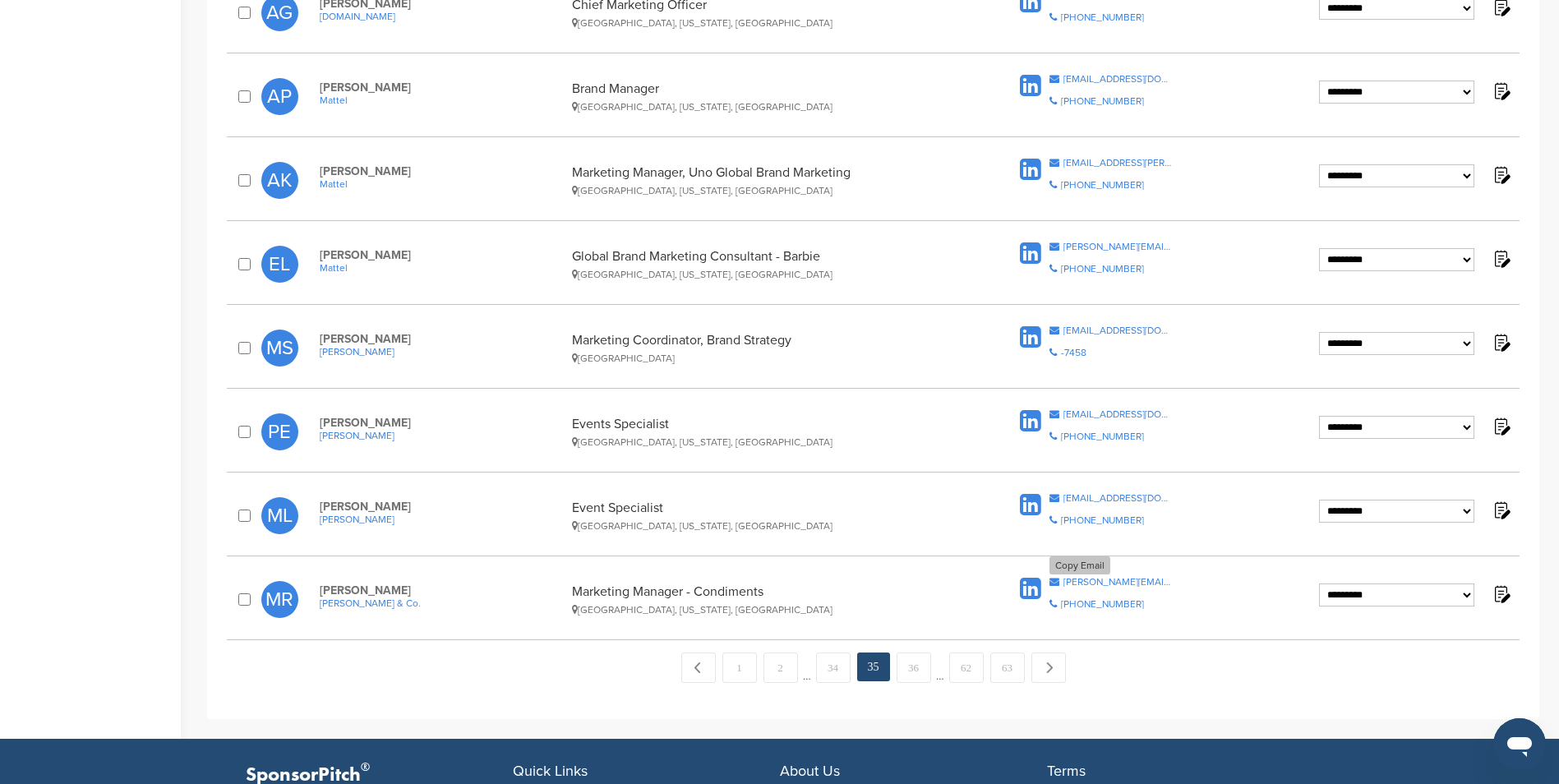 click on "mike_rochford@mccormick.com" at bounding box center [1118, 582] 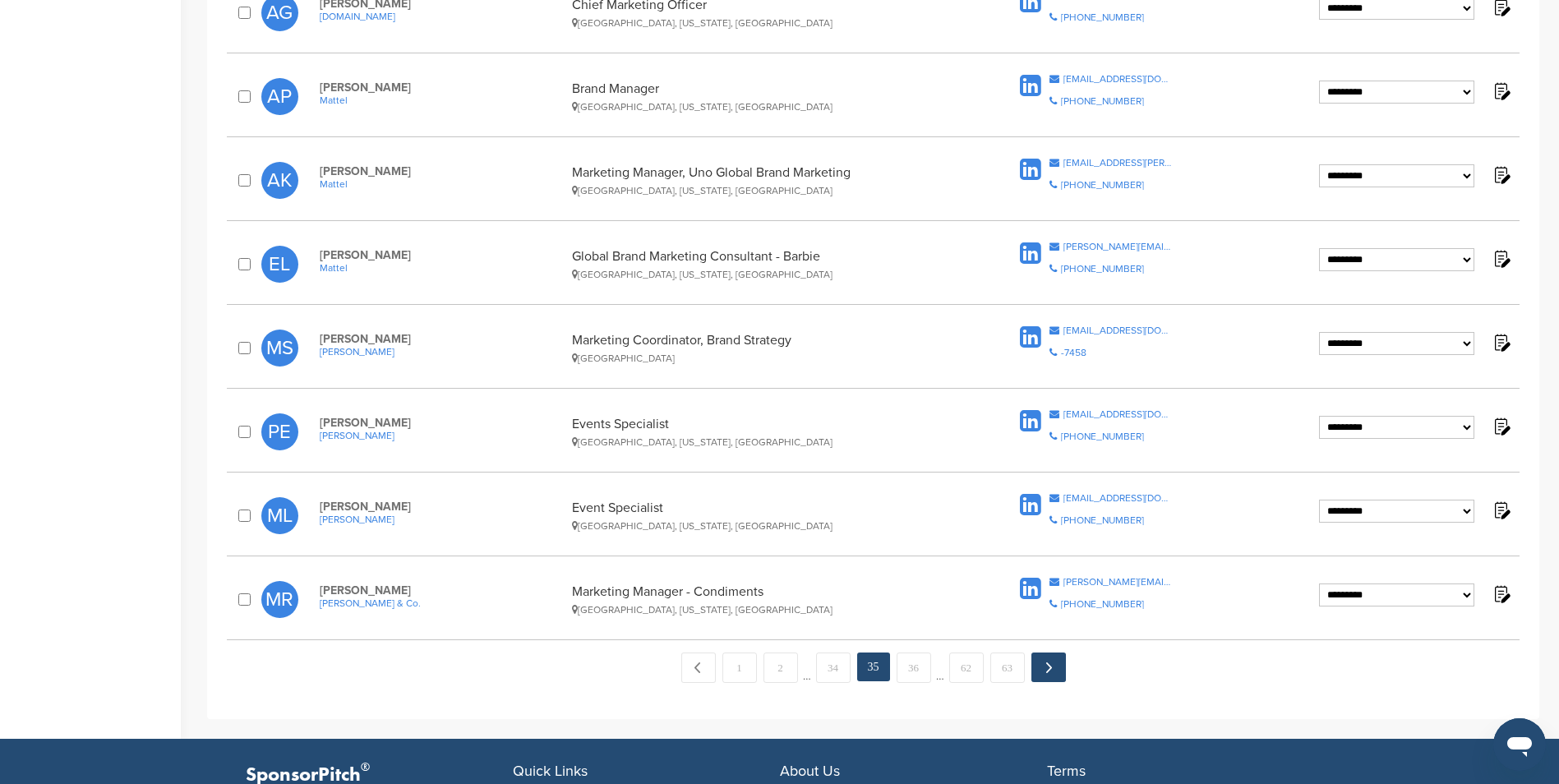 click on "Next →" at bounding box center [1049, 667] 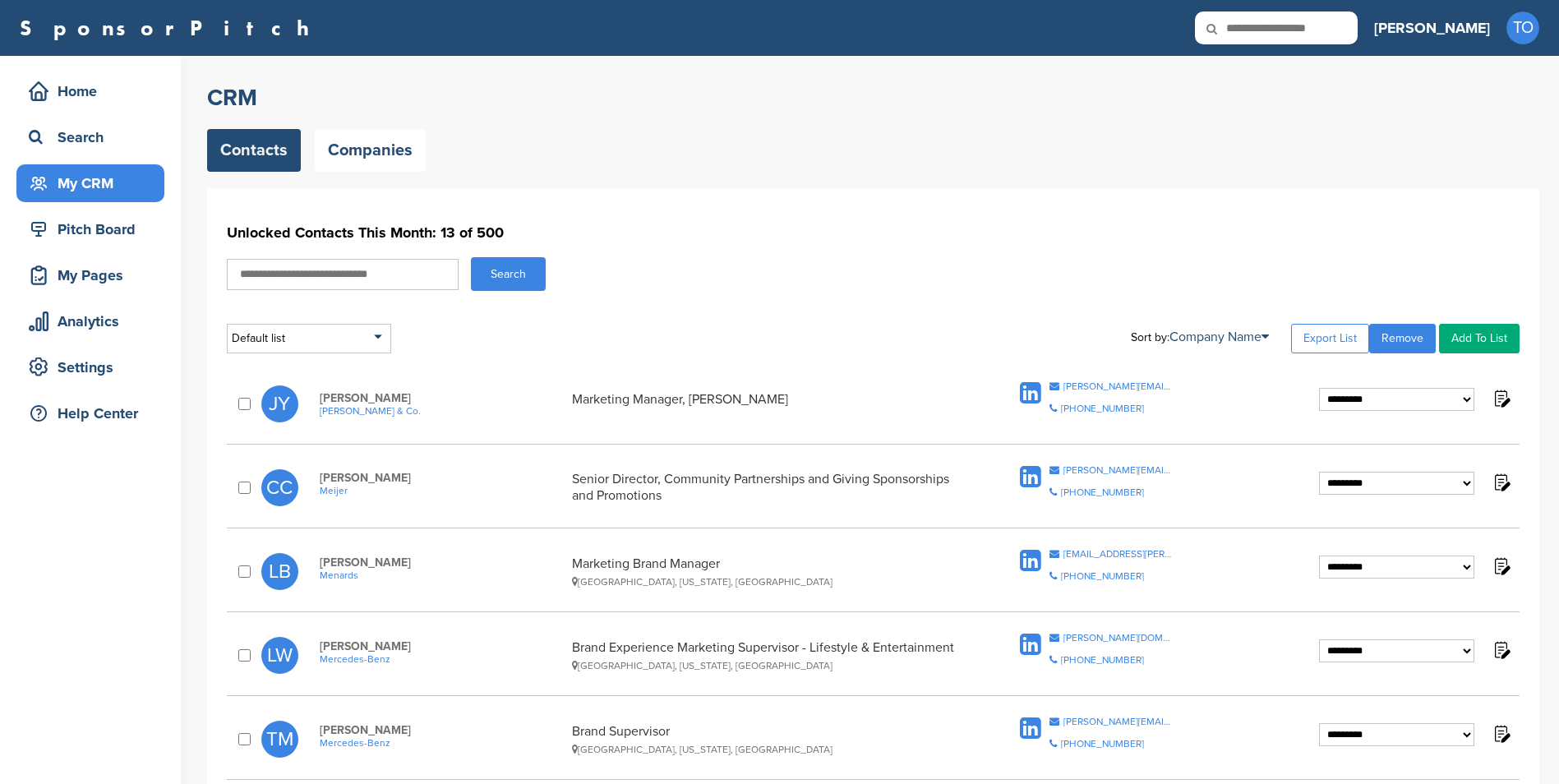 scroll, scrollTop: 0, scrollLeft: 0, axis: both 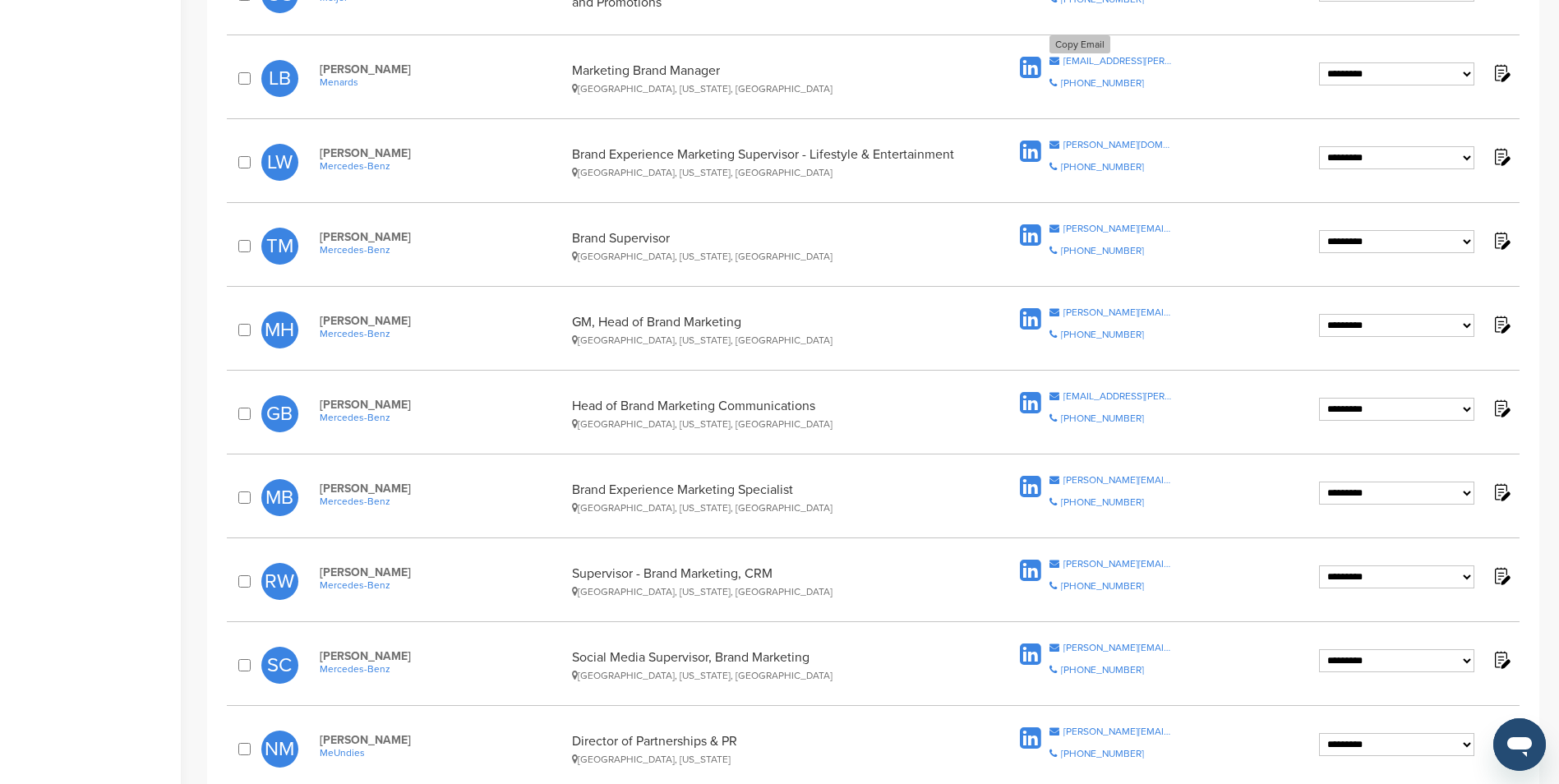 click on "lboldon@menard-inc.com" at bounding box center (1118, 61) 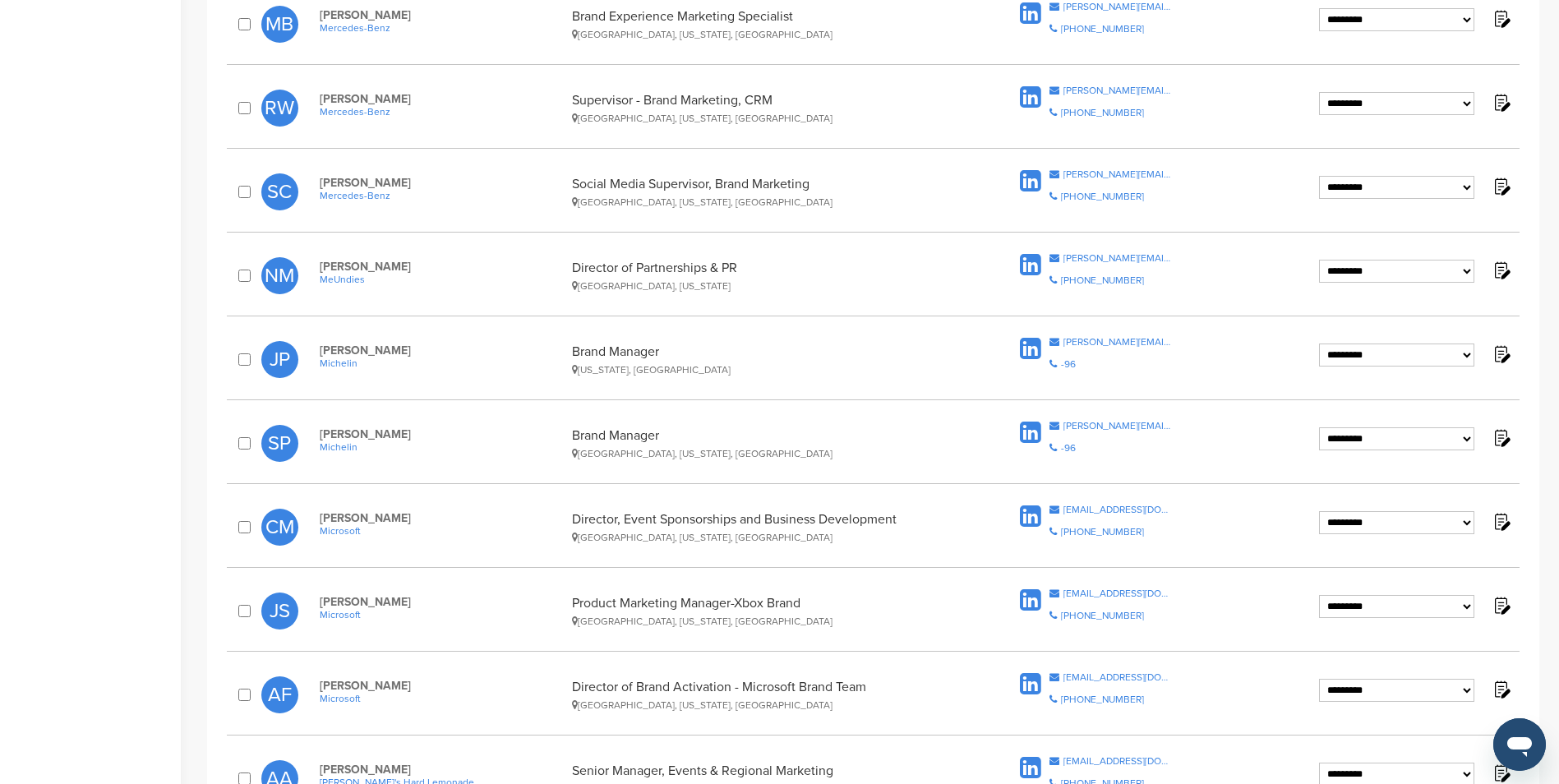 scroll, scrollTop: 986, scrollLeft: 0, axis: vertical 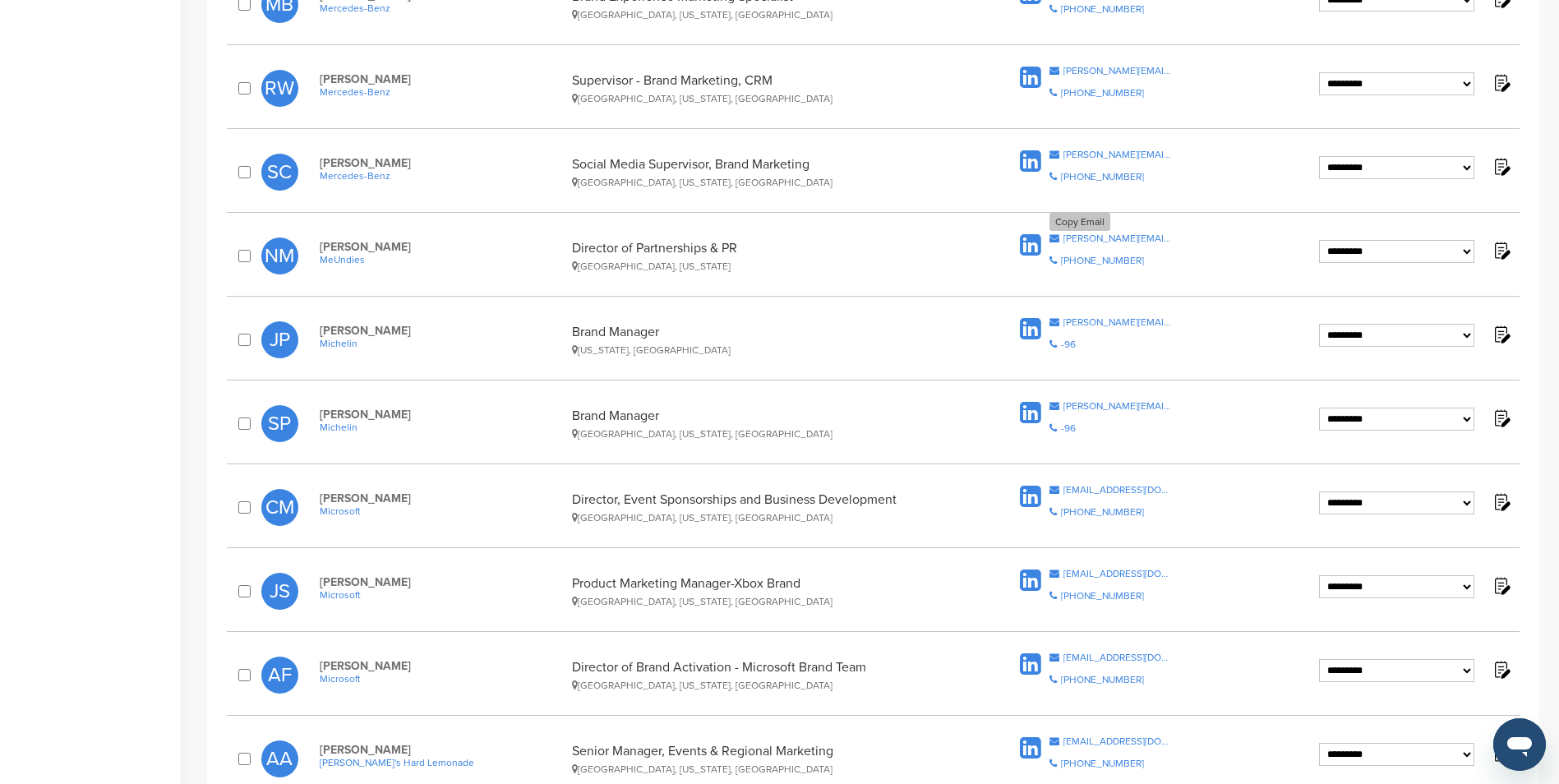 click on "natalie.mogentale@meundies.com" at bounding box center (1118, 238) 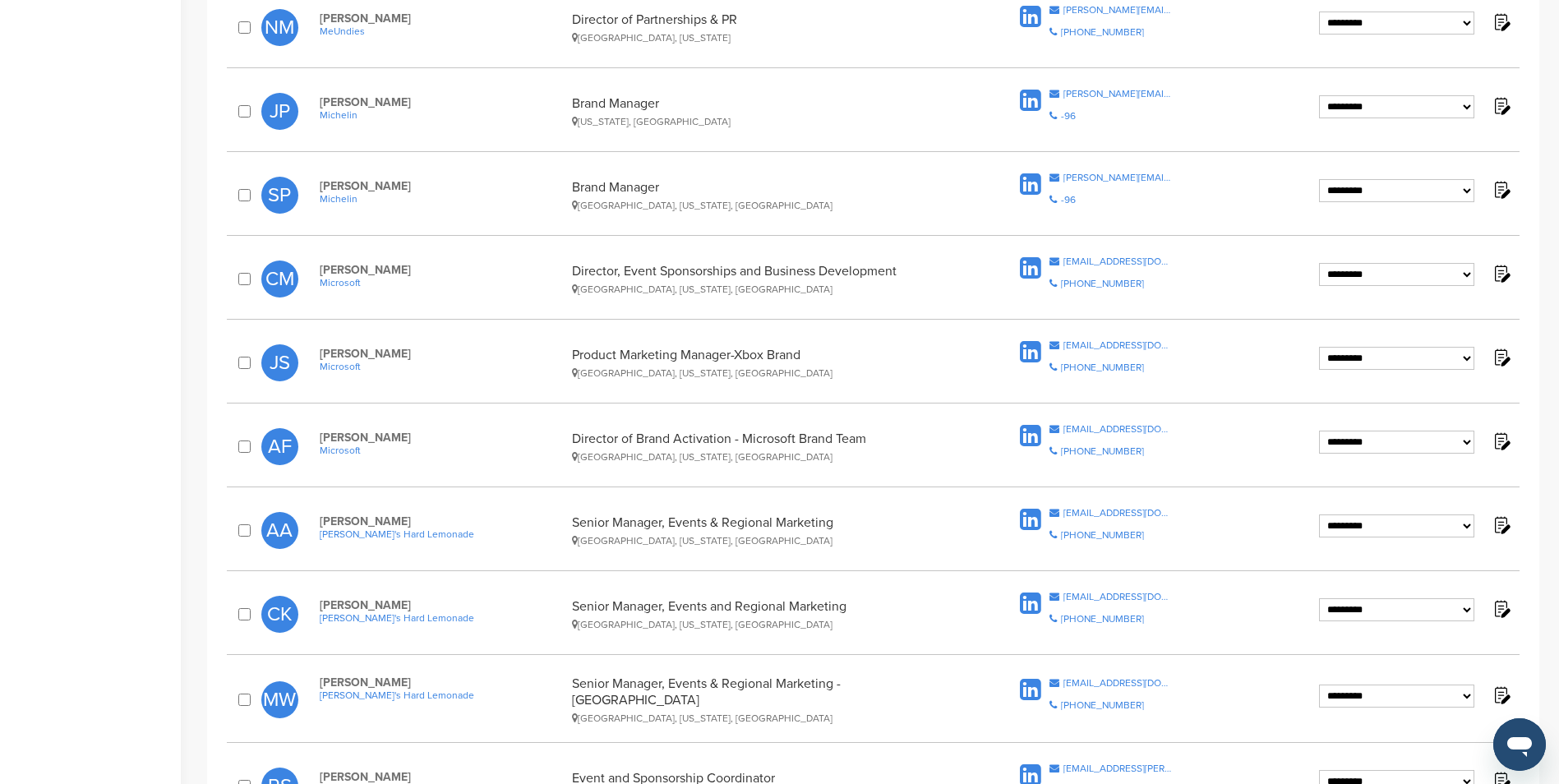 scroll, scrollTop: 1315, scrollLeft: 0, axis: vertical 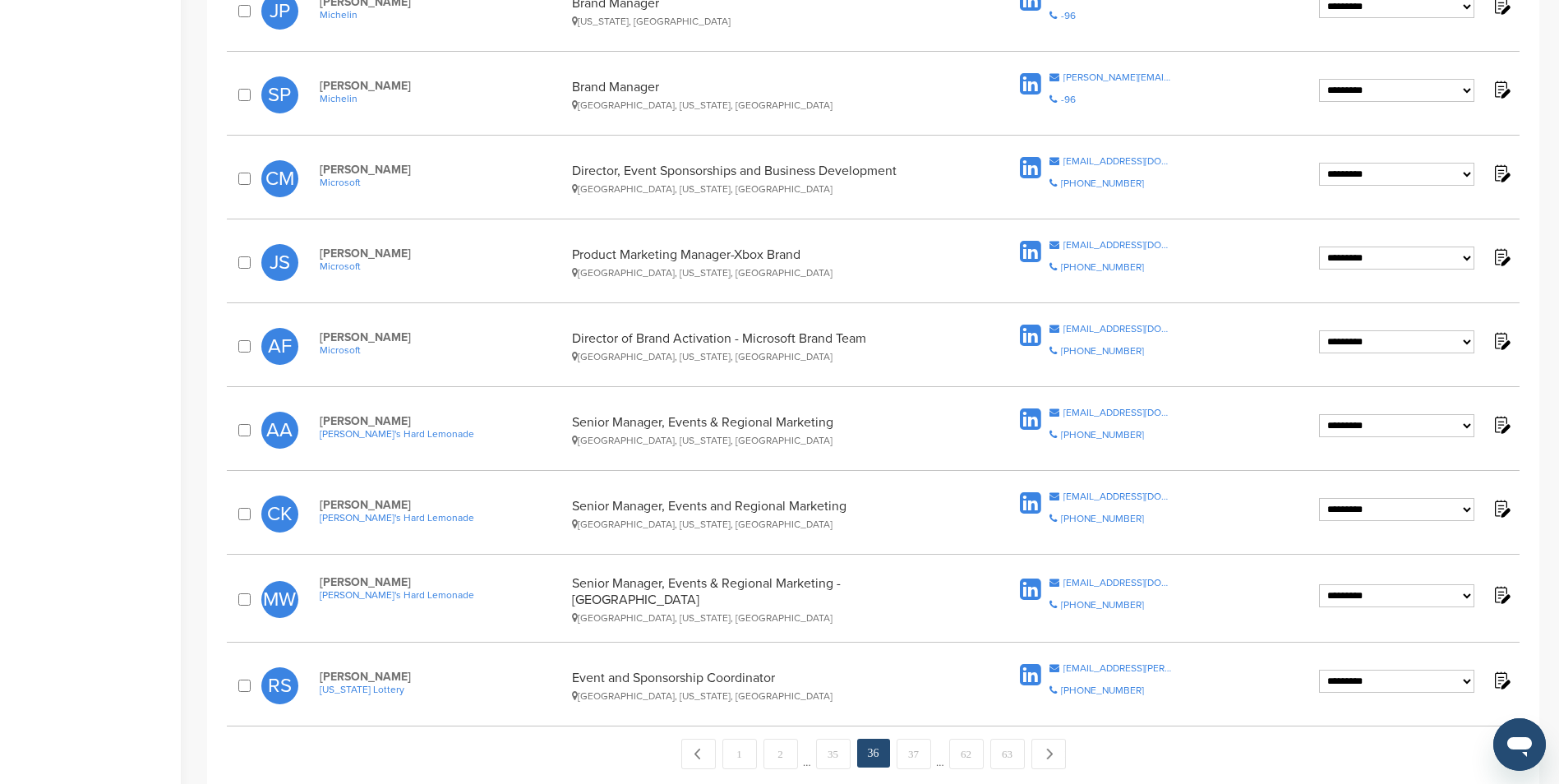 click on "Senior Manager, Events & Regional Marketing
Wheaton, Illinois, United States" at bounding box center (763, 430) 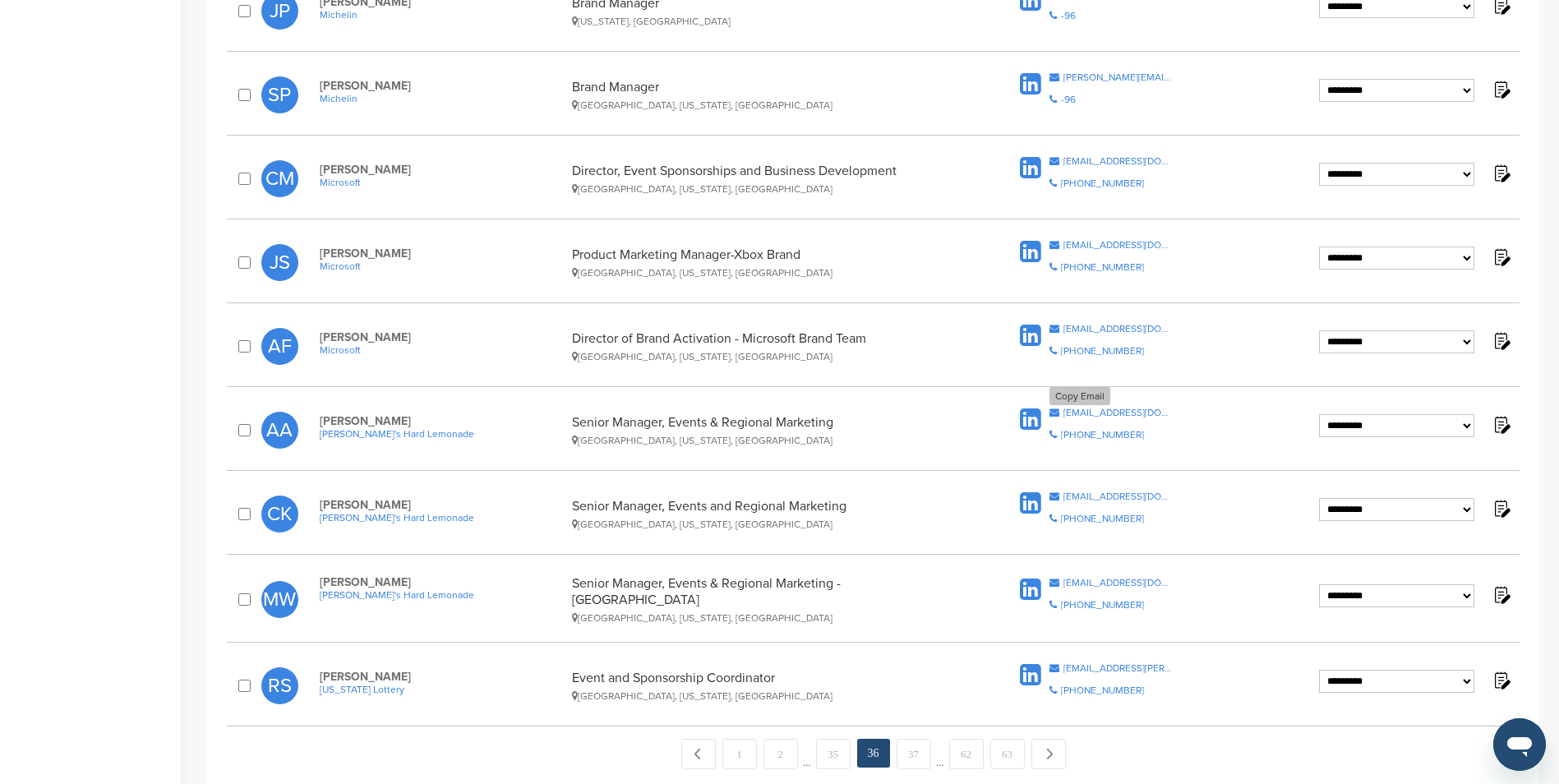click on "aaddison@mikeshard.com" at bounding box center (1118, 413) 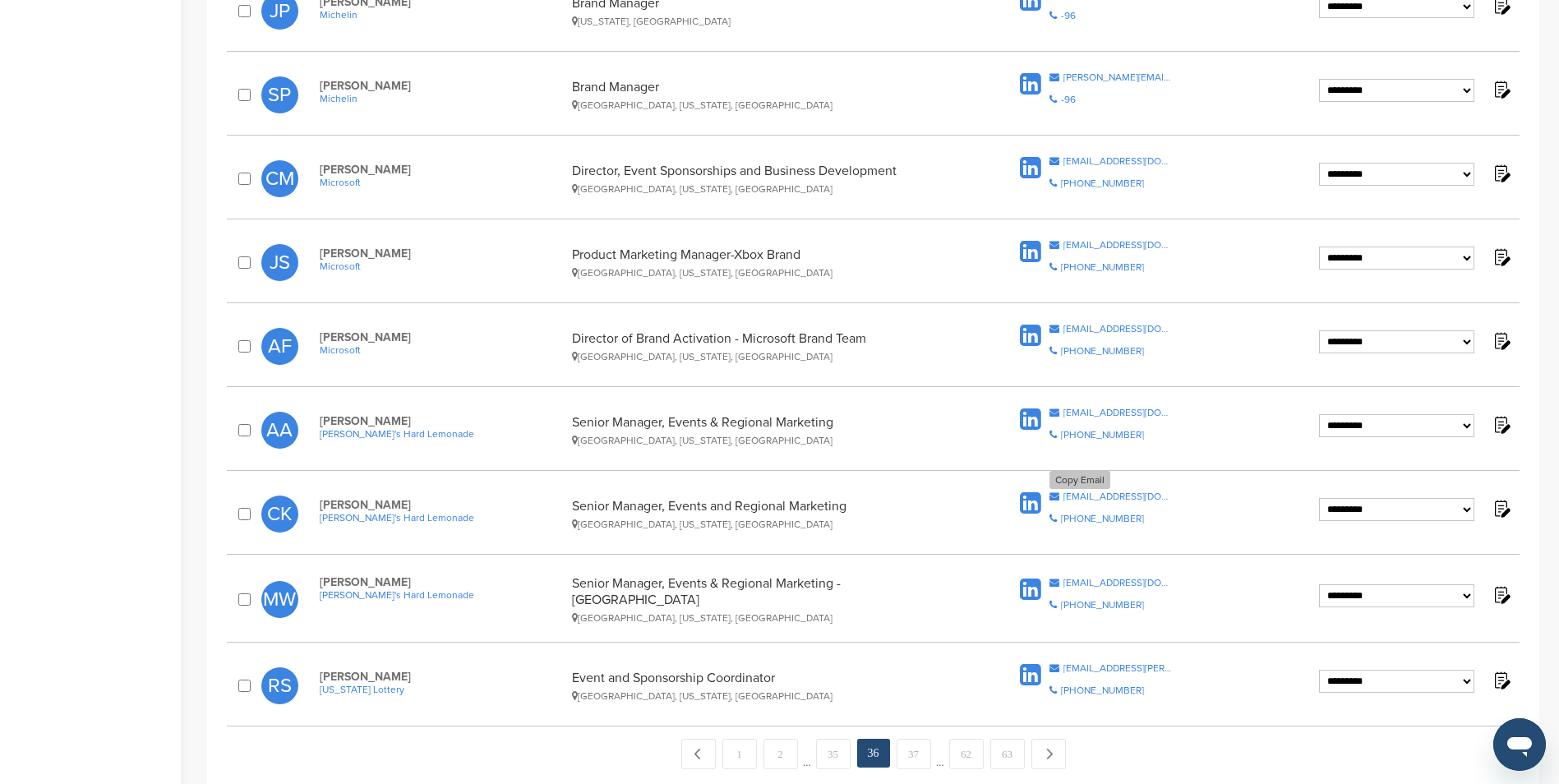 click on "ckrchmar@mikeshard.com" at bounding box center [1118, 496] 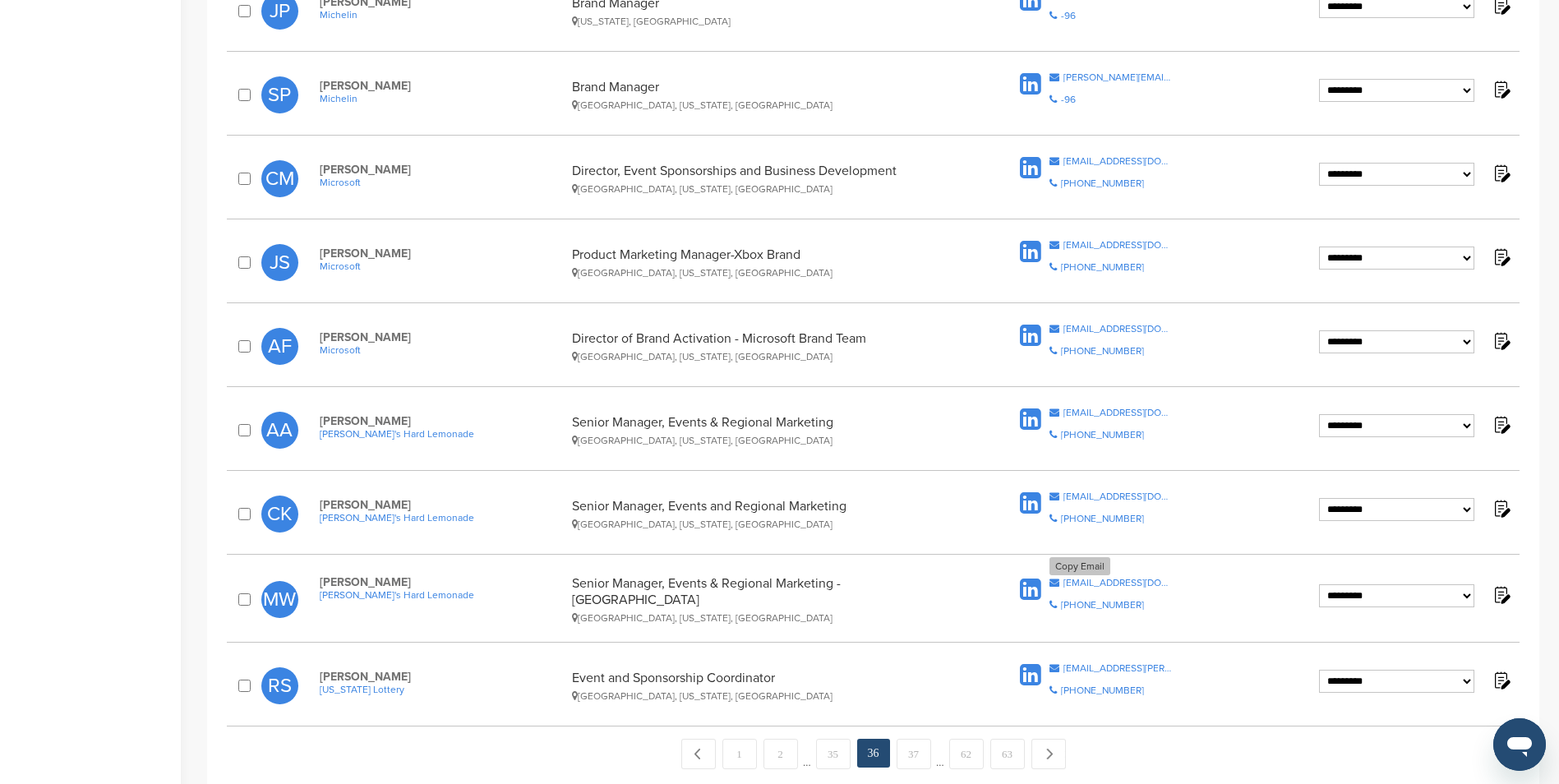 click on "mwesson@mikeshard.com" at bounding box center (1118, 583) 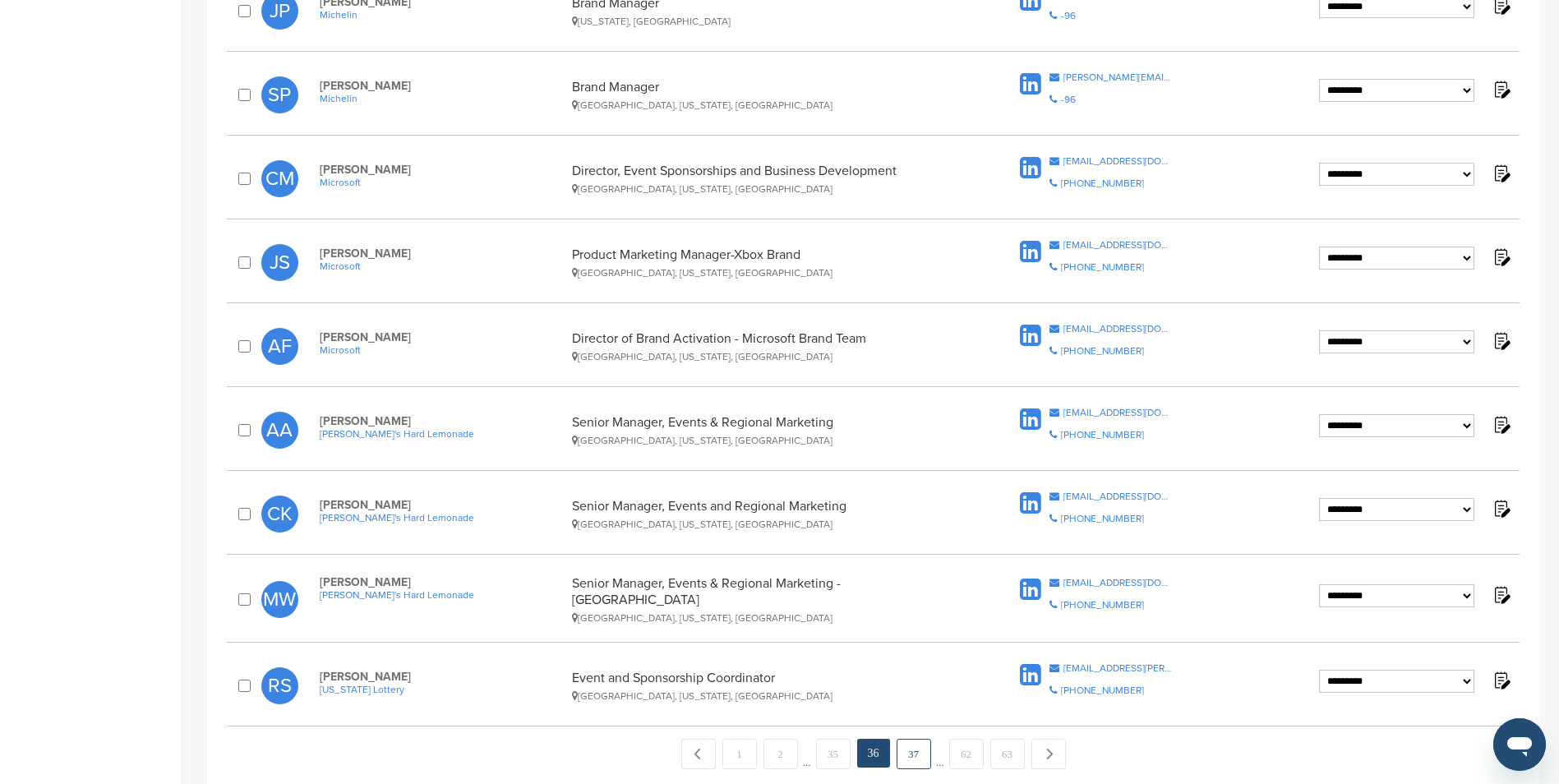 click on "37" at bounding box center (914, 754) 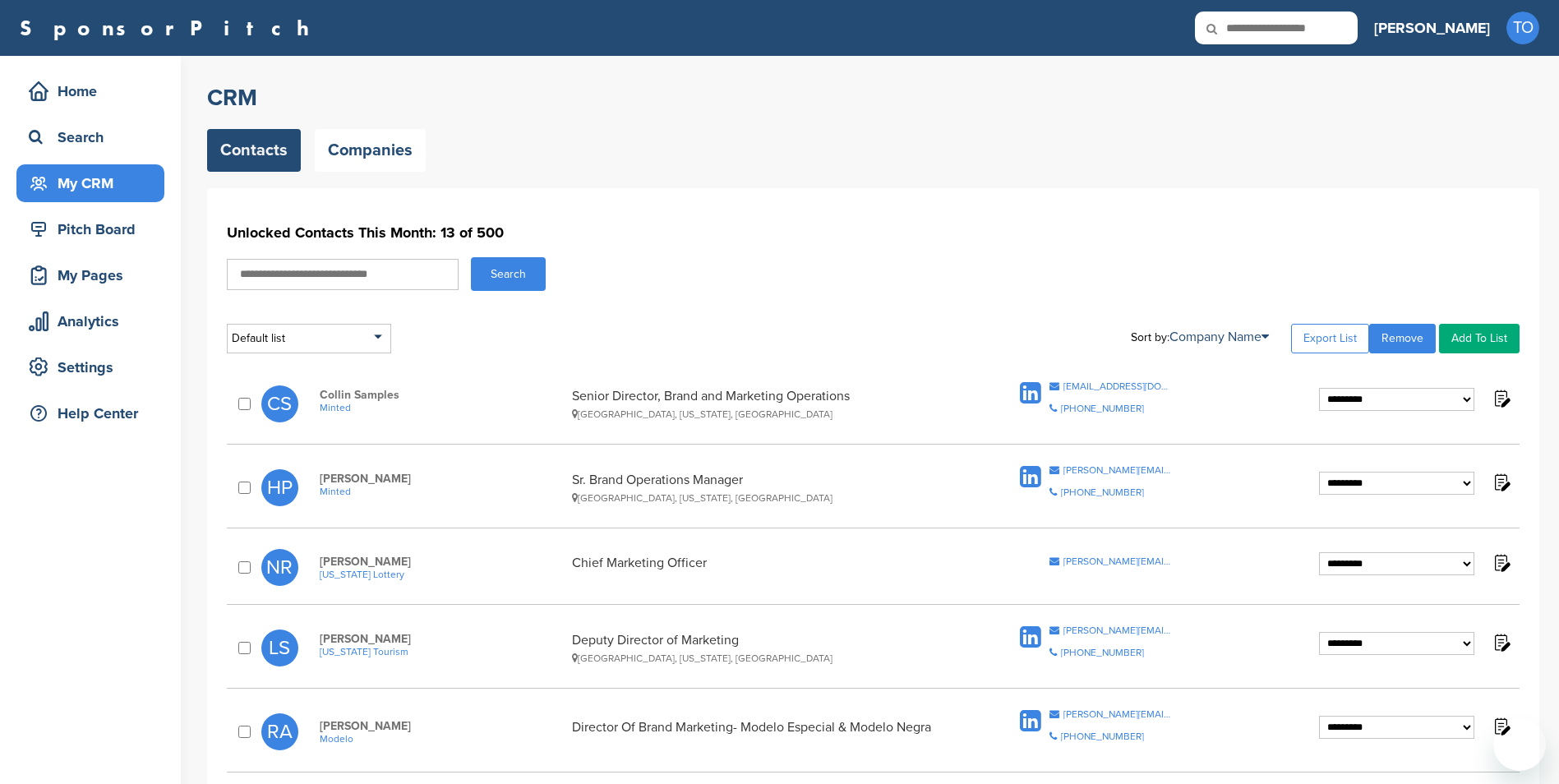 scroll, scrollTop: 0, scrollLeft: 0, axis: both 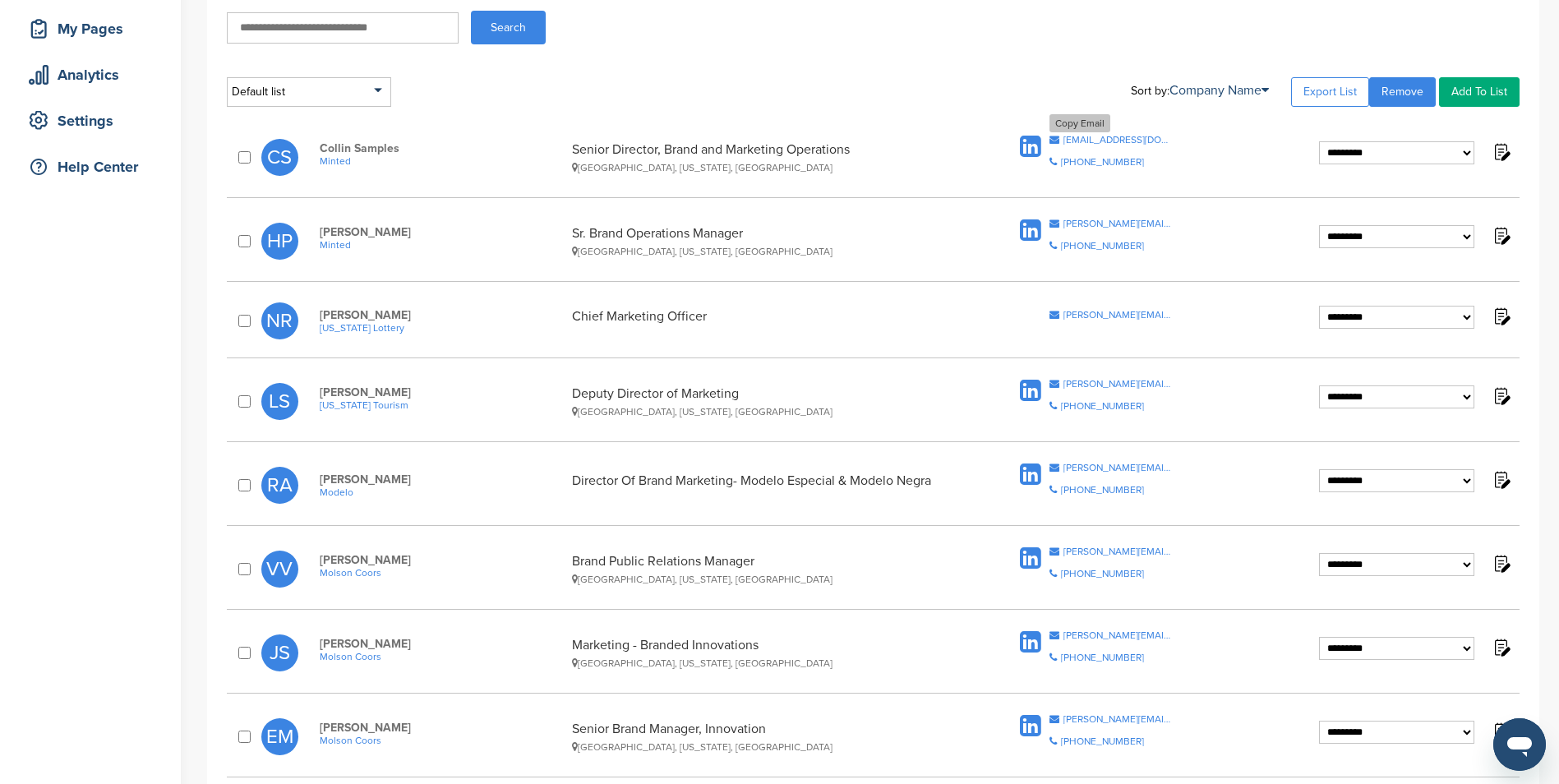 click on "collin.samples@minted.com" at bounding box center [1118, 140] 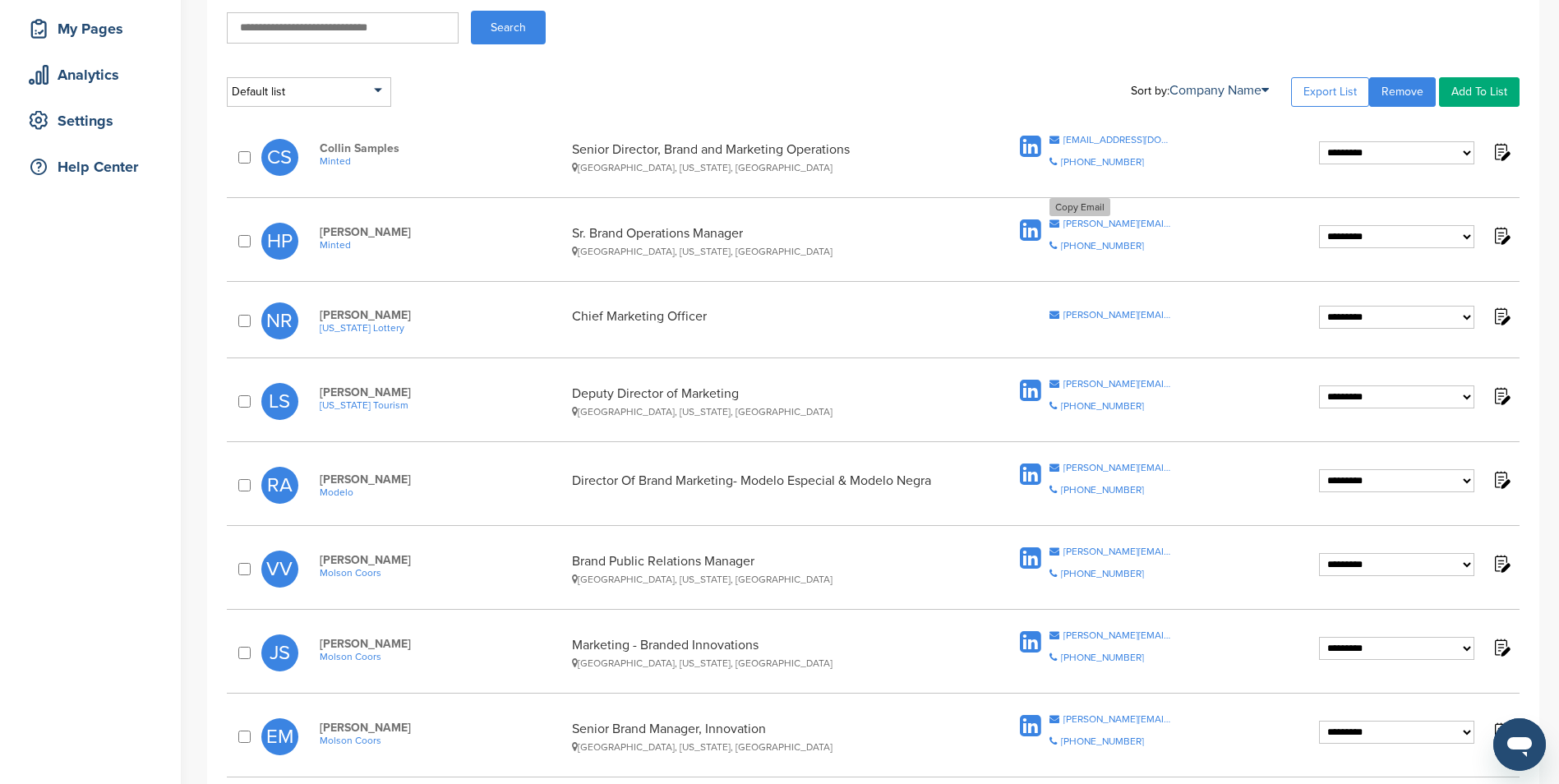 click on "hilary.petee@minted.com" at bounding box center [1118, 224] 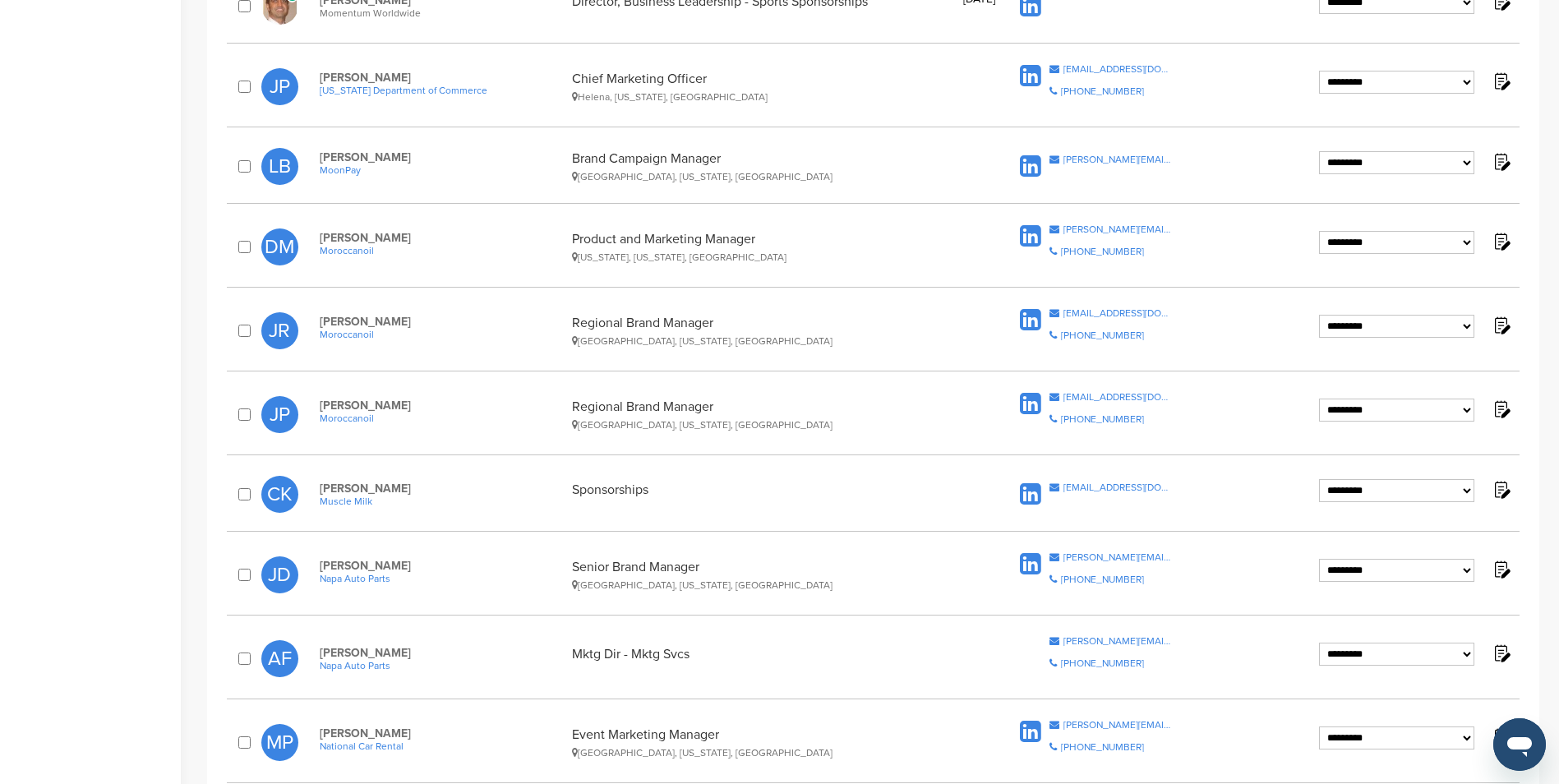 scroll, scrollTop: 1315, scrollLeft: 0, axis: vertical 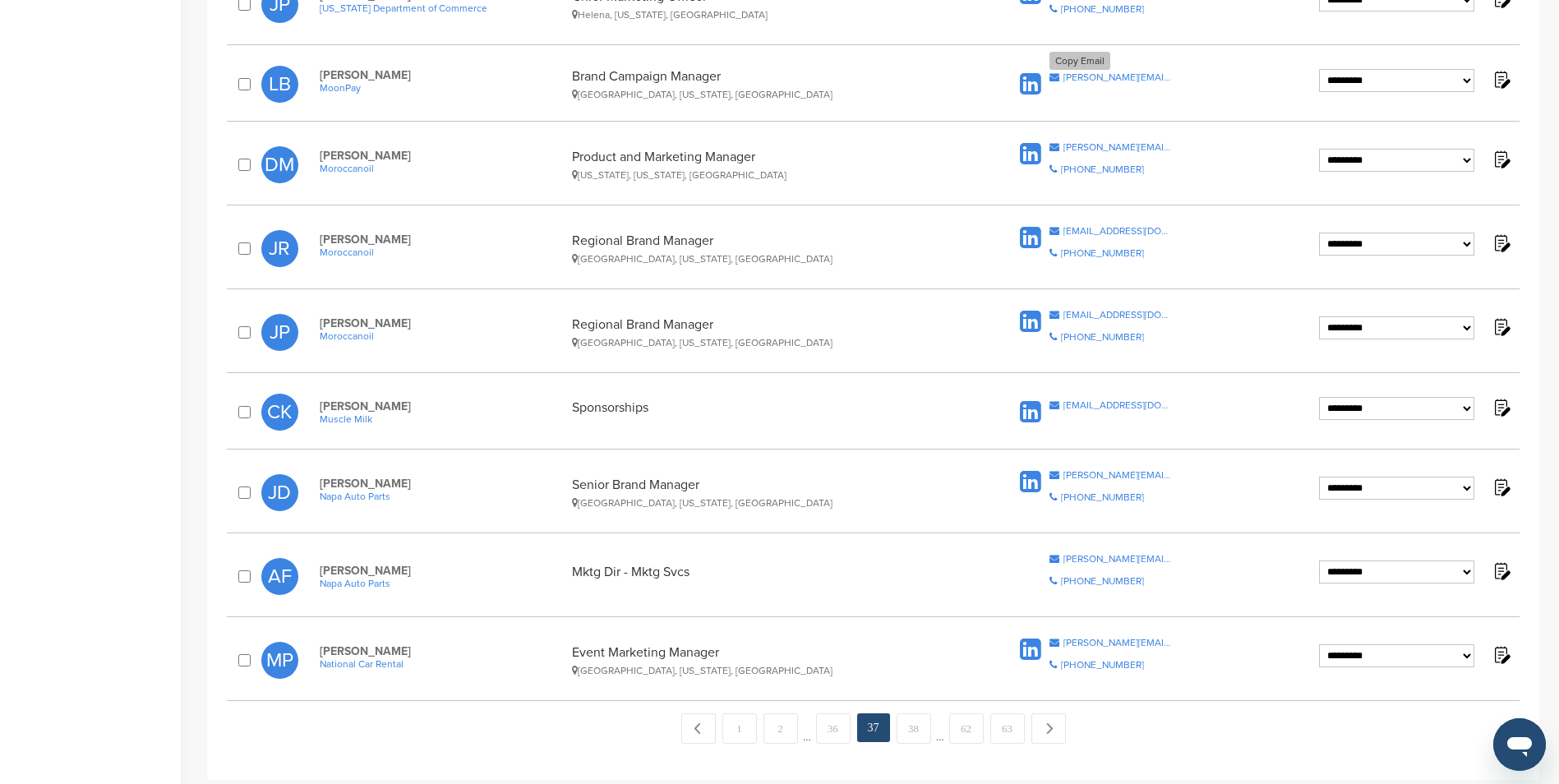 click on "leah@moonpay.com" at bounding box center [1118, 77] 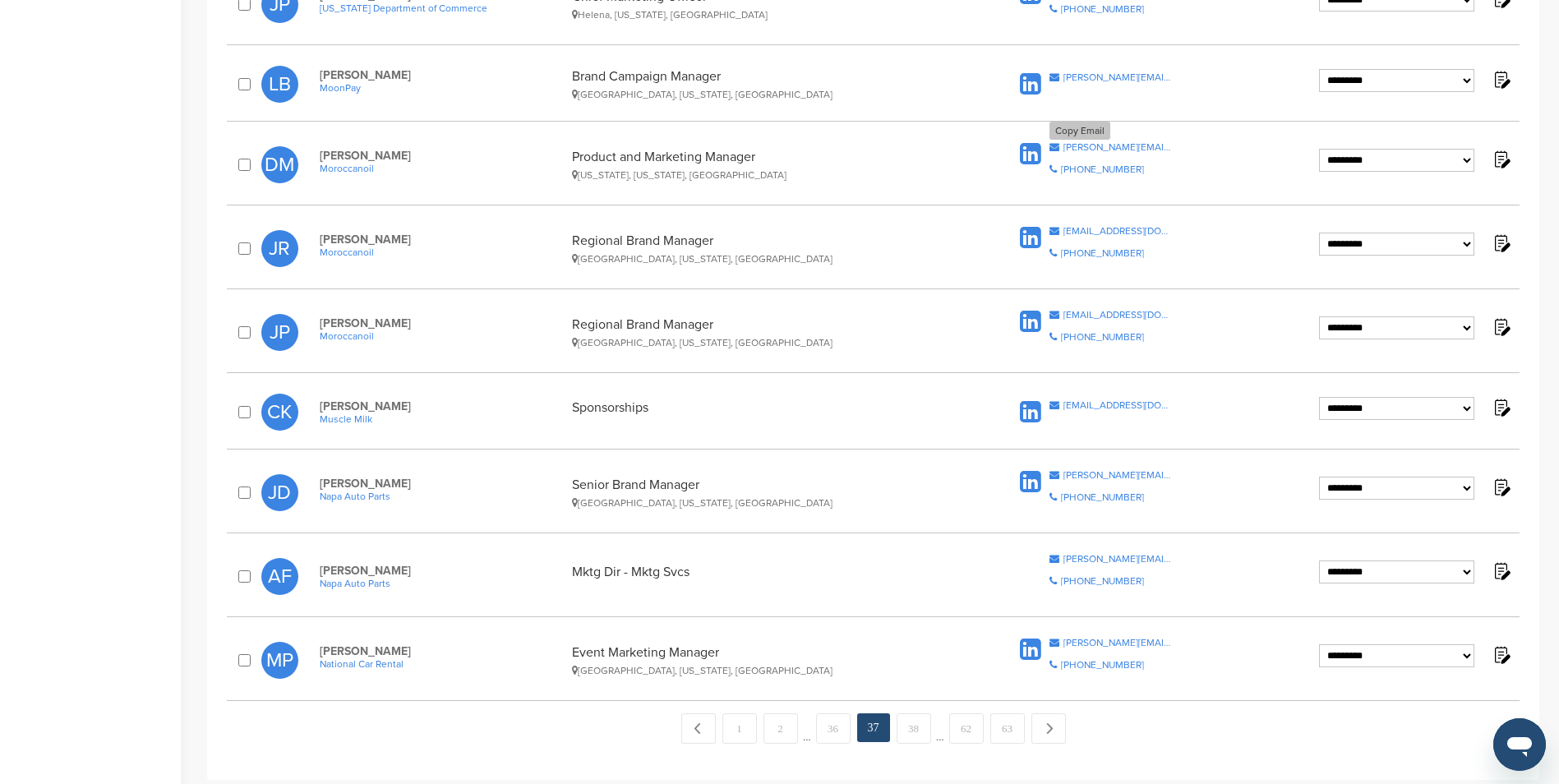 click on "daniellem@moroccanoil.com" at bounding box center (1118, 147) 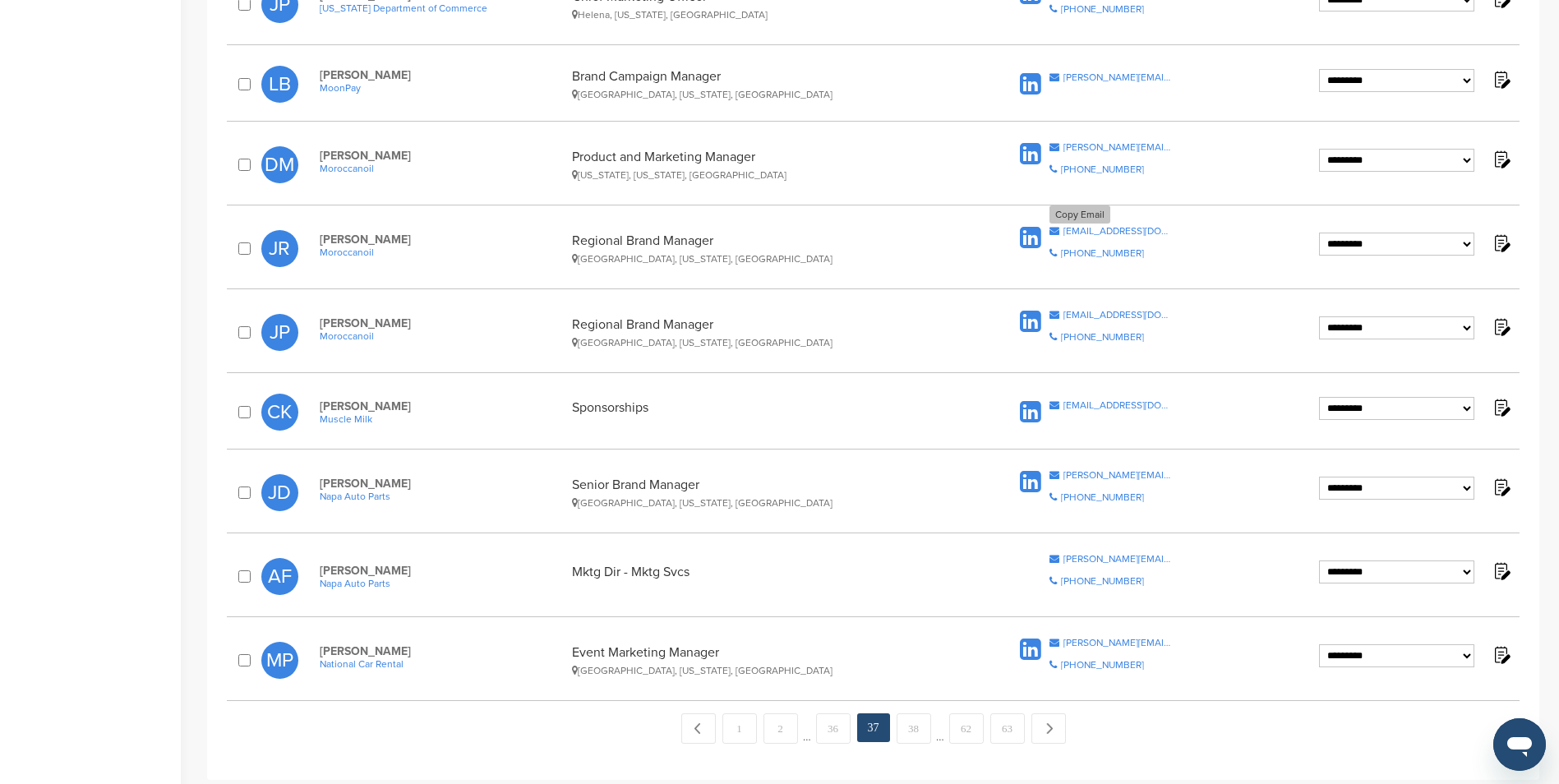 click on "jodir@moroccanoil.com" at bounding box center [1118, 231] 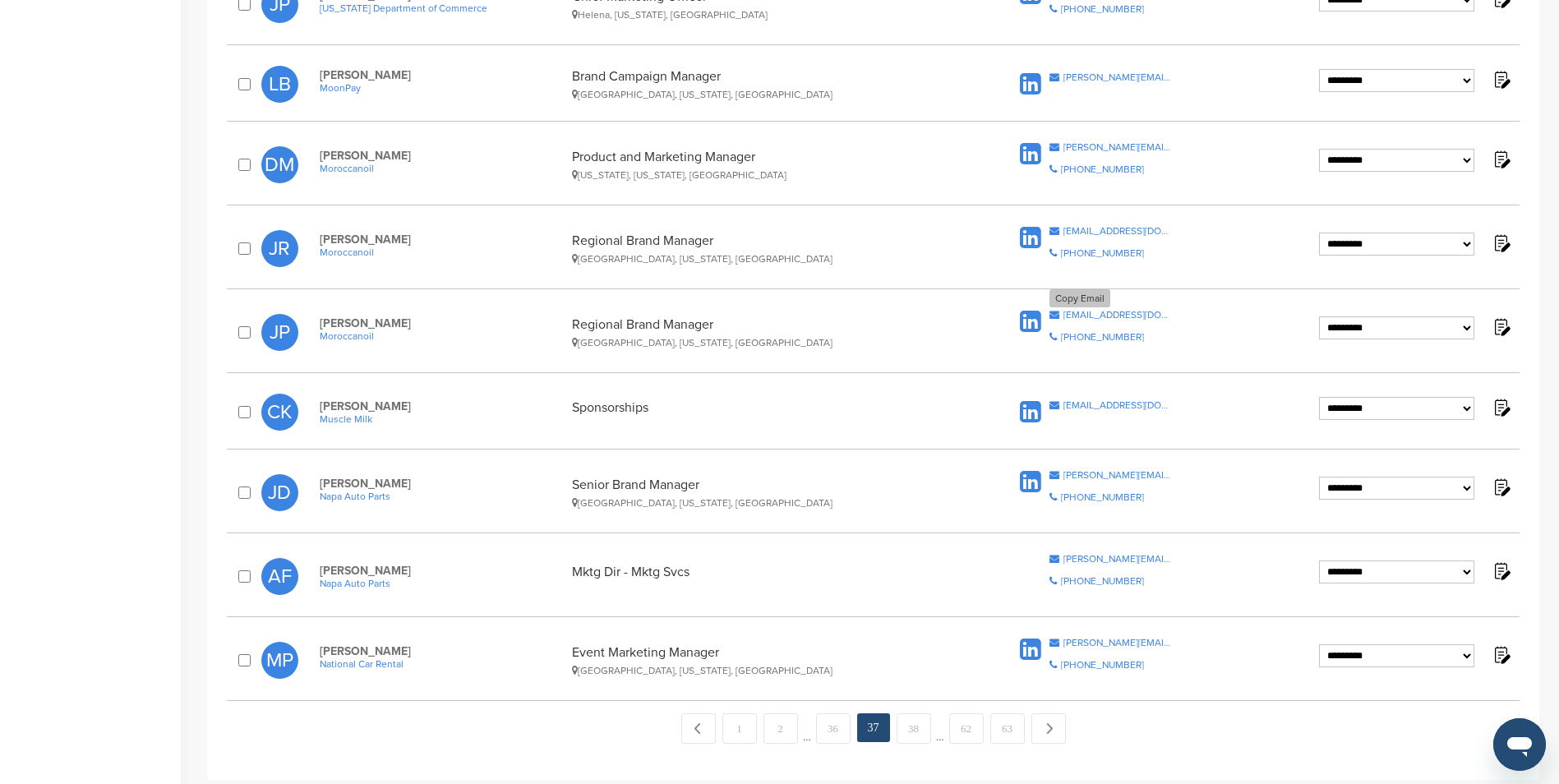 click on "jamiep@moroccanoil.com" at bounding box center [1118, 315] 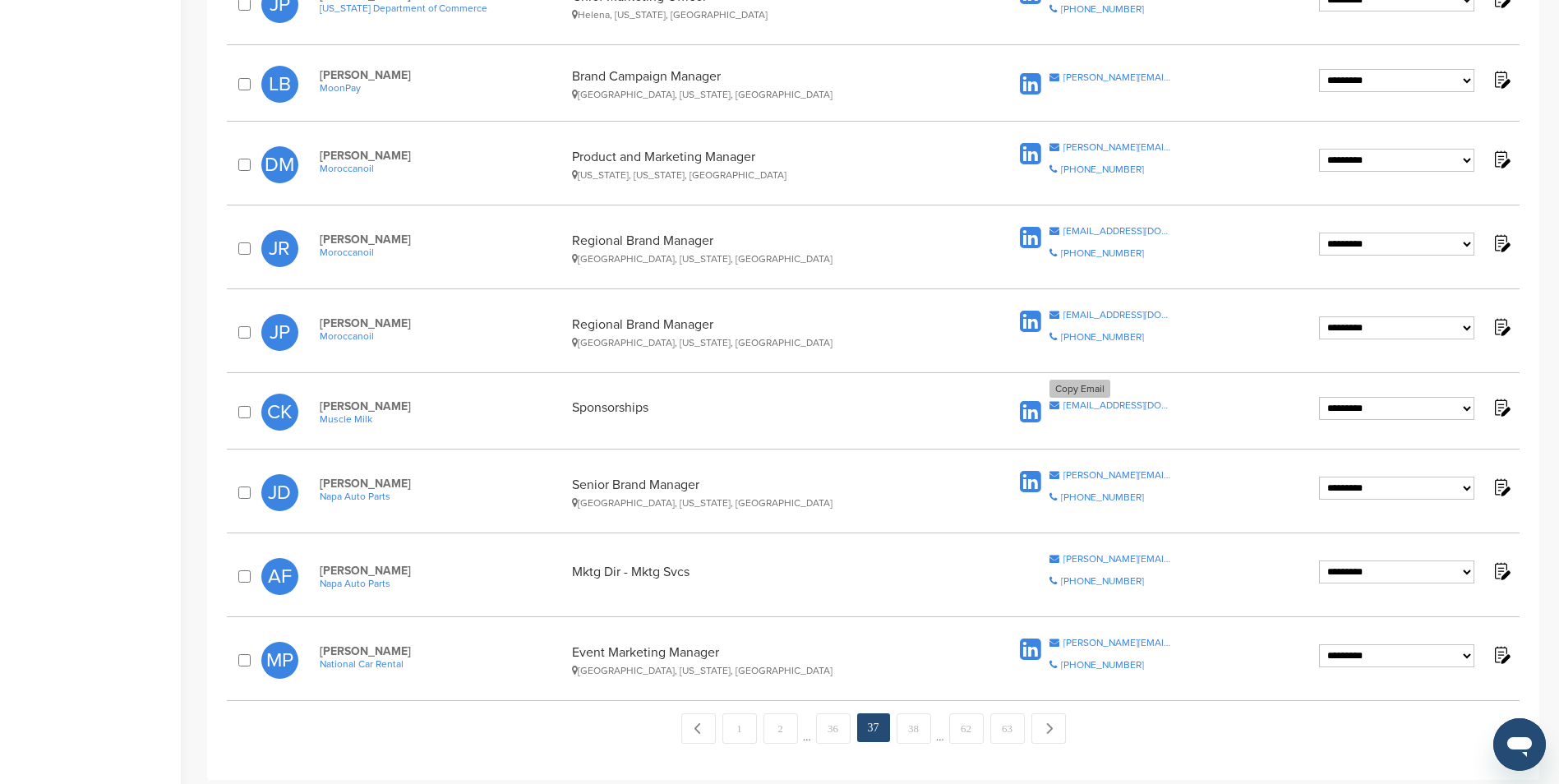 click on "ckildow@cytosport.com" at bounding box center [1118, 405] 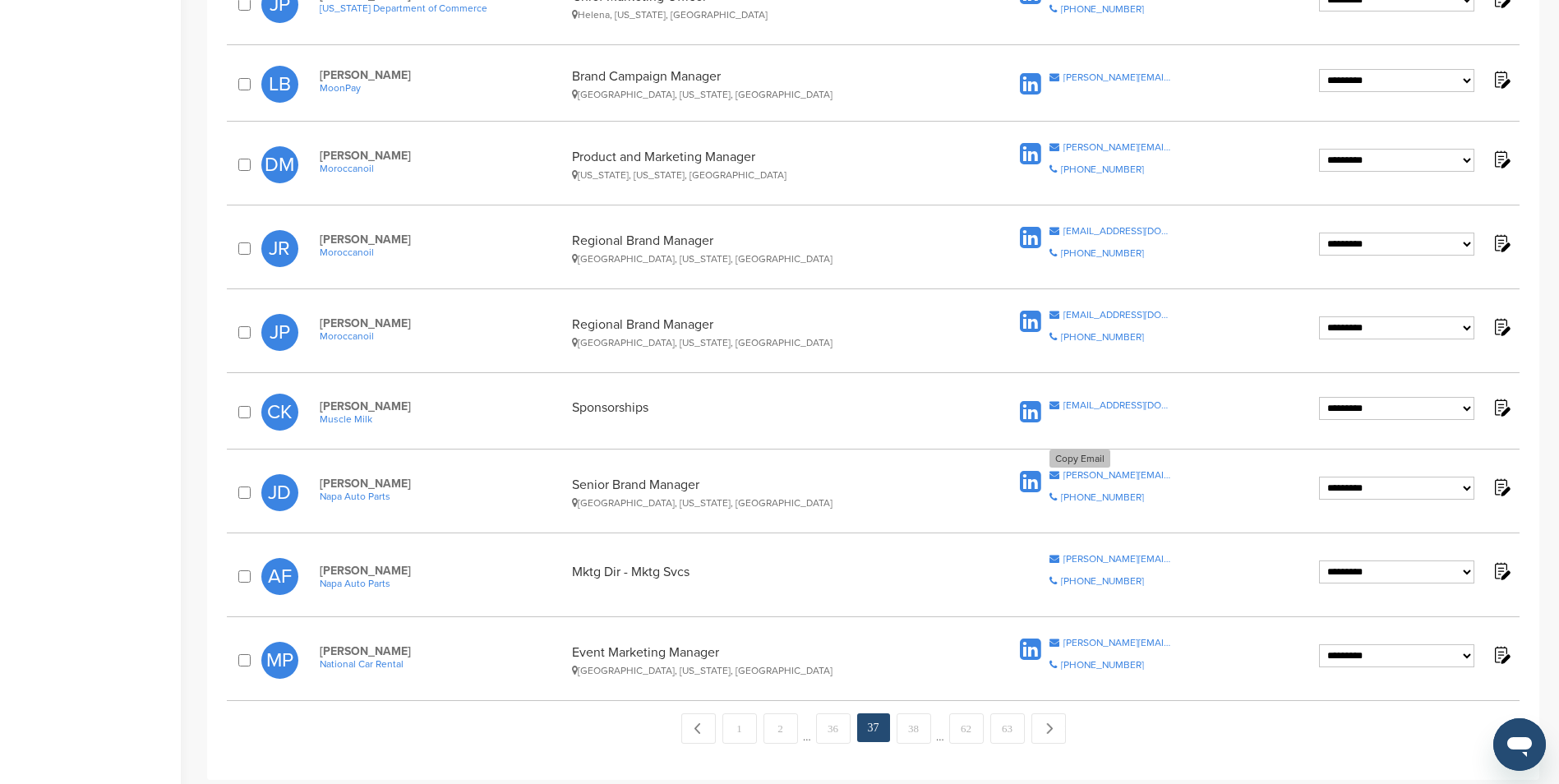 click on "jessica_diaz@genpt.com" at bounding box center [1118, 475] 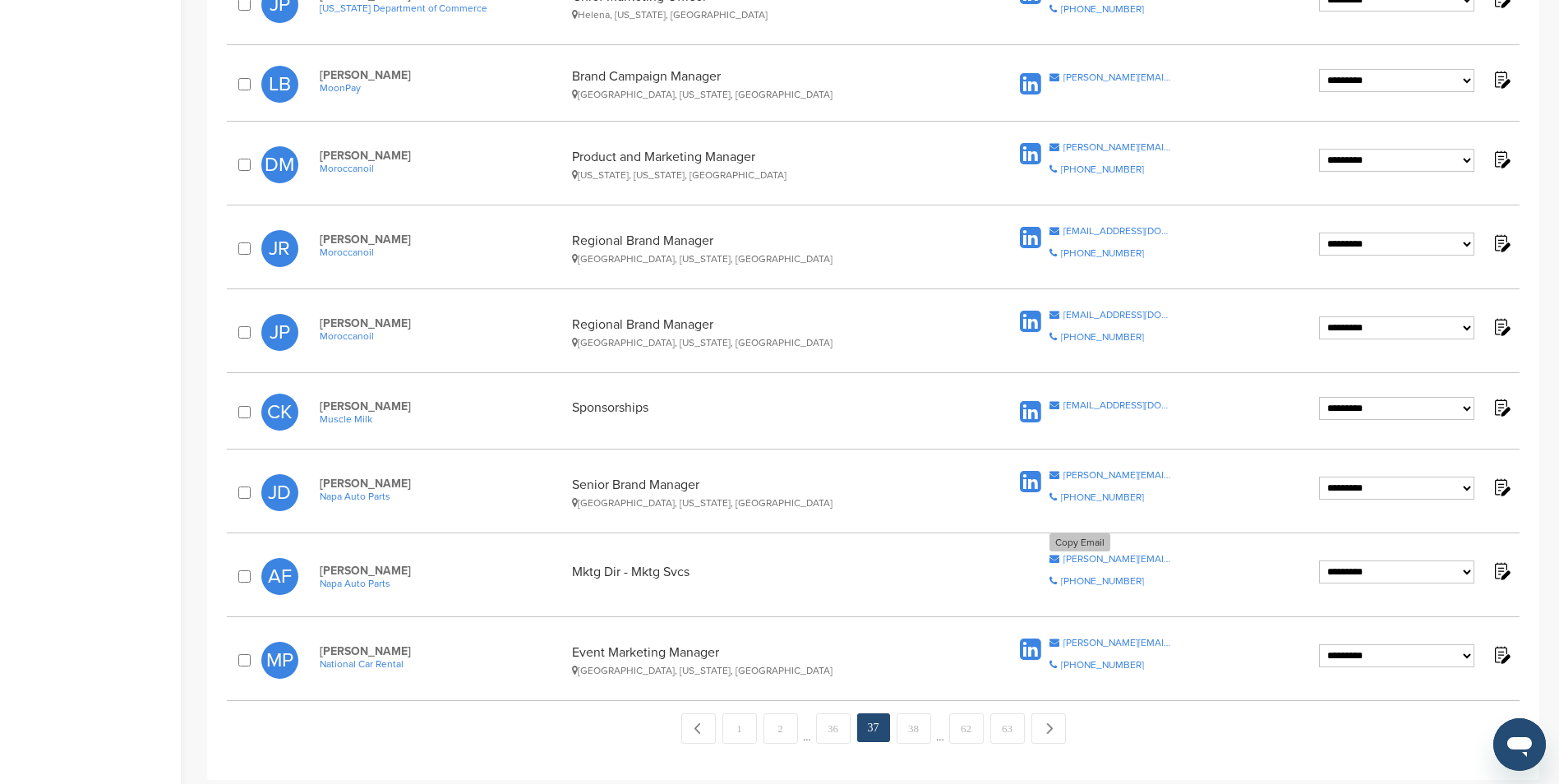 click on "amy_feste@napaonline.com" at bounding box center (1118, 559) 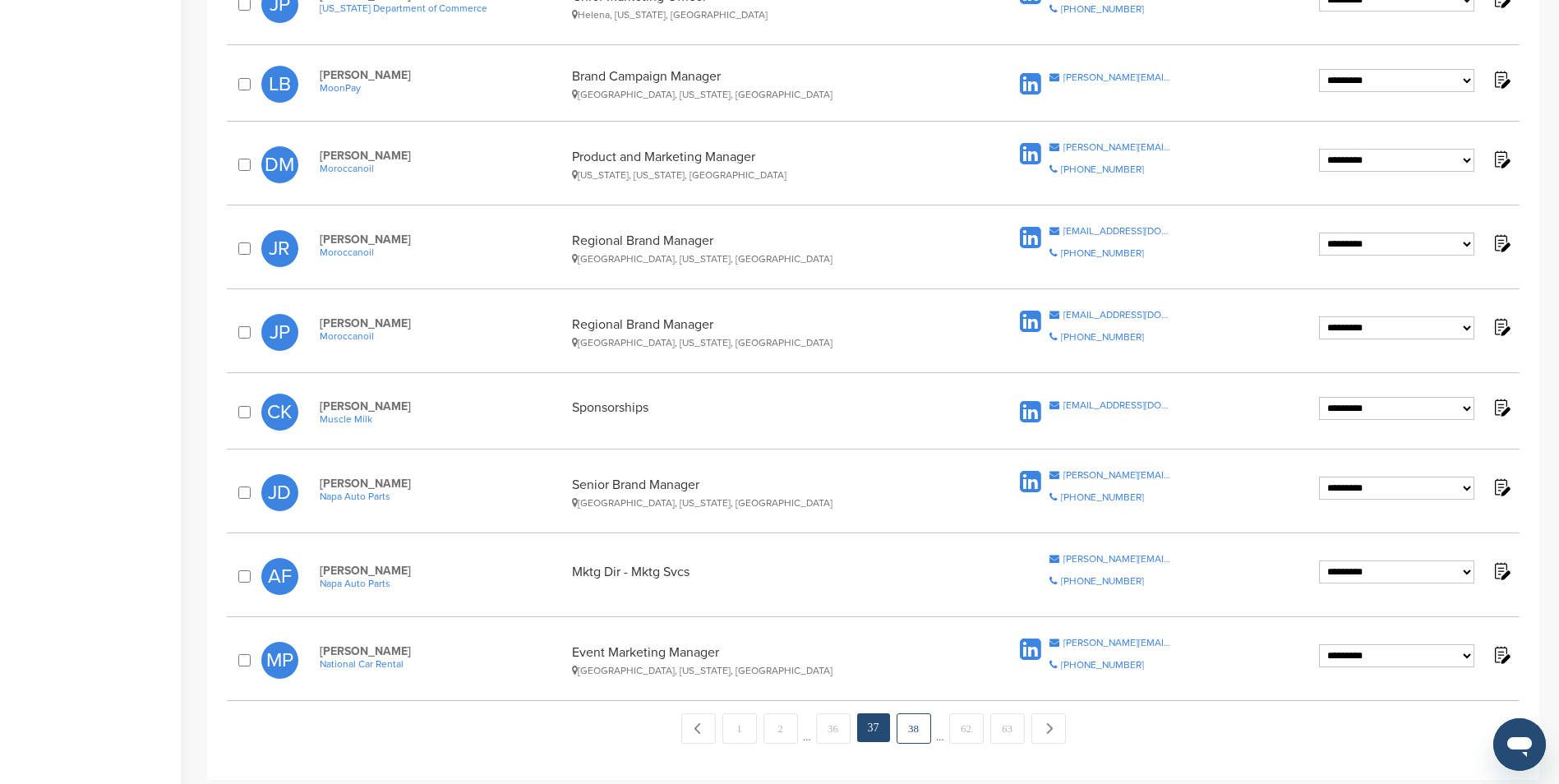 click on "38" at bounding box center [914, 728] 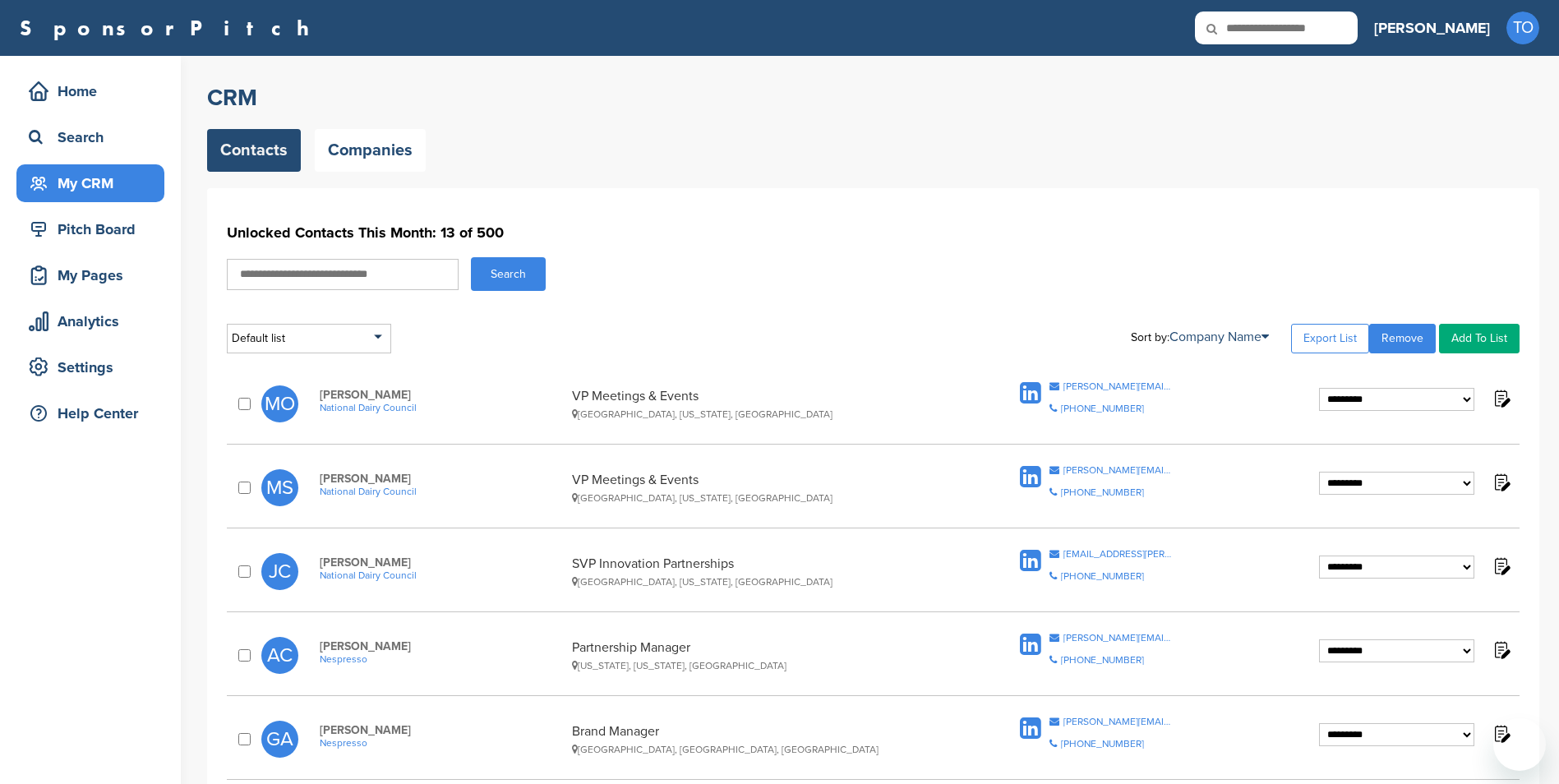 scroll, scrollTop: 0, scrollLeft: 0, axis: both 